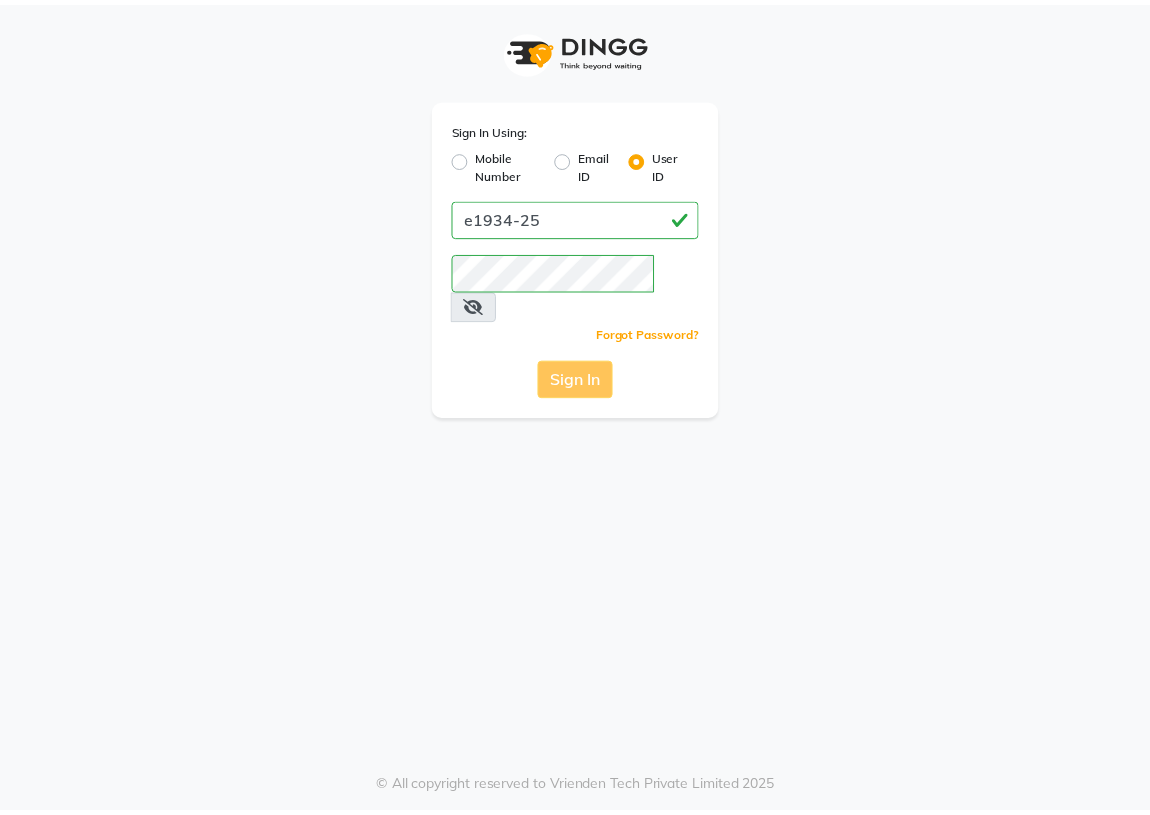 scroll, scrollTop: 0, scrollLeft: 0, axis: both 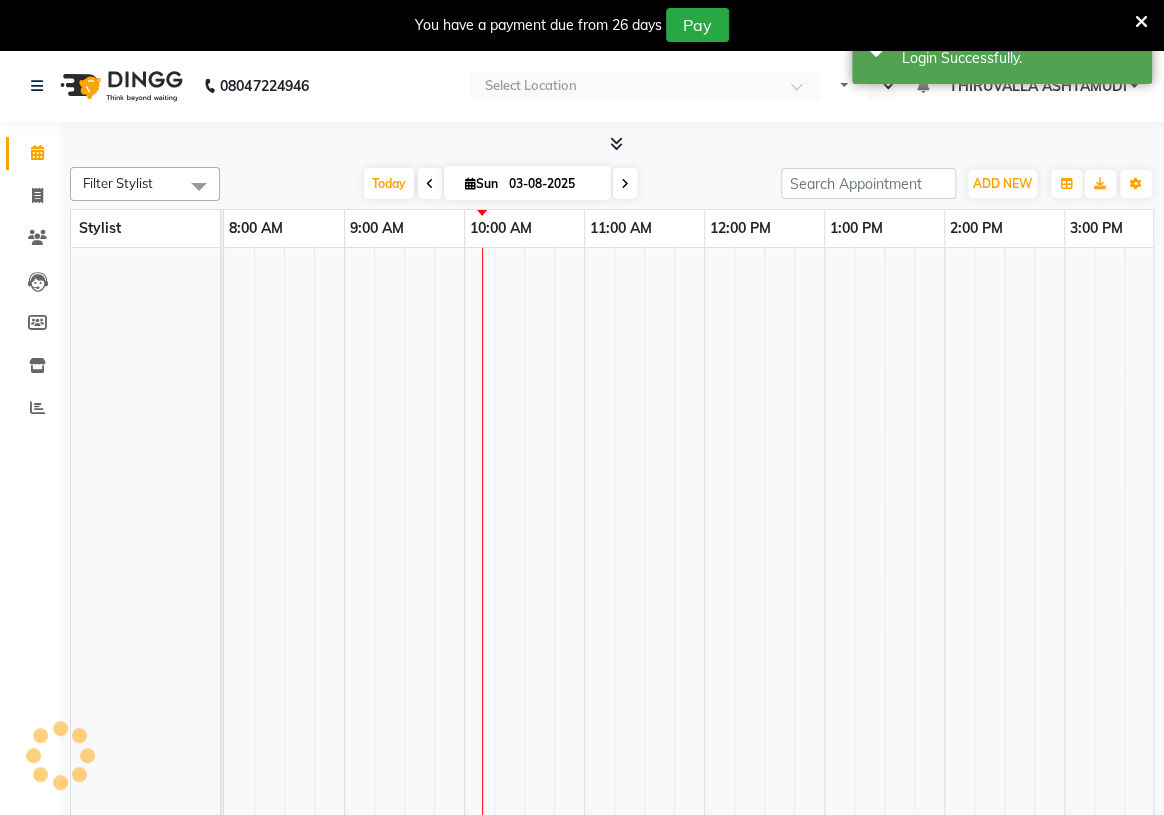 select on "en" 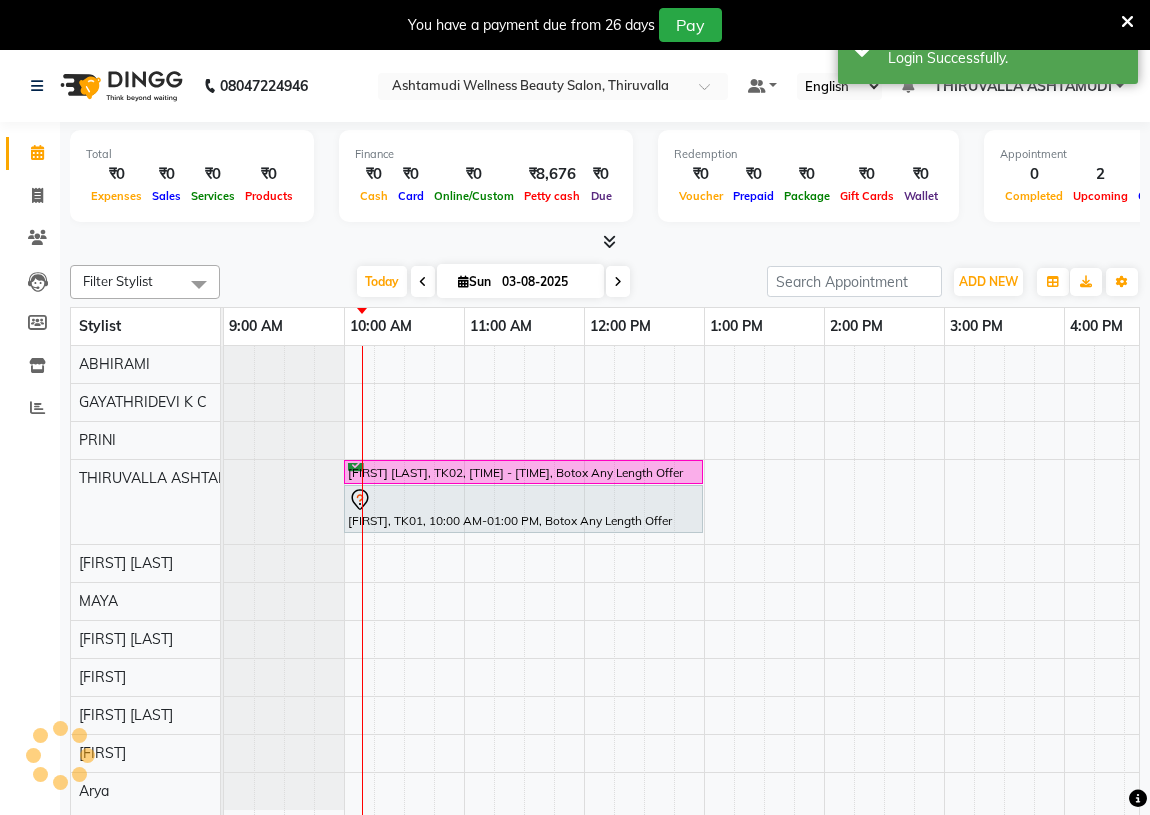 scroll, scrollTop: 0, scrollLeft: 0, axis: both 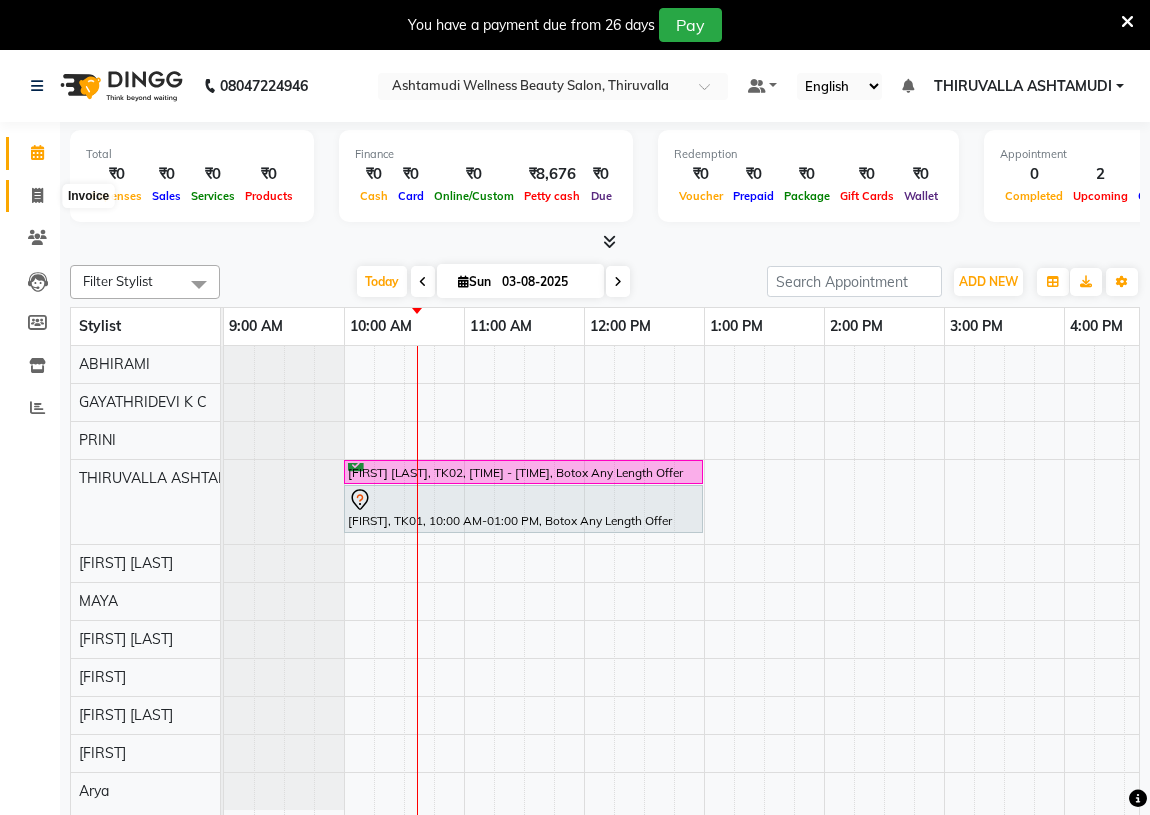click 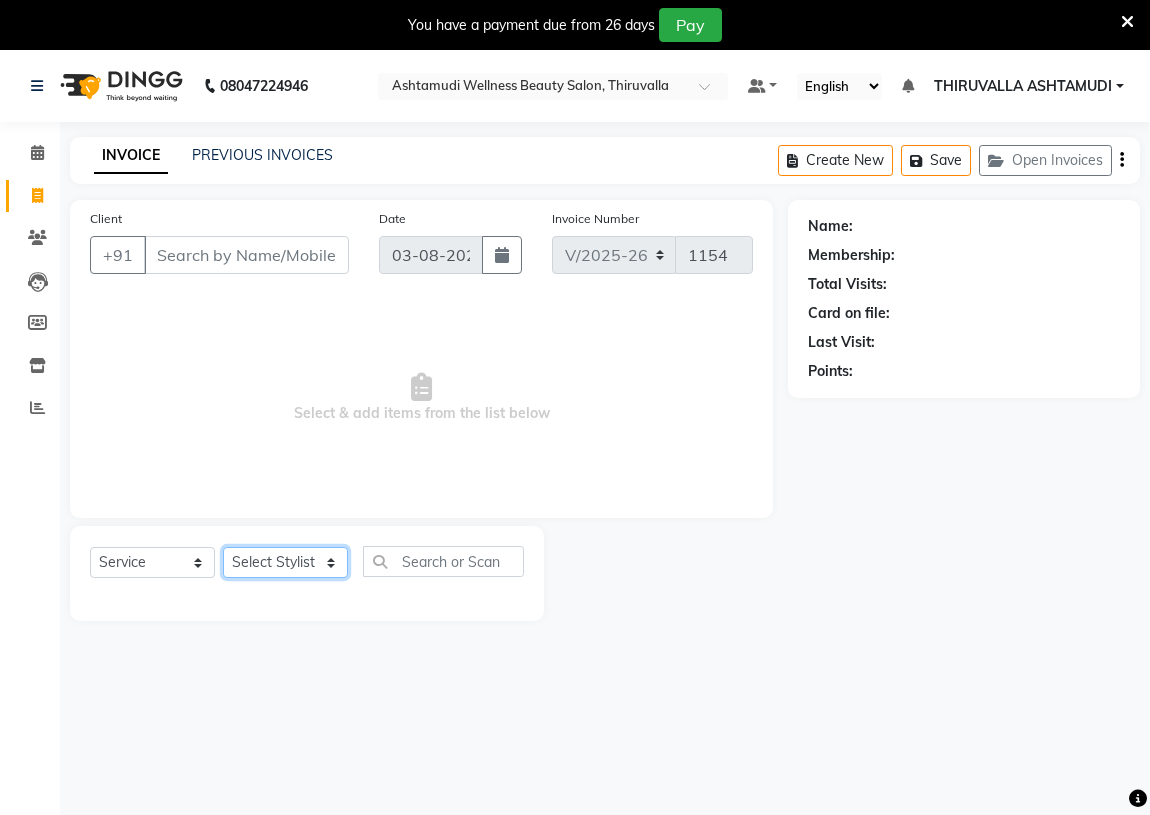 click on "Select Stylist [FIRST]		 Arya [FIRST] [FIRST] [FIRST]	[LAST]	Jisna [FIRST] [LAST] [FIRST] [FIRST] [FIRST] [FIRST] [FIRST] [FIRST]" 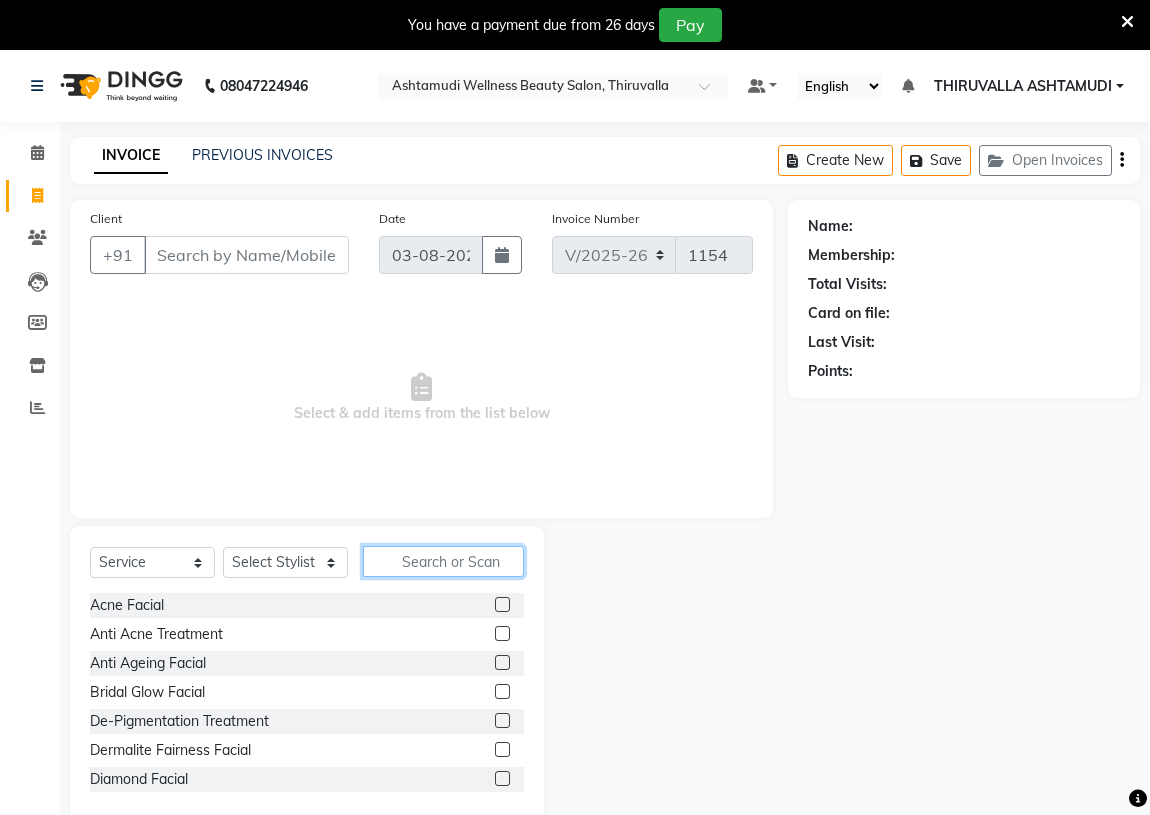 click 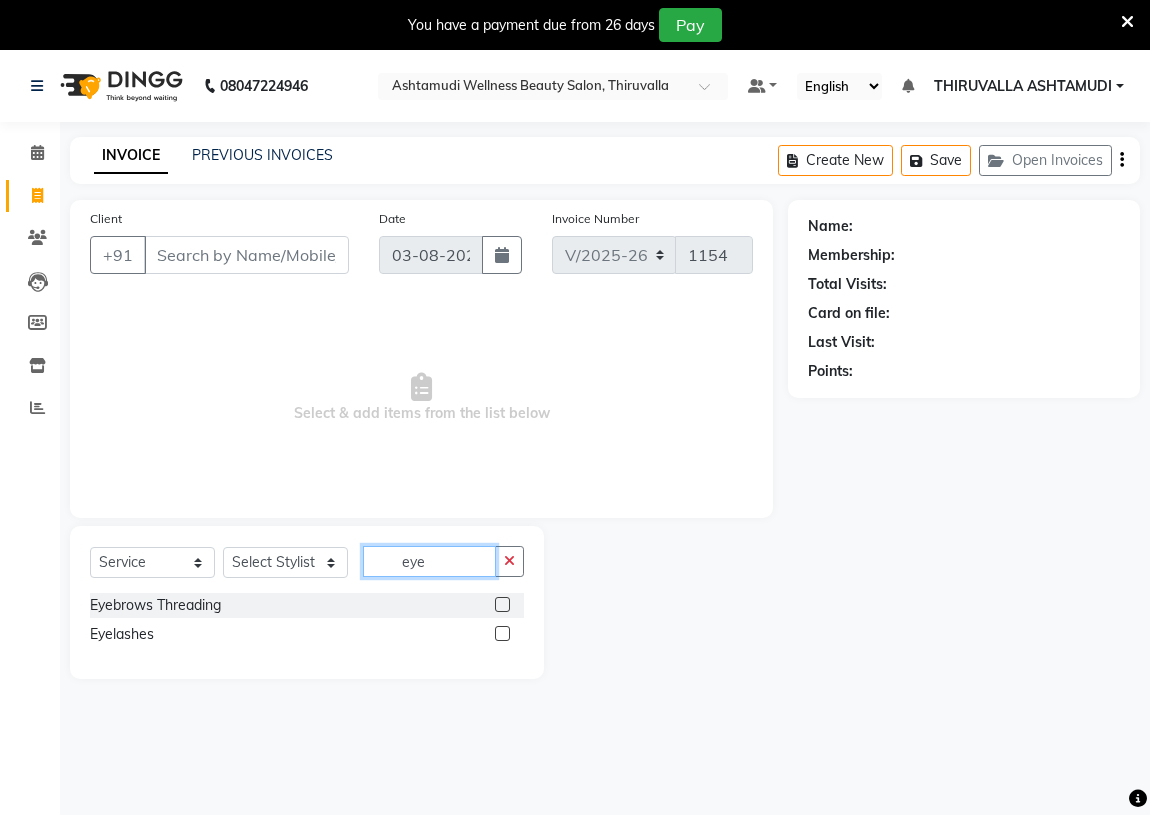 type on "eye" 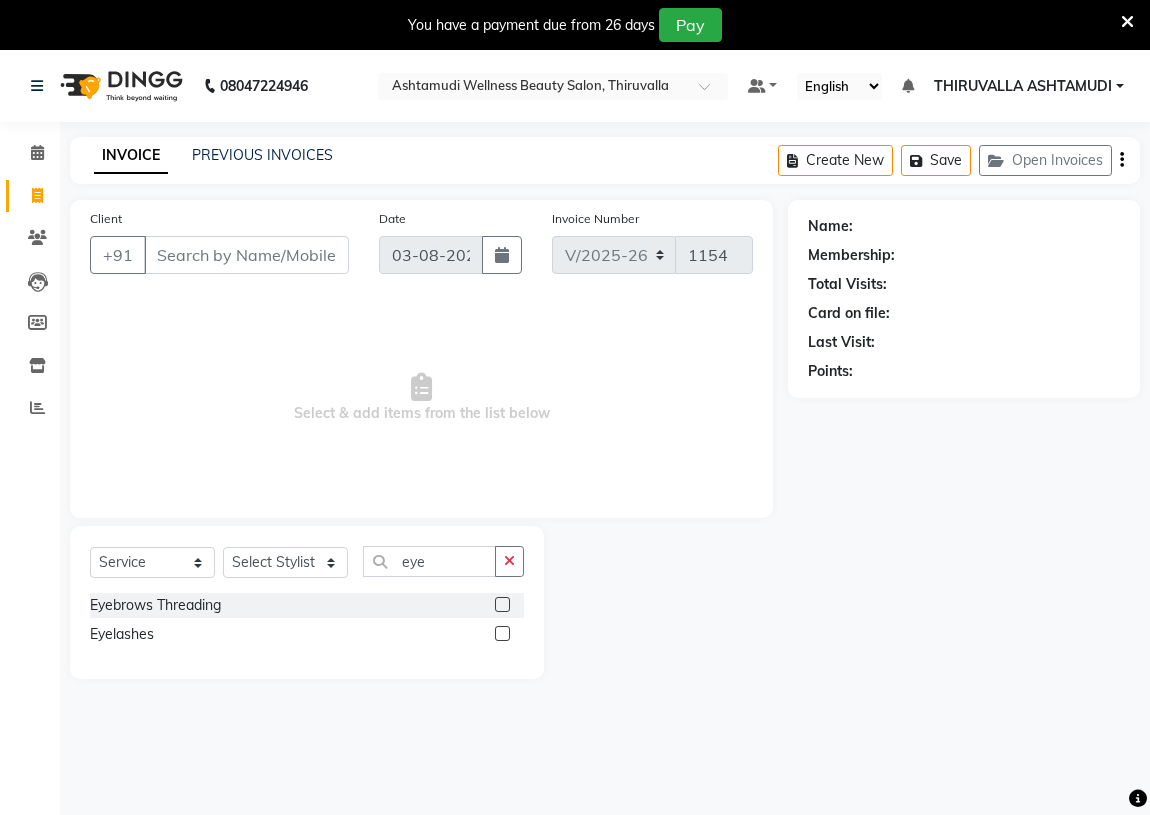 click 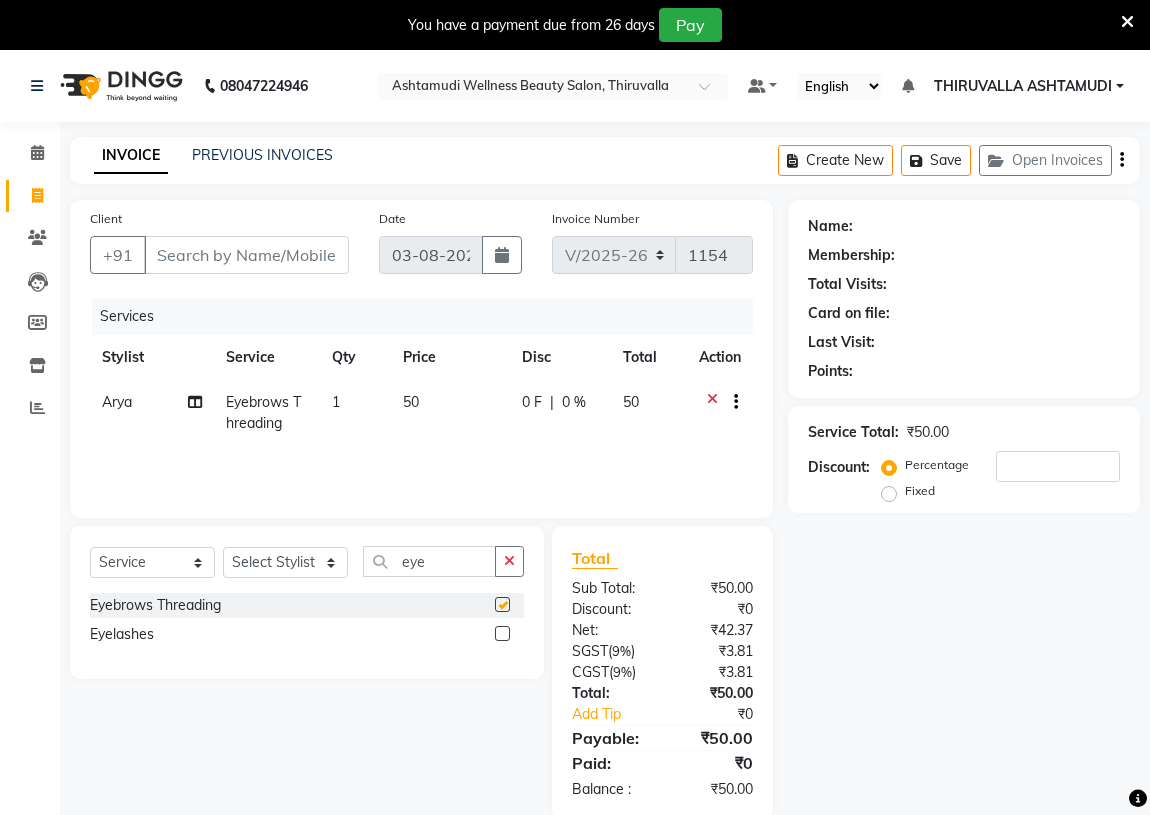 checkbox on "false" 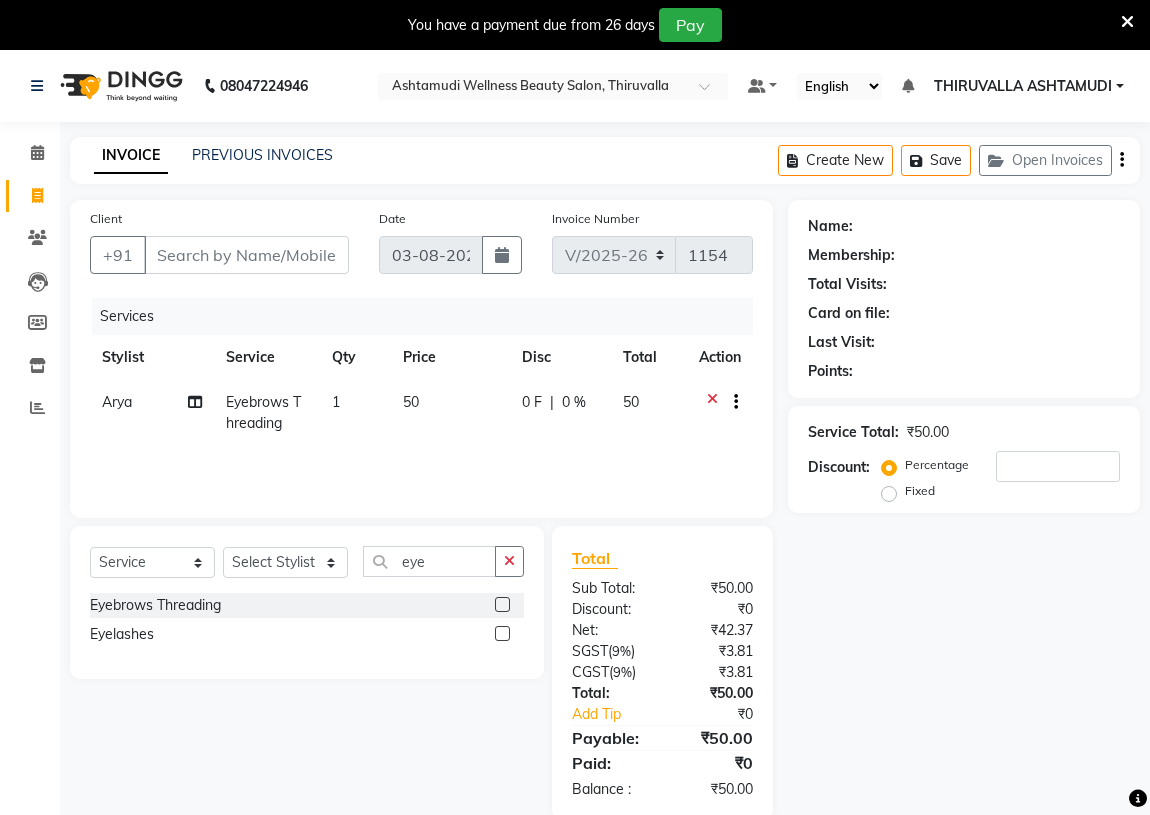 click on "Client +91" 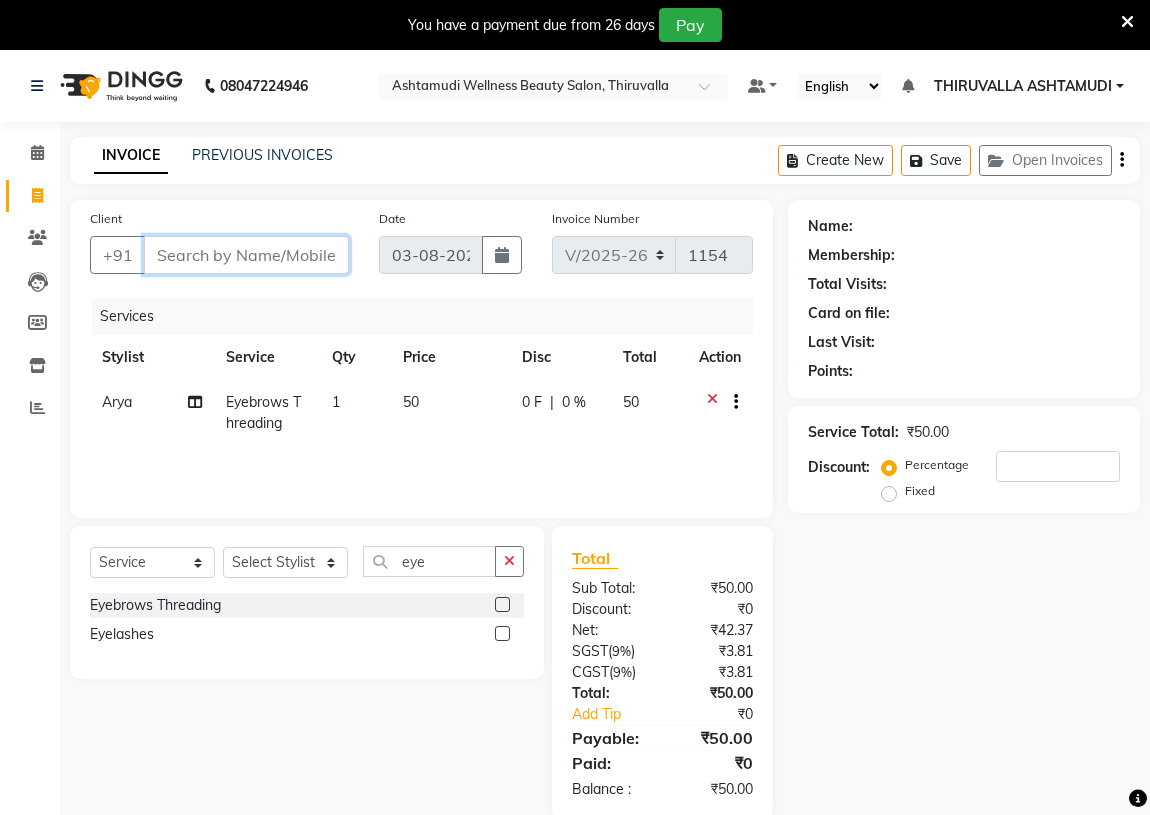 click on "Client" at bounding box center [246, 255] 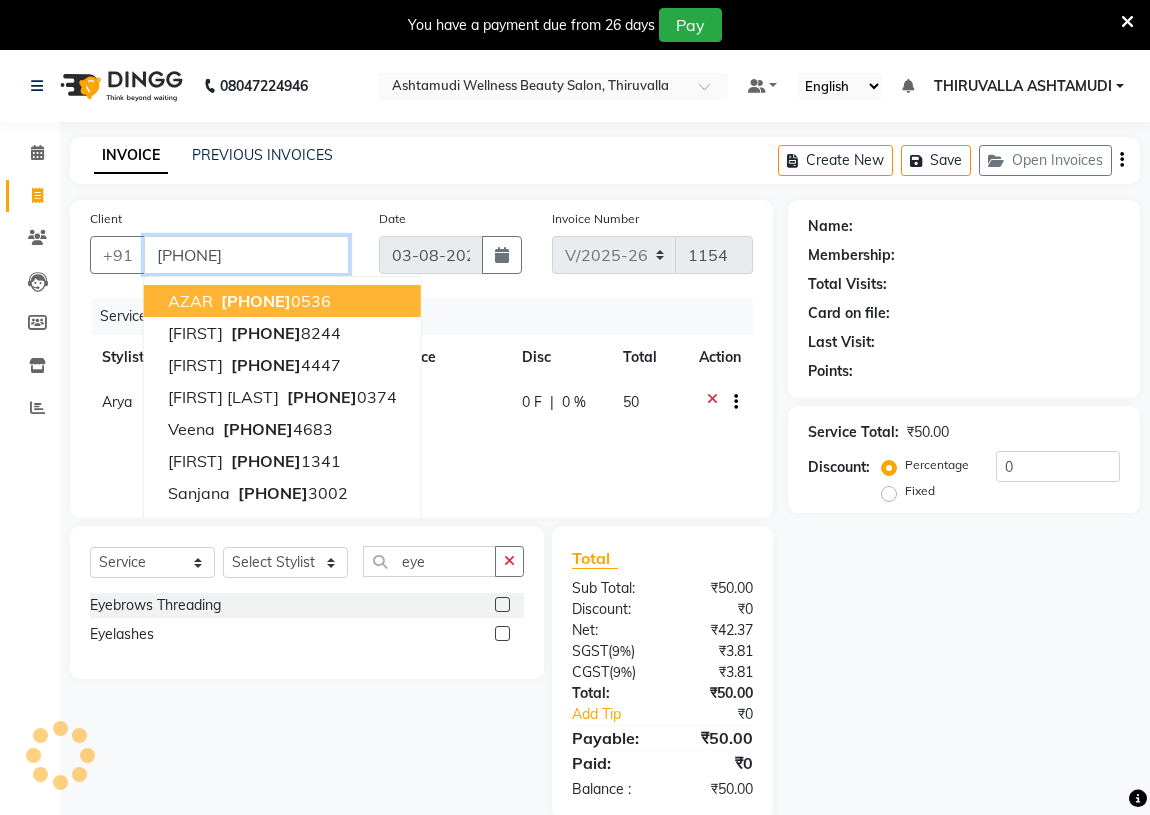 type on "[PHONE]" 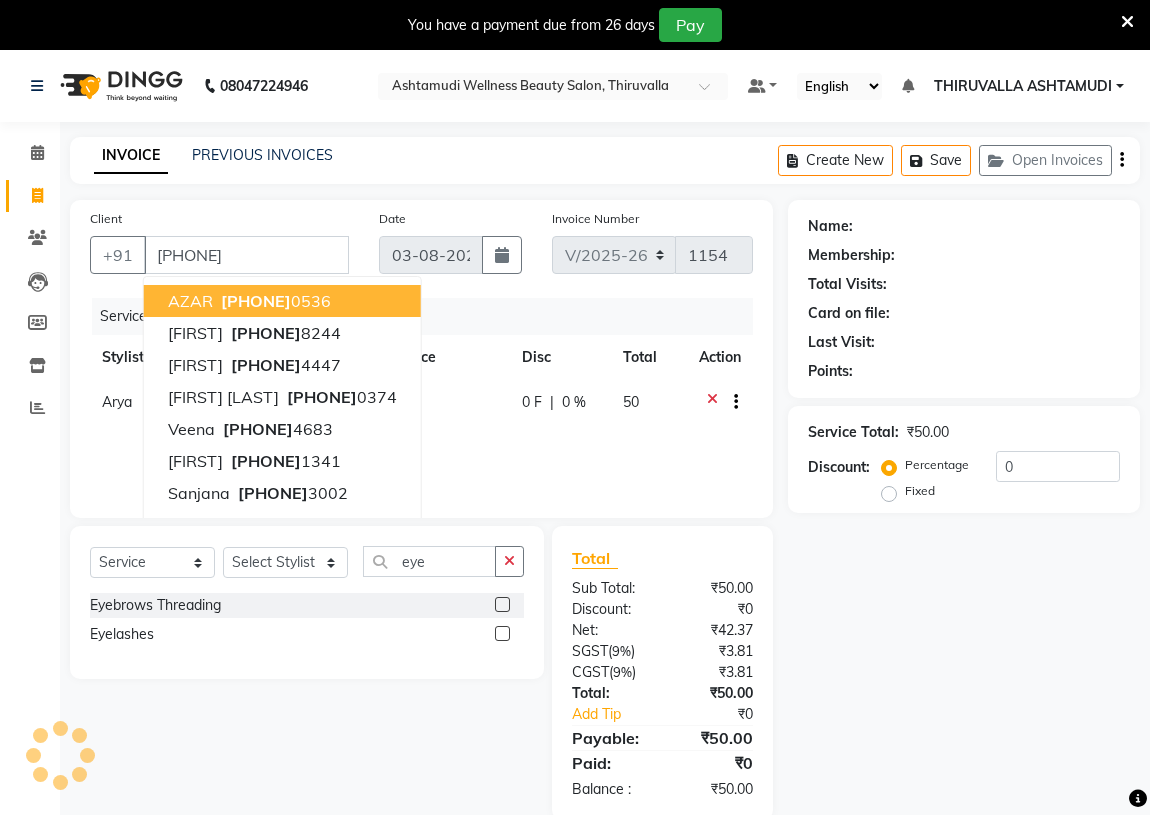 select on "1: Object" 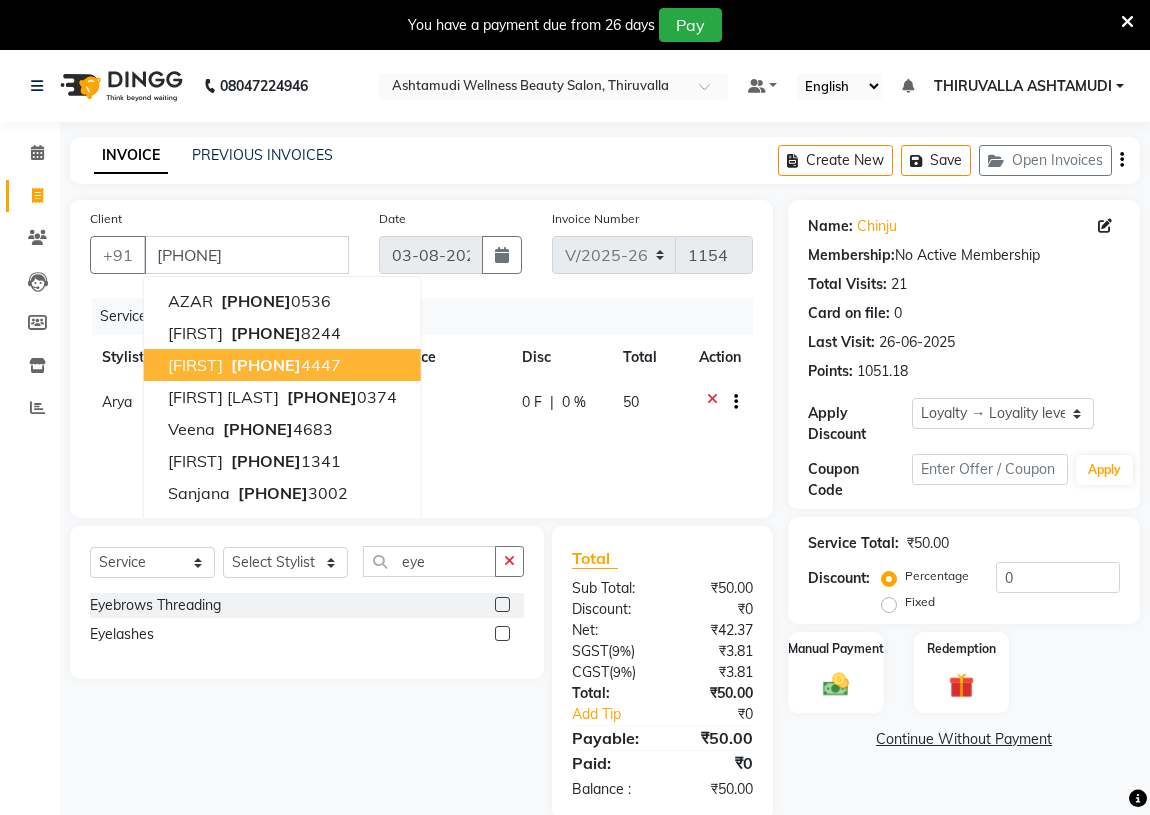 click on "Client +[COUNTRYCODE] [PHONE] AZAR   [PHONE] SRUTHY   [PHONE] antriya   [PHONE] [FIRST] [LAST]   [PHONE] Veena   [PHONE] minnu   [PHONE] Sanjana   [PHONE] mimoona   [PHONE] JISHA   [PHONE] GILLNA   [PHONE] Date [DATE] Invoice Number V/2025 V/2025-26 1154 Services Stylist Service Qty Price Disc Total Action Arya Eyebrows Threading 1 50 0 F | 0 % 50" 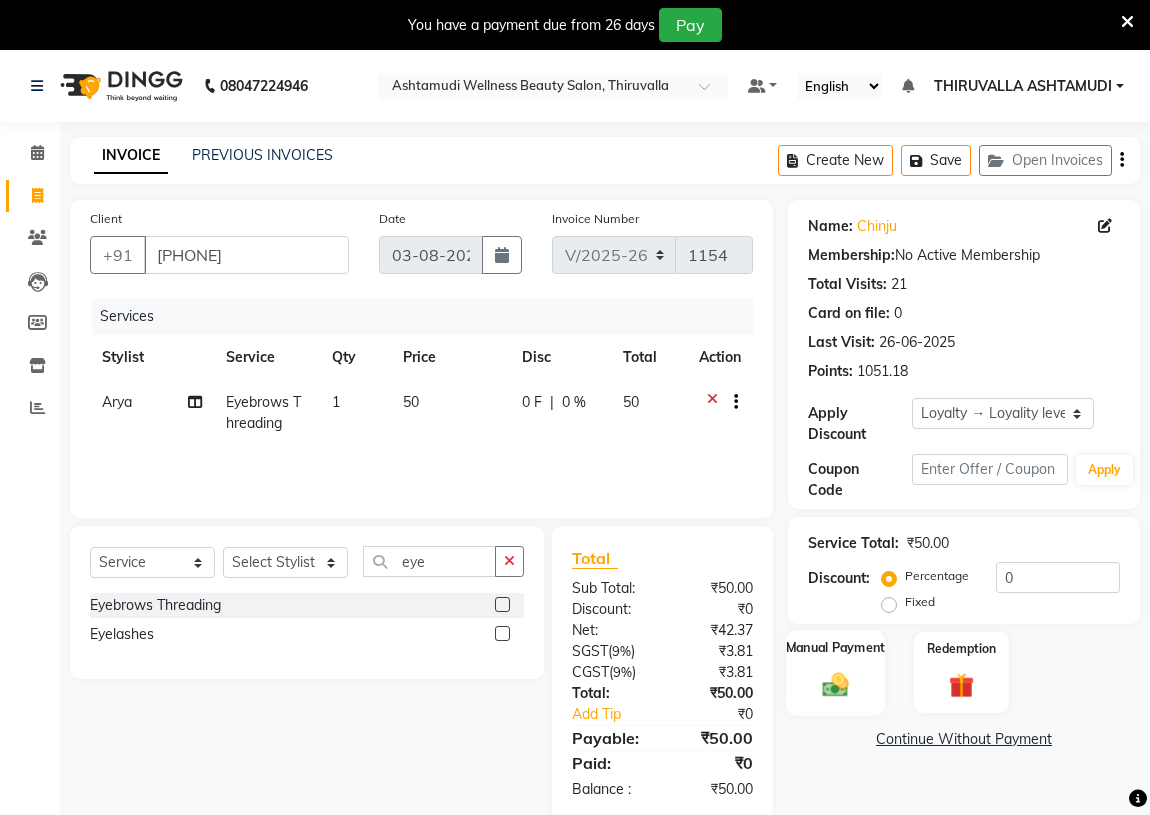 click on "Manual Payment" 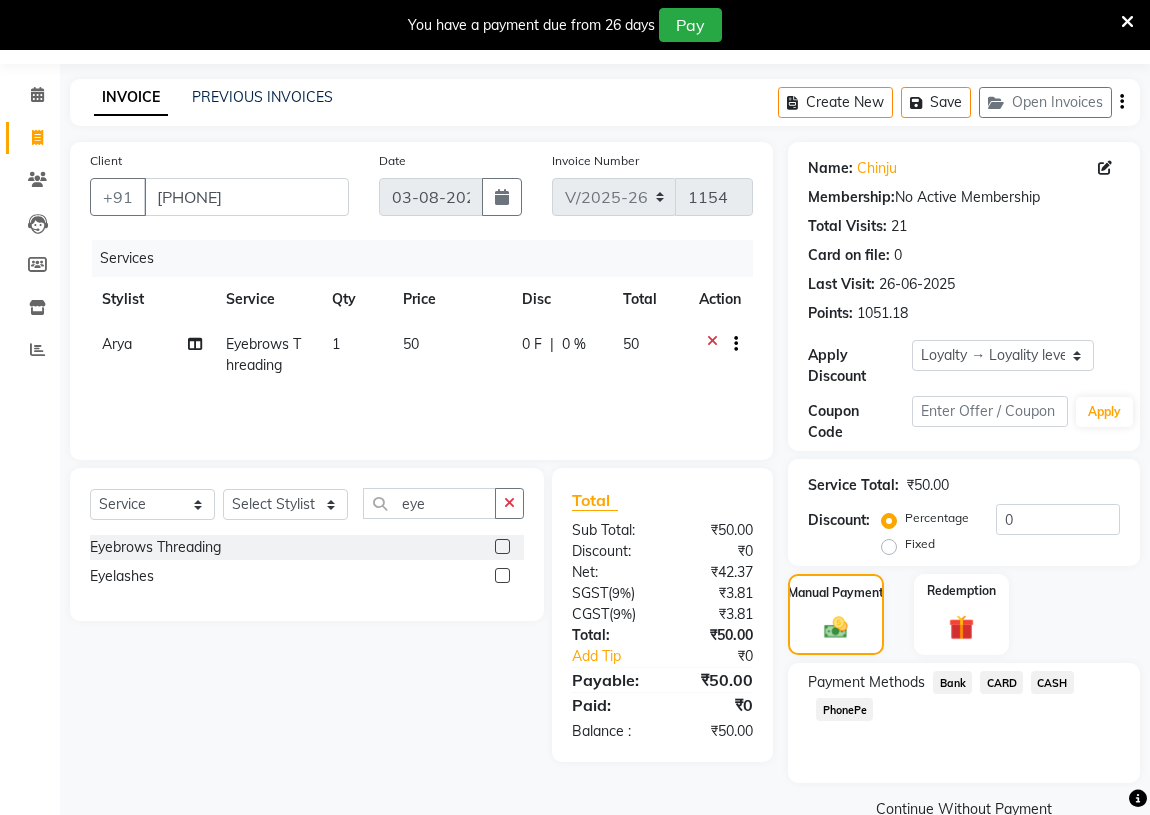 scroll, scrollTop: 95, scrollLeft: 0, axis: vertical 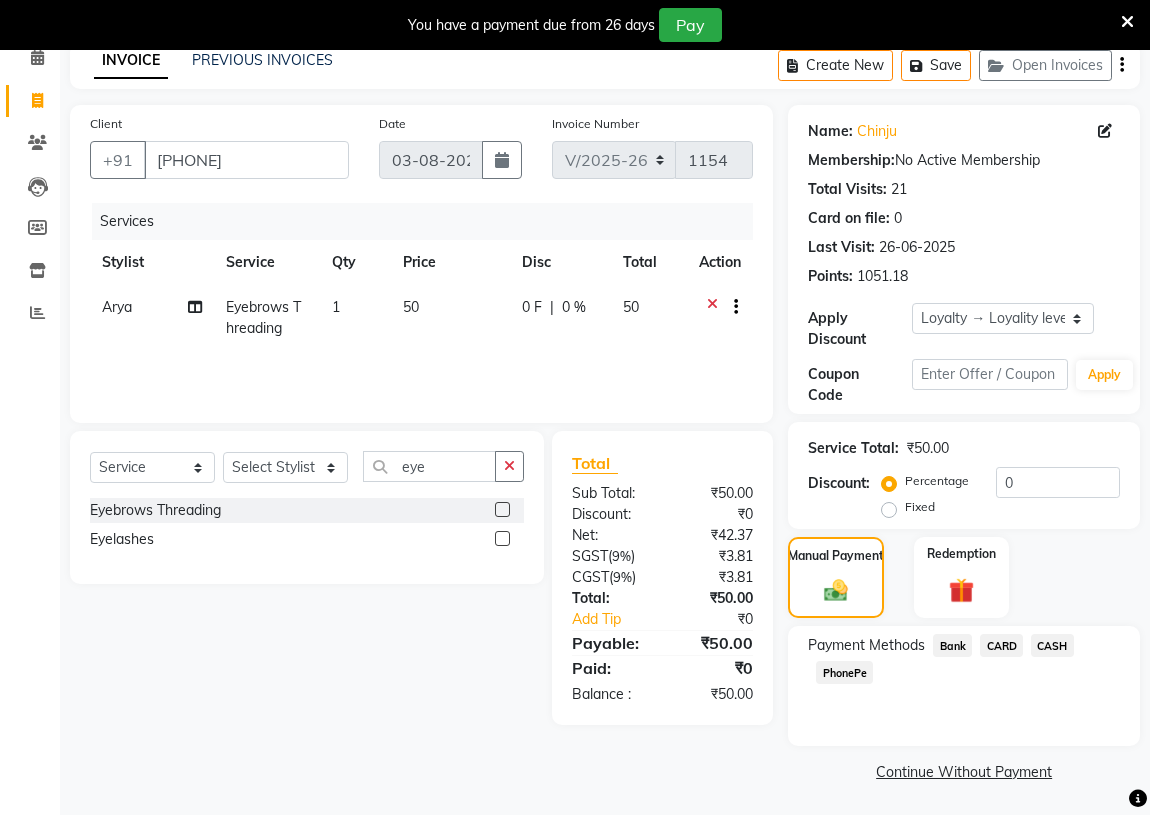 click on "CASH" 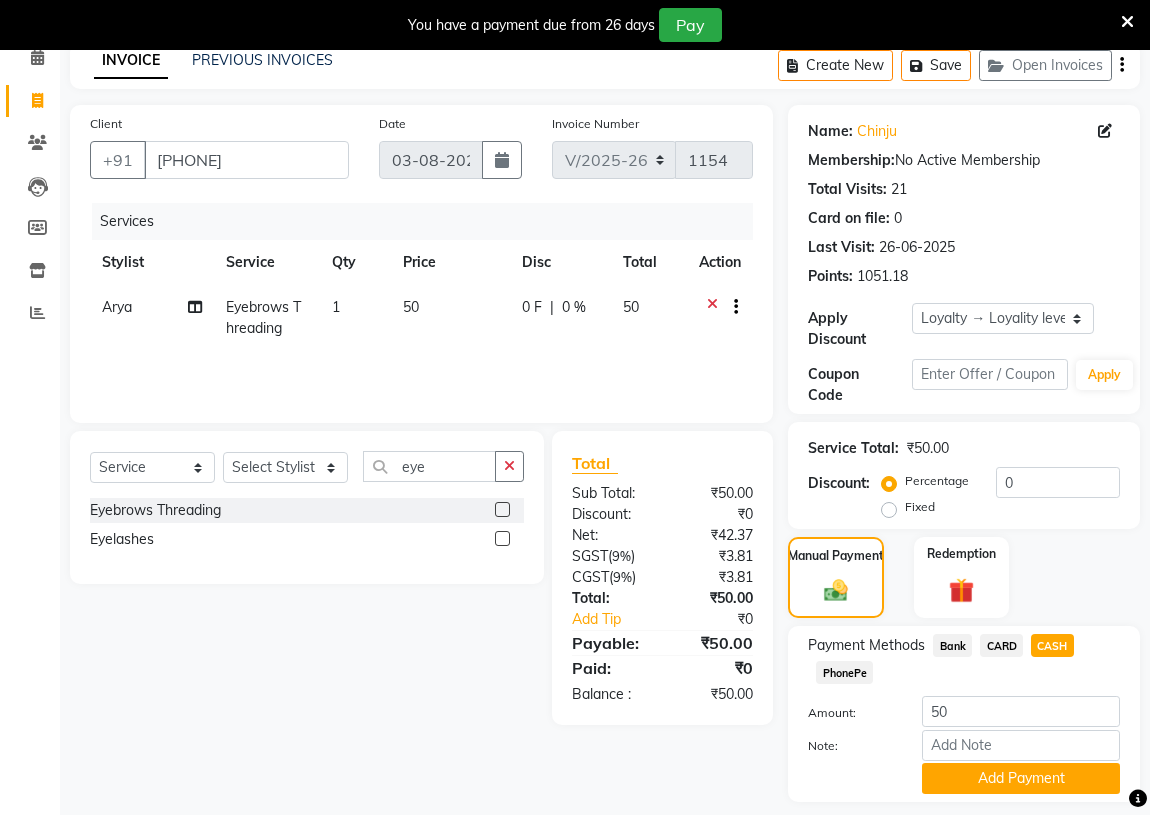 scroll, scrollTop: 151, scrollLeft: 0, axis: vertical 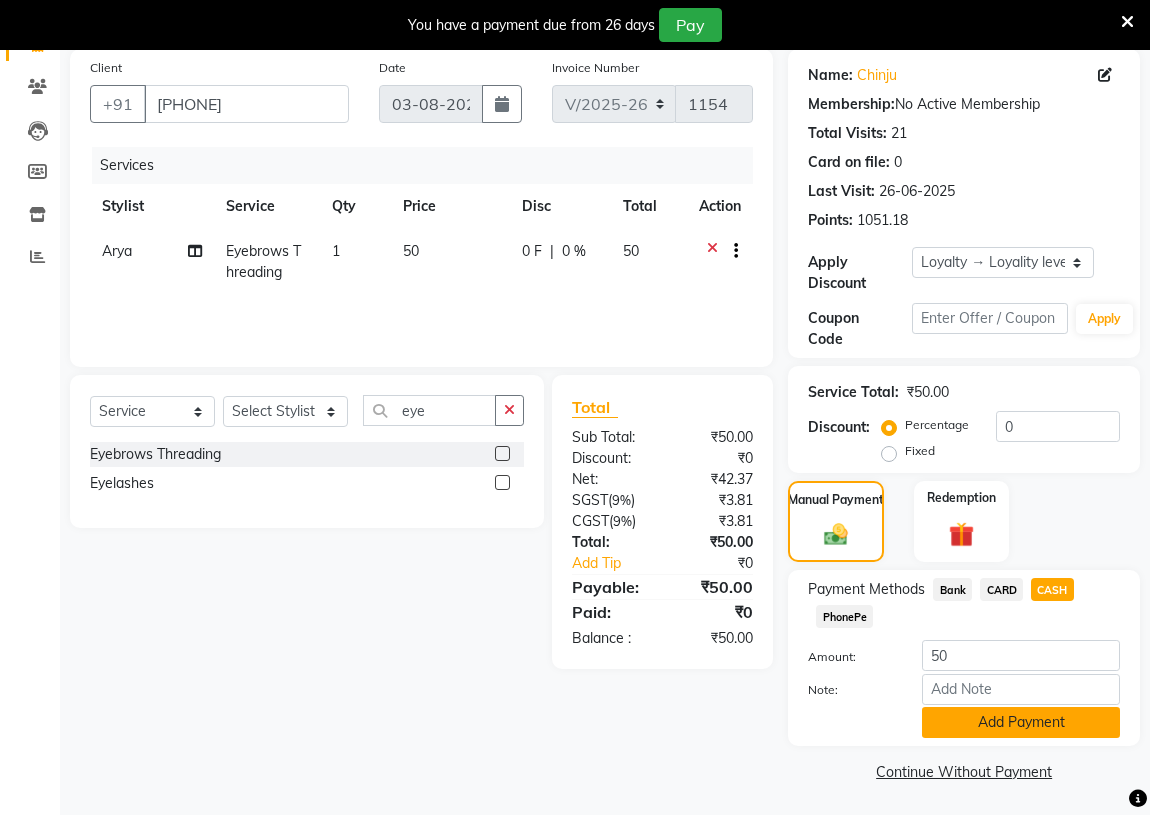 click on "Add Payment" 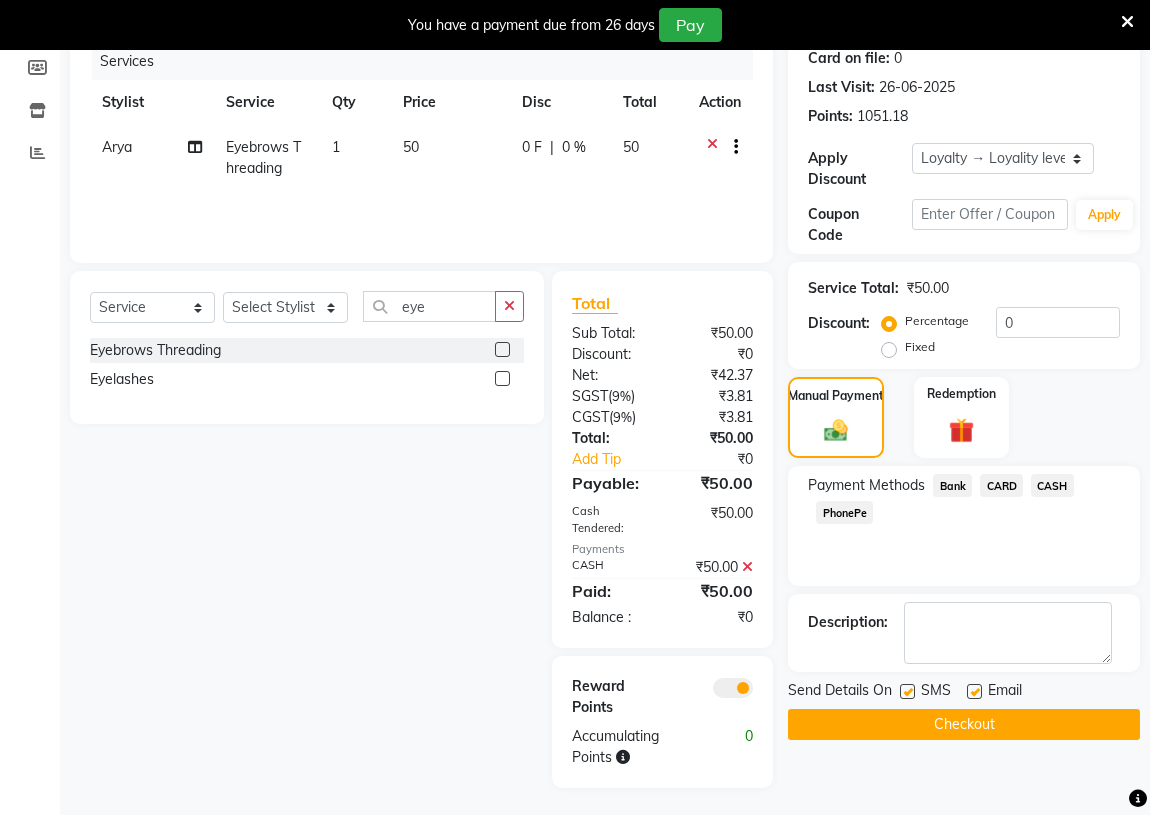 scroll, scrollTop: 259, scrollLeft: 0, axis: vertical 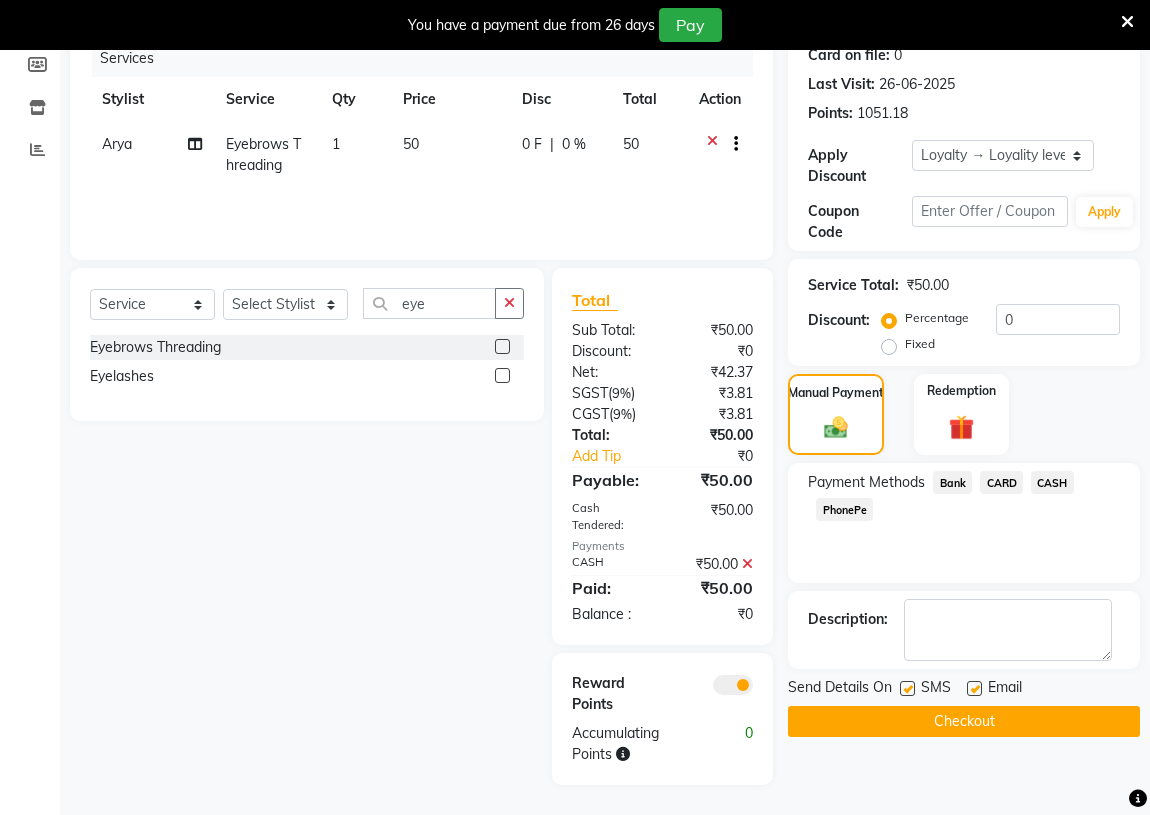 click on "Checkout" 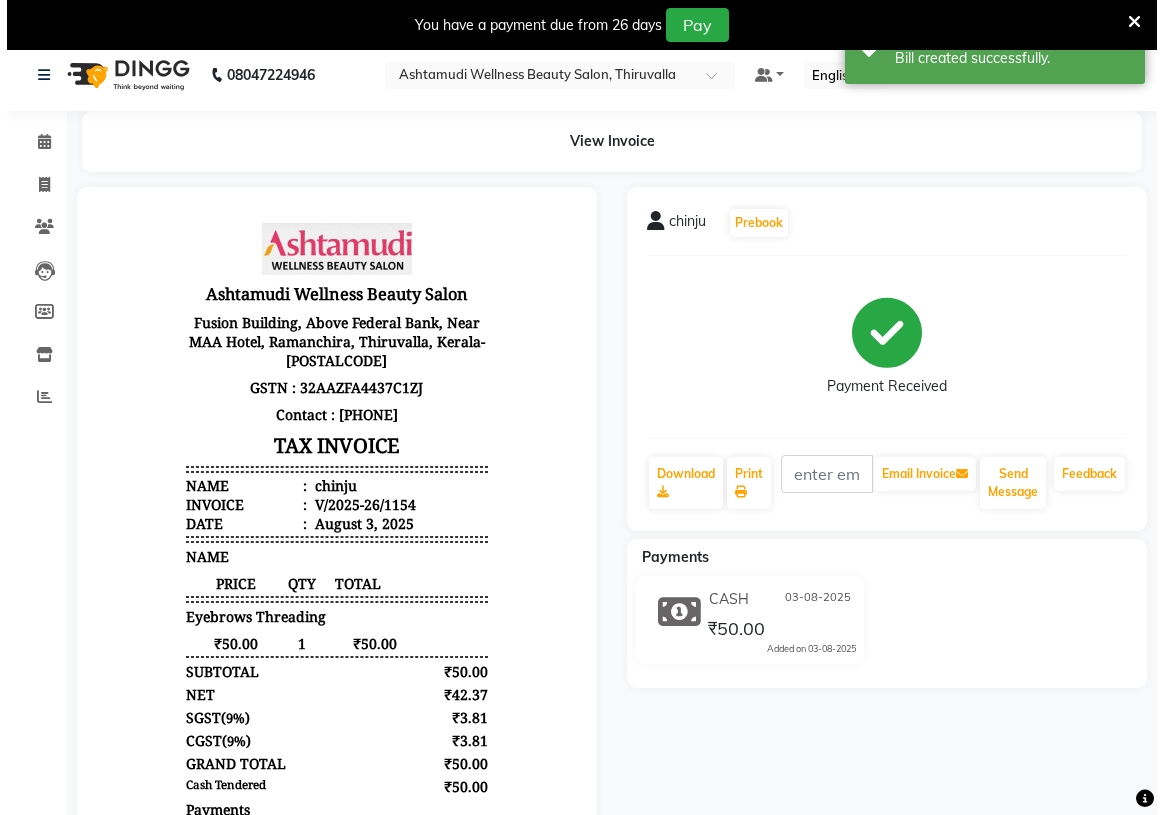 scroll, scrollTop: 0, scrollLeft: 0, axis: both 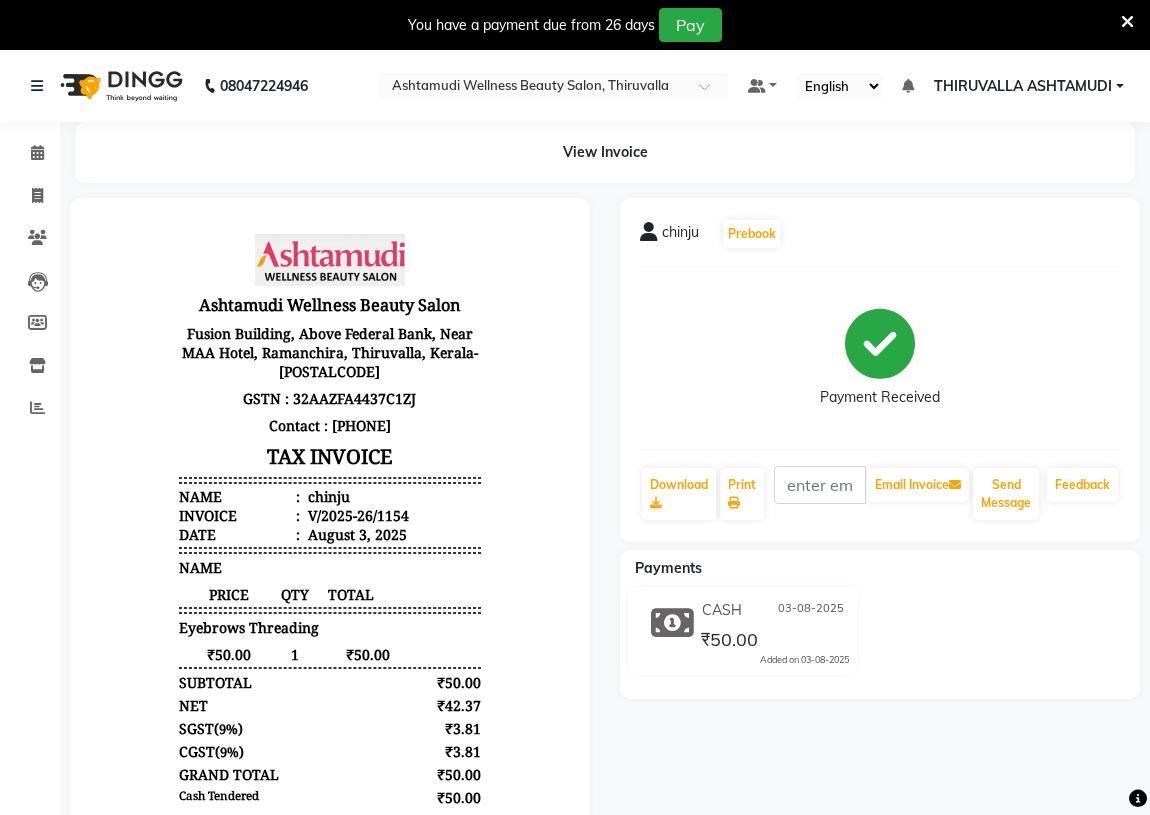 click at bounding box center [1127, 22] 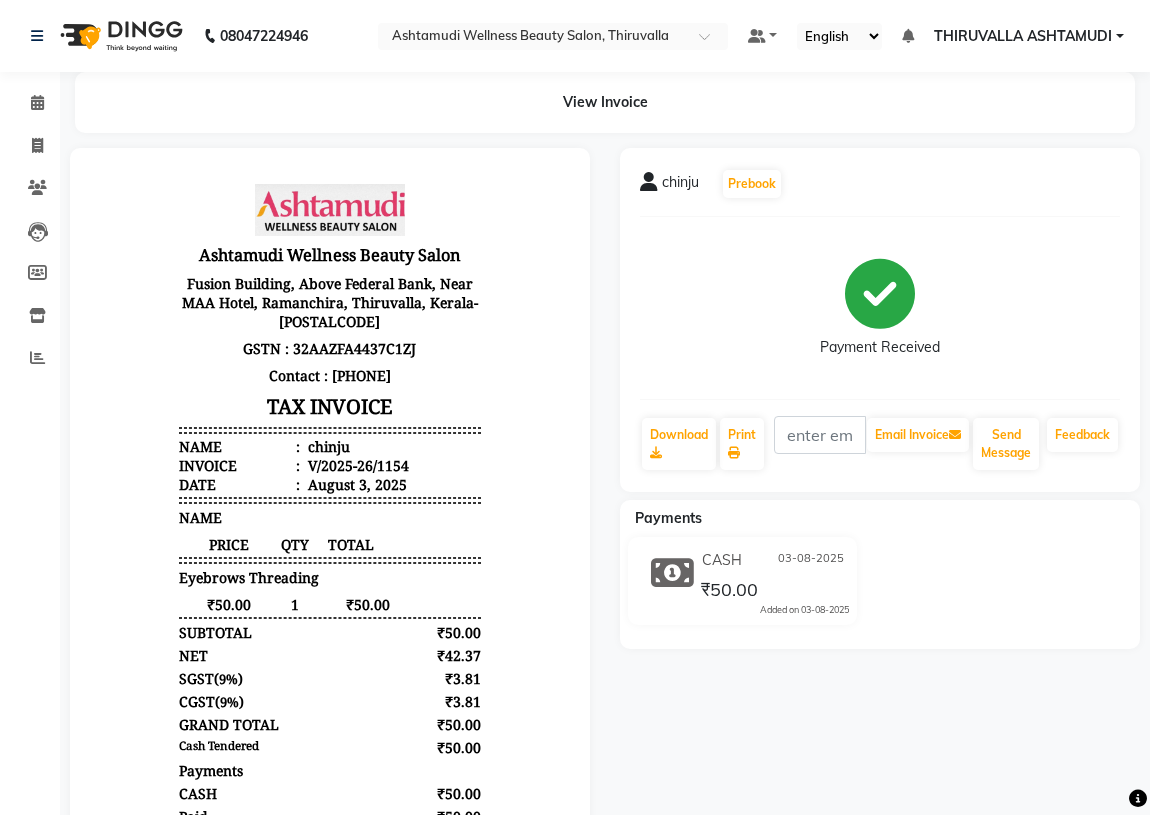 click on "08047224946" 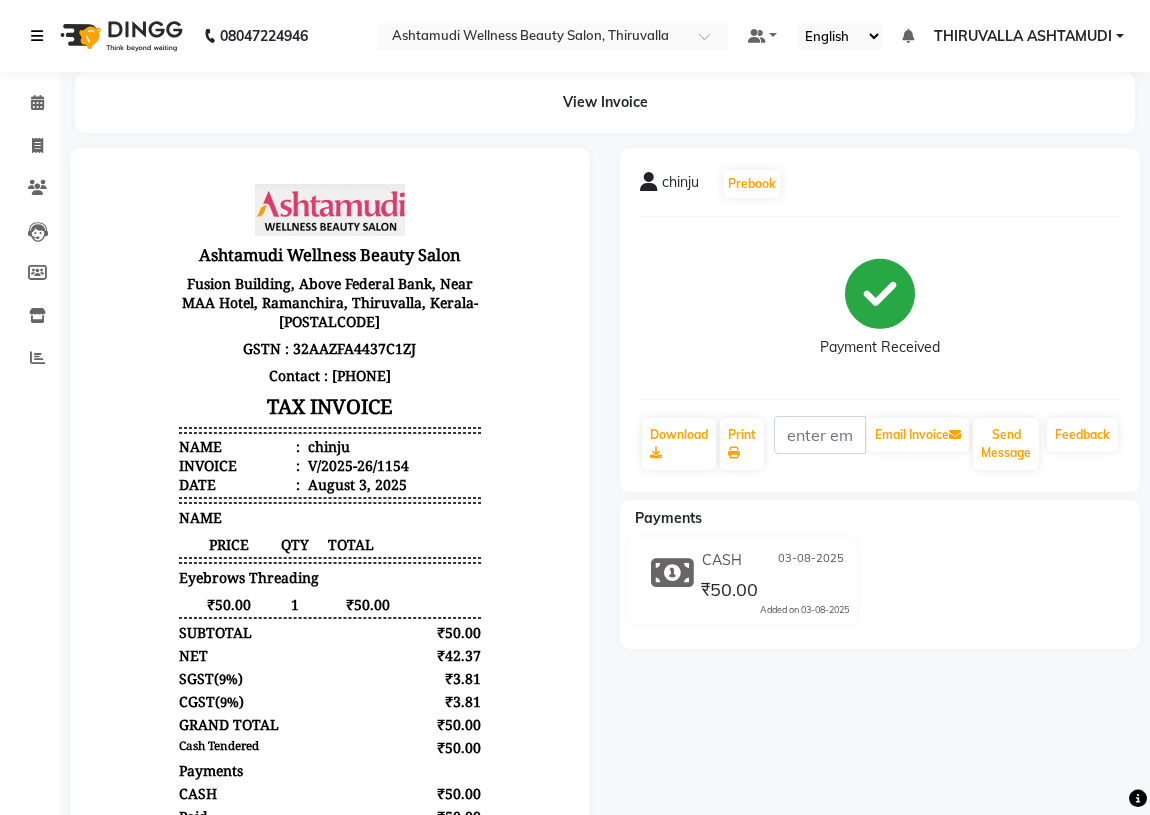 click at bounding box center (37, 36) 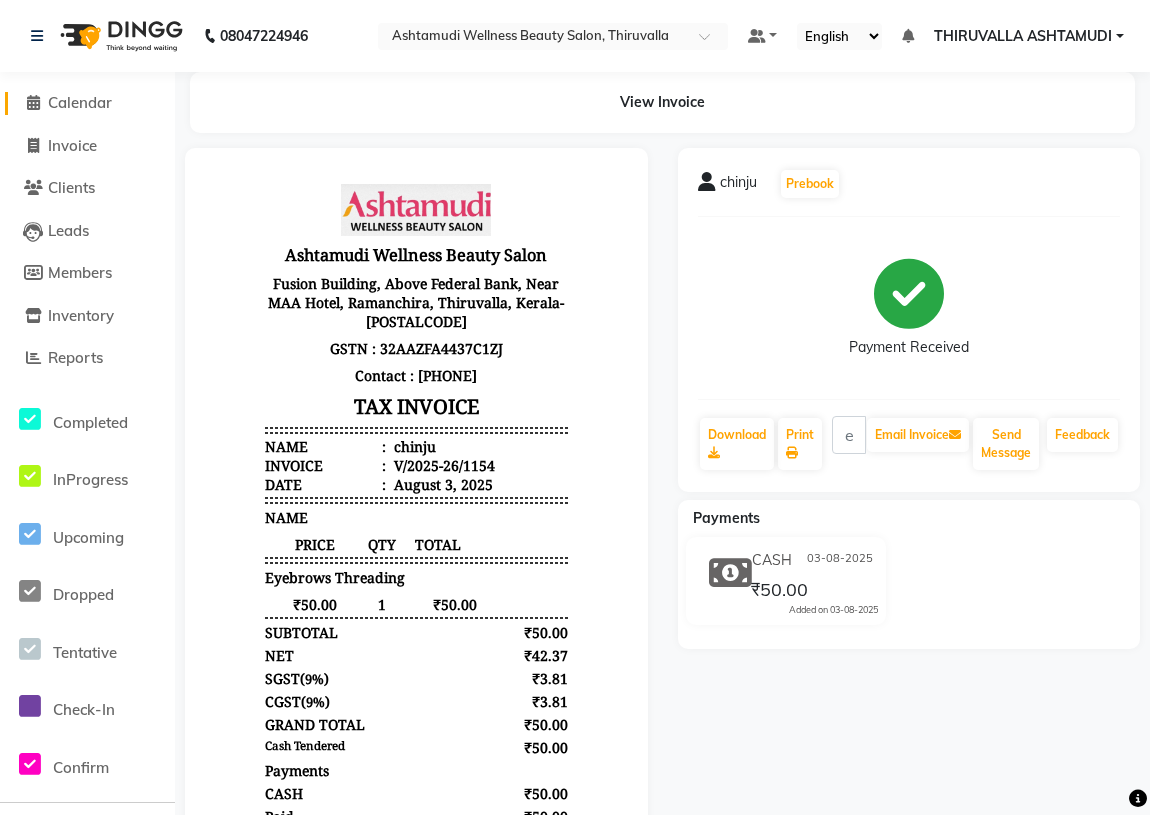 click on "Calendar" 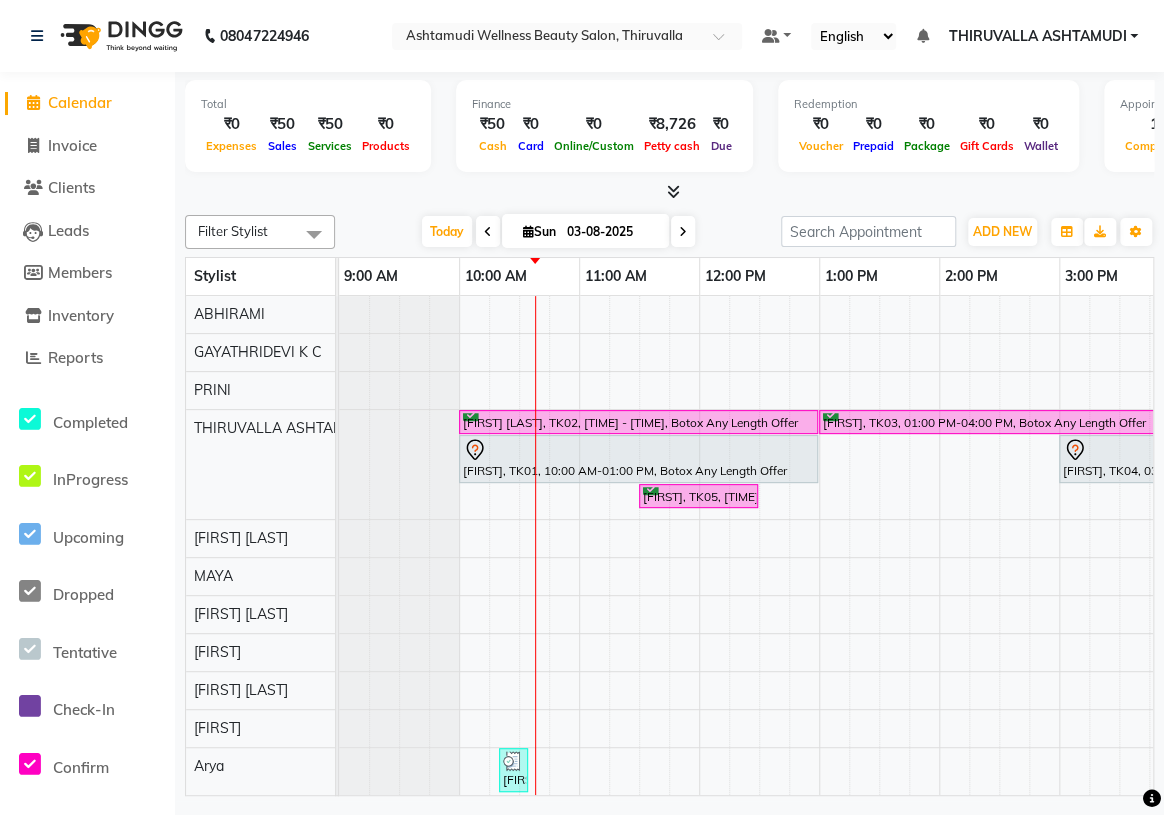 scroll, scrollTop: 0, scrollLeft: 209, axis: horizontal 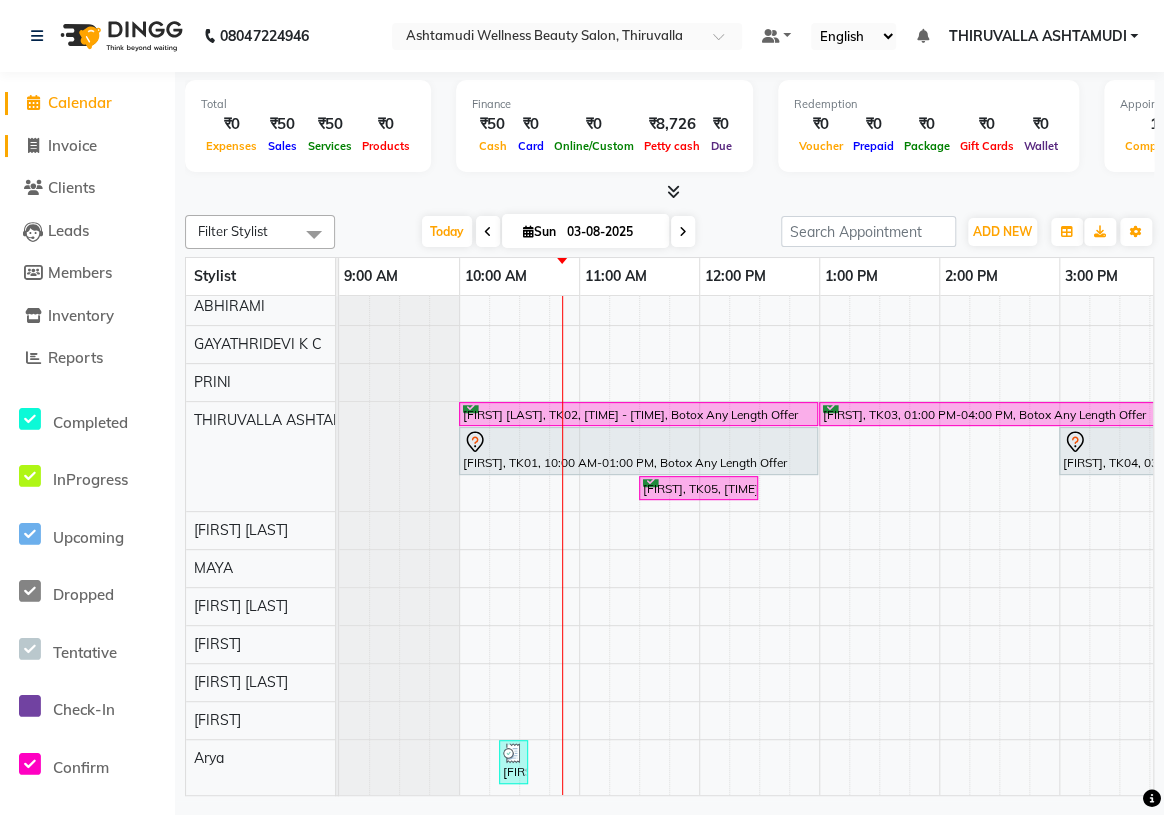 click on "Invoice" 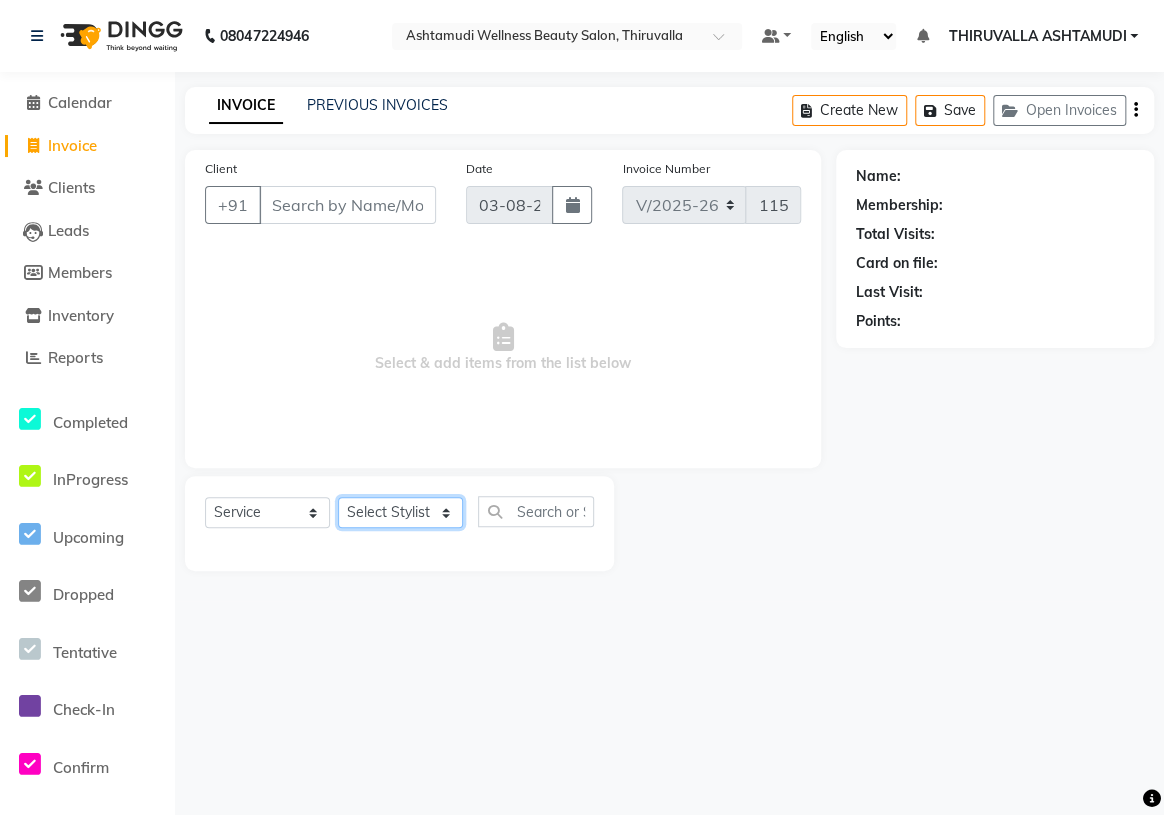 click on "Select Stylist [FIRST]		 Arya [FIRST] [FIRST] [FIRST]	[LAST]	Jisna [FIRST] [LAST] [FIRST] [FIRST] [FIRST] [FIRST] [FIRST] [FIRST]" 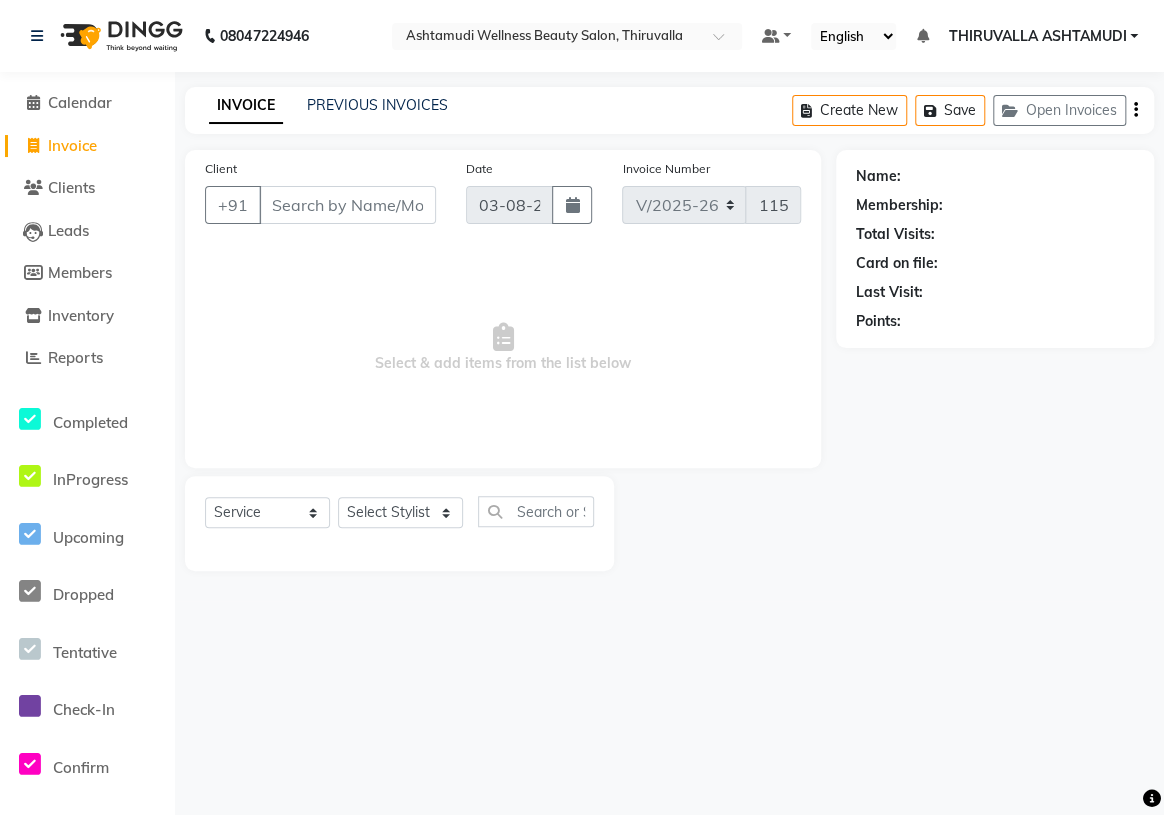 click on "Select  Service  Product  Membership  Package Voucher Prepaid Gift Card  Select Stylist [FIRST]		 Arya [FIRST] [FIRST] [FIRST]	[LAST]	Jisna [FIRST] [LAST] [FIRST] [FIRST] [FIRST] [FIRST] [FIRST] [FIRST]" 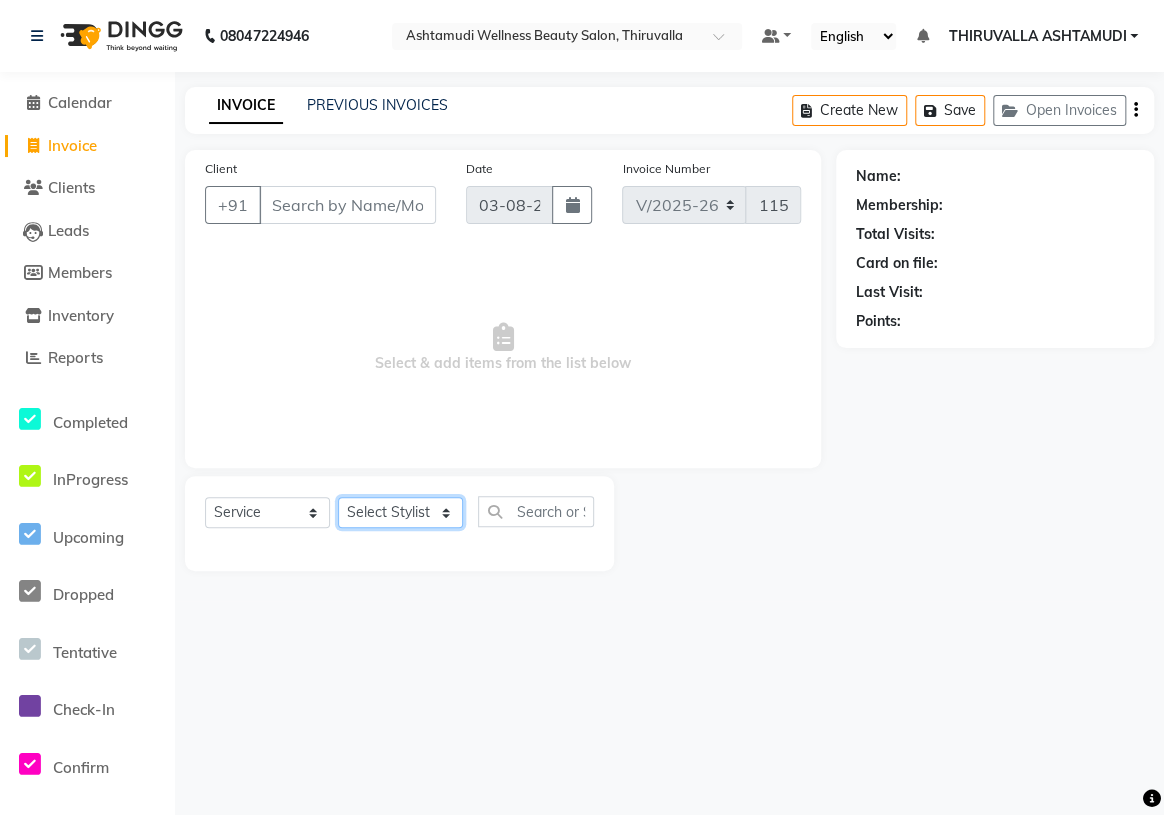 click on "Select Stylist [FIRST]		 Arya [FIRST] [FIRST] [FIRST]	[LAST]	Jisna [FIRST] [LAST] [FIRST] [FIRST] [FIRST] [FIRST] [FIRST] [FIRST]" 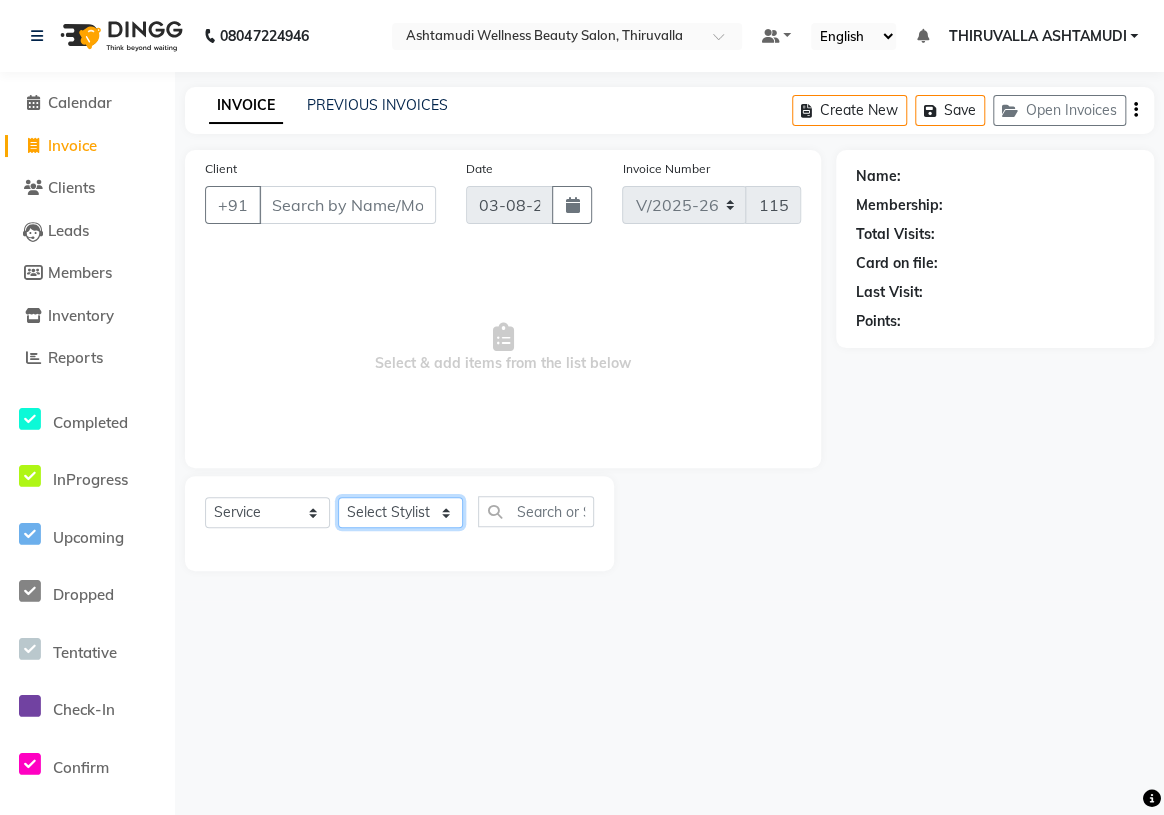 select on "42901" 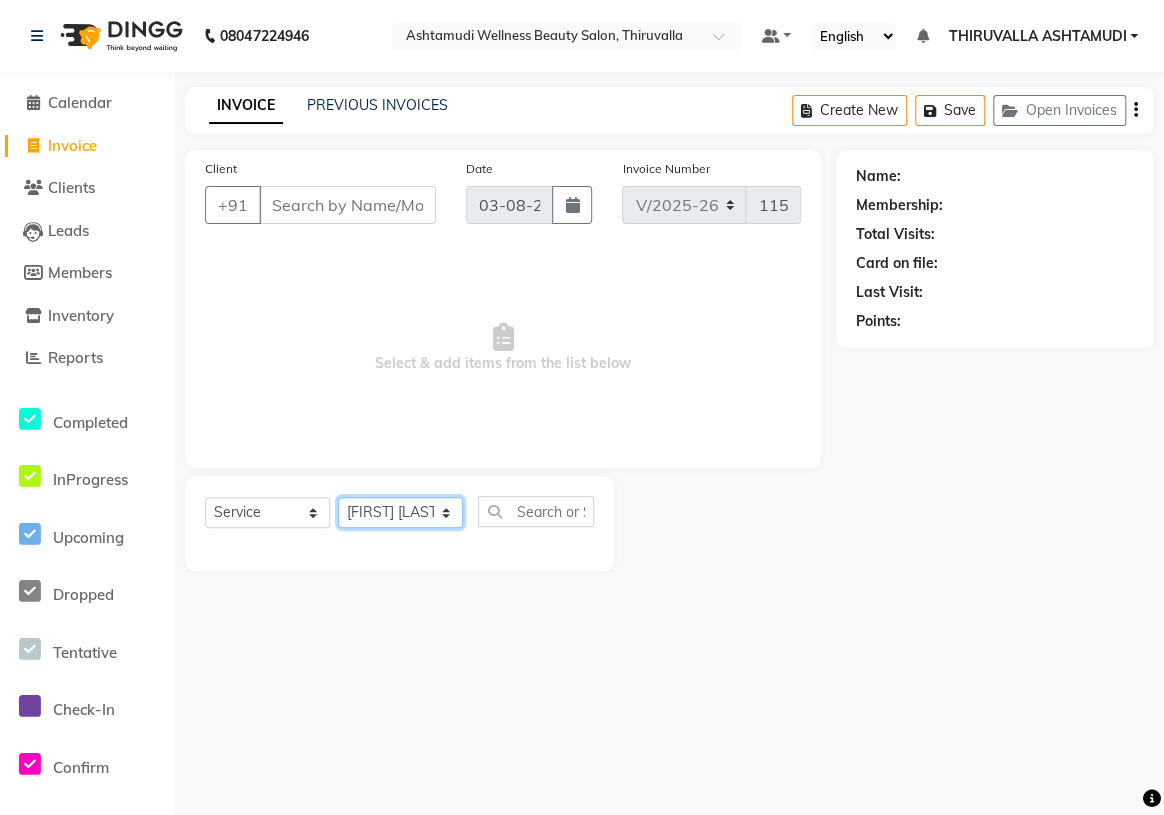 click on "Select Stylist [FIRST]		 Arya [FIRST] [FIRST] [FIRST]	[LAST]	Jisna [FIRST] [LAST] [FIRST] [FIRST] [FIRST] [FIRST] [FIRST] [FIRST]" 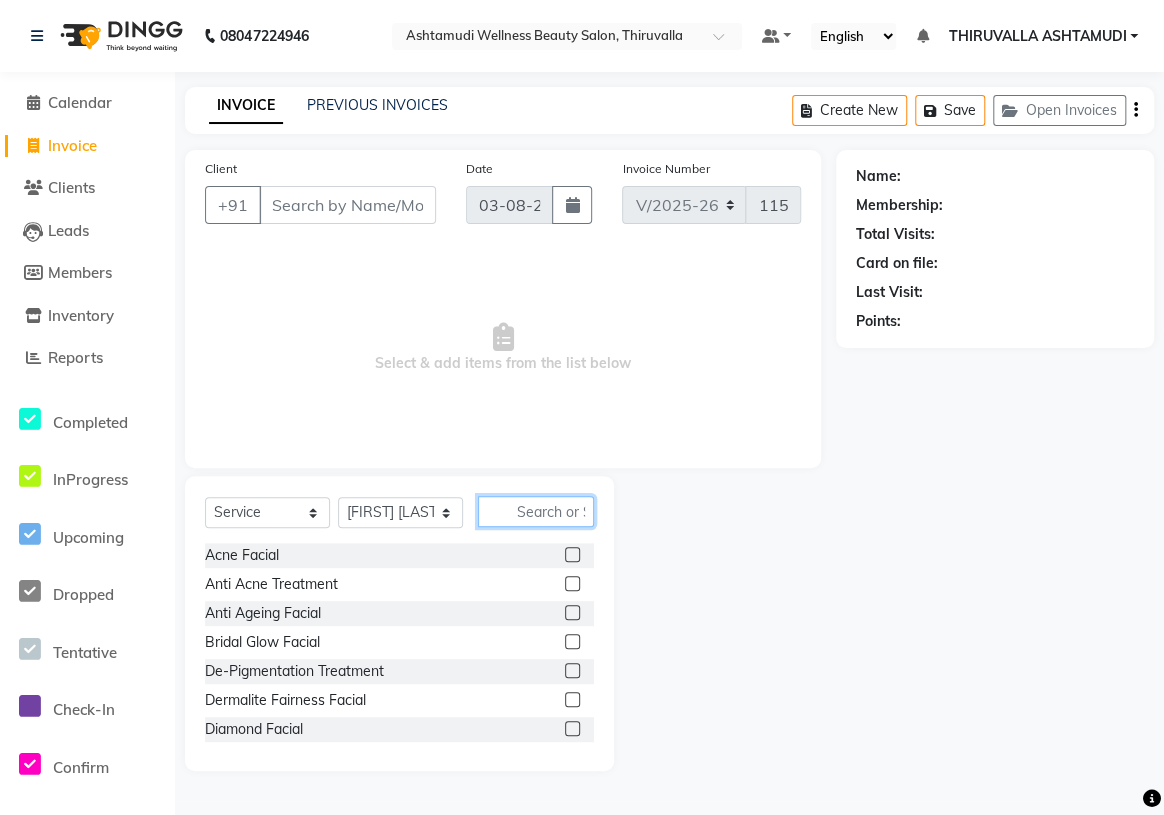 click 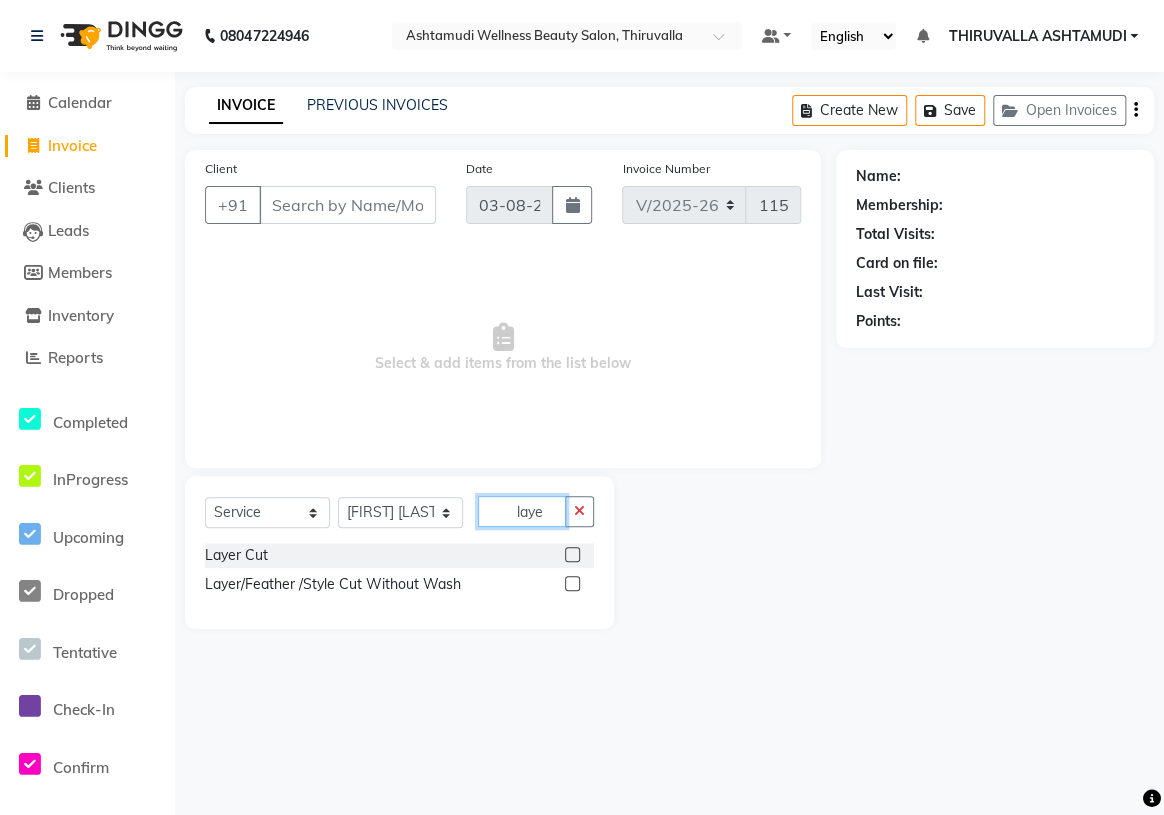 type on "laye" 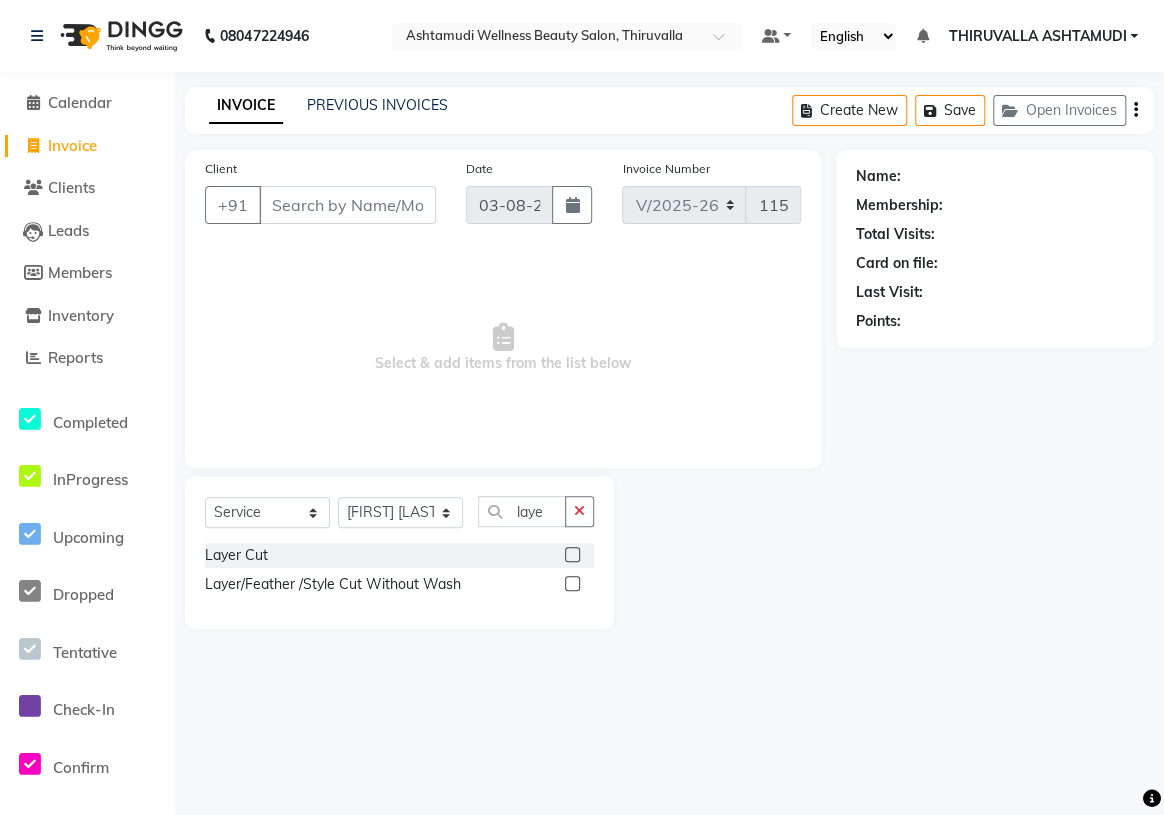 click 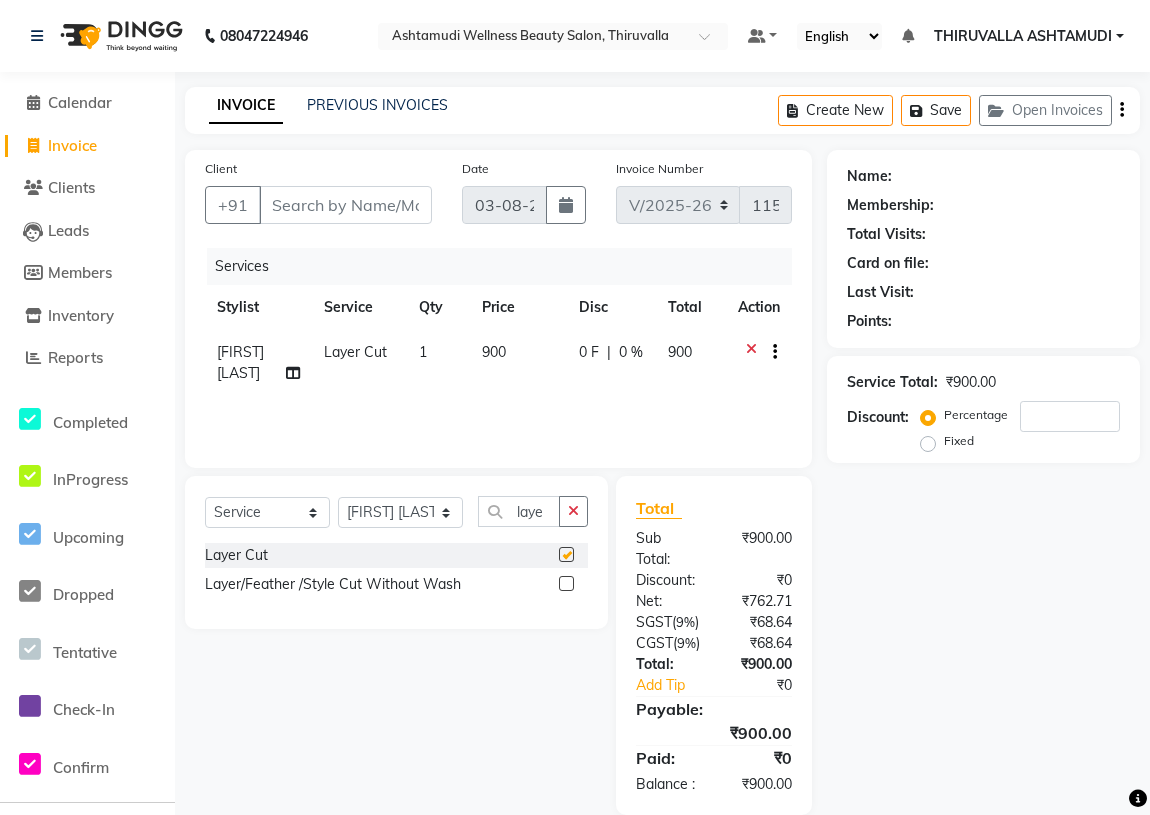 checkbox on "false" 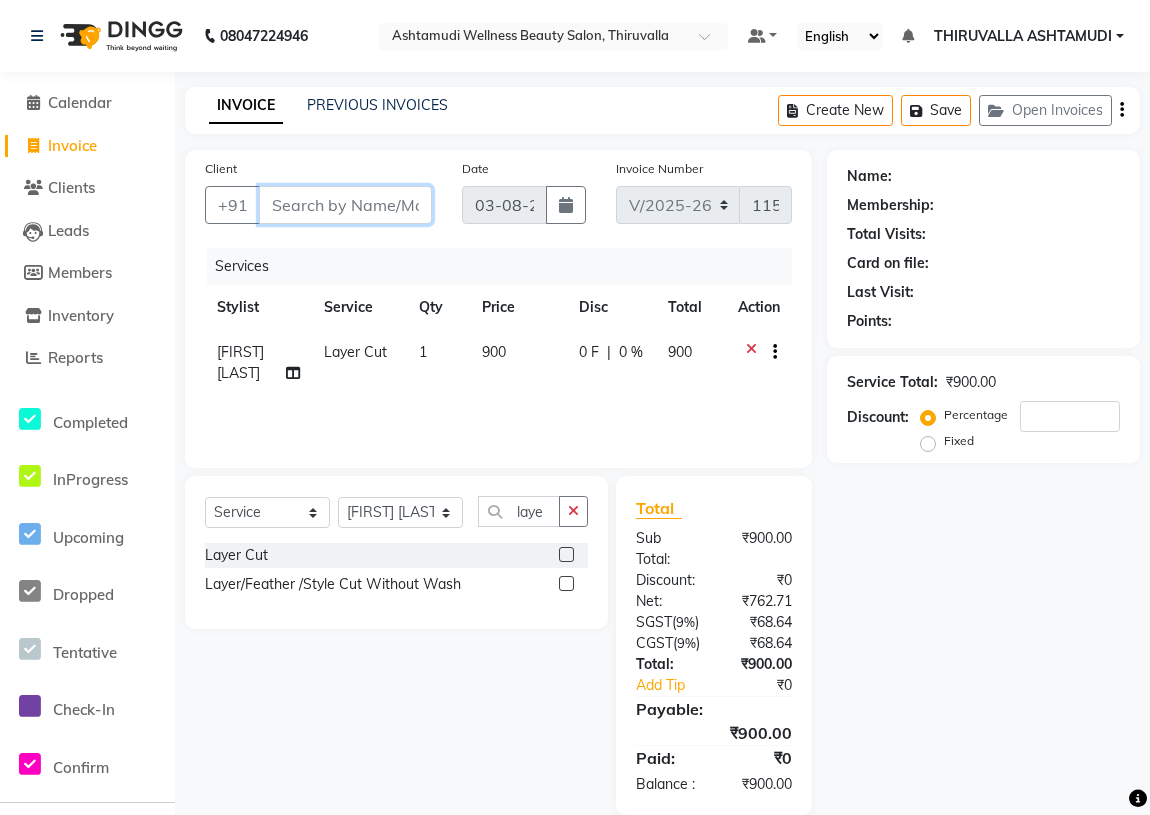 click on "Client" at bounding box center (345, 205) 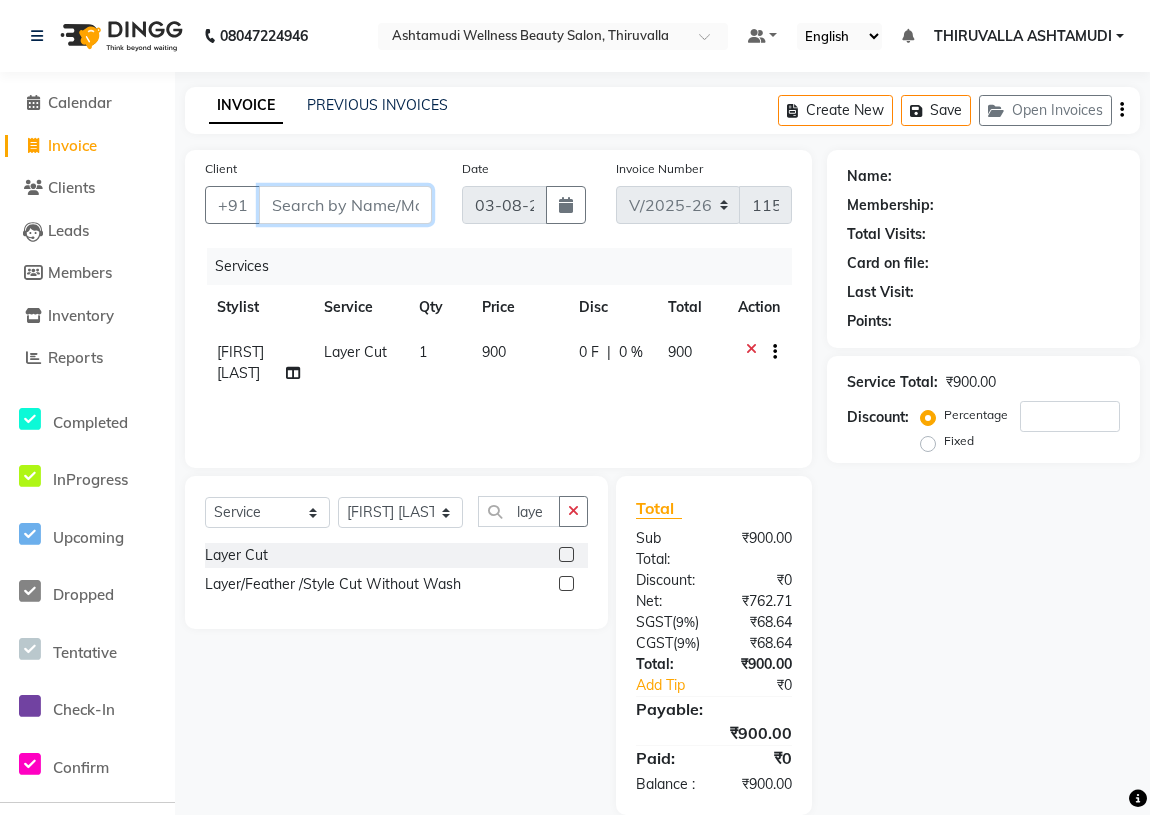 type on "9" 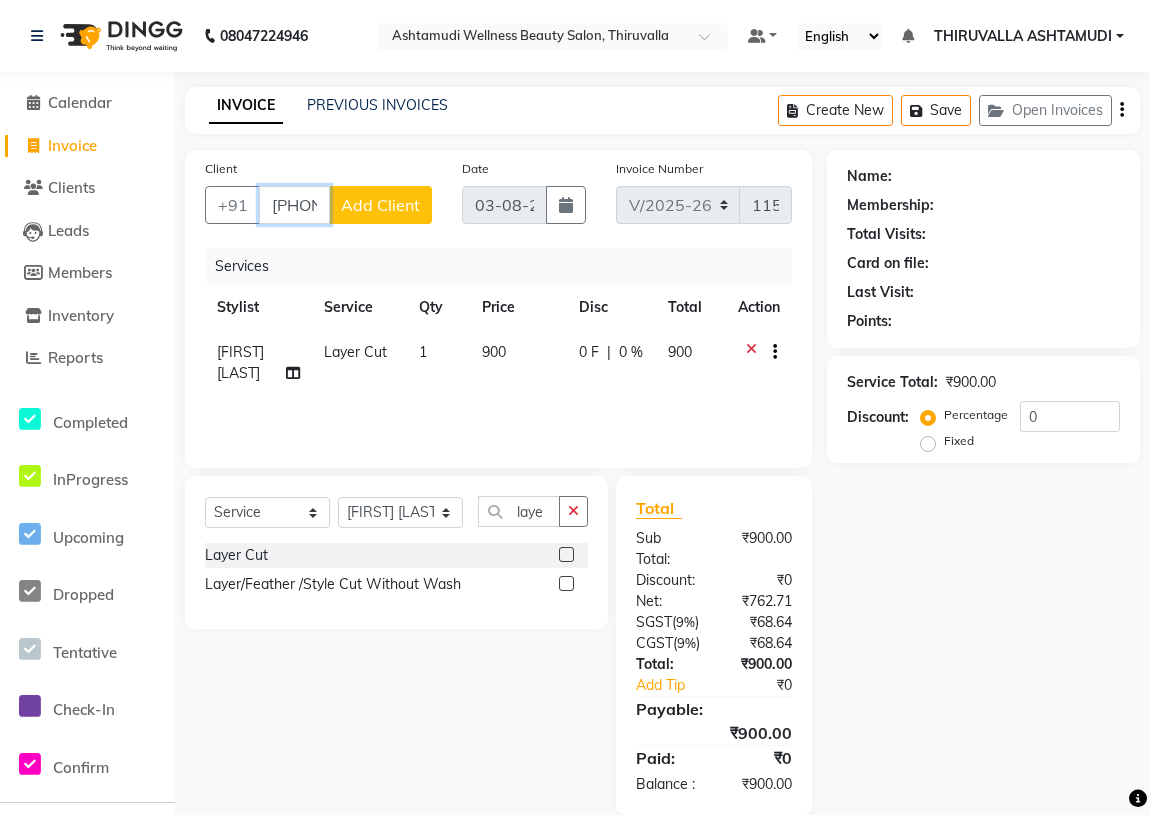 type on "[PHONE]" 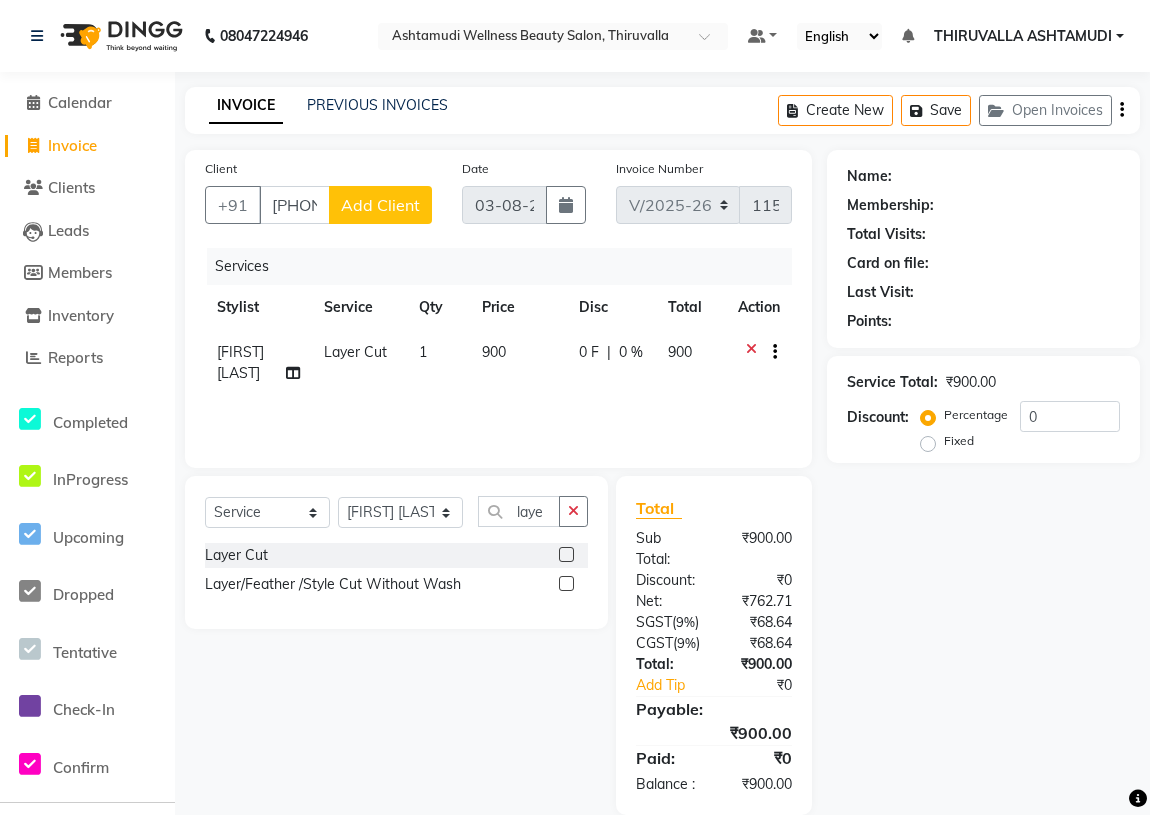 click on "Add Client" 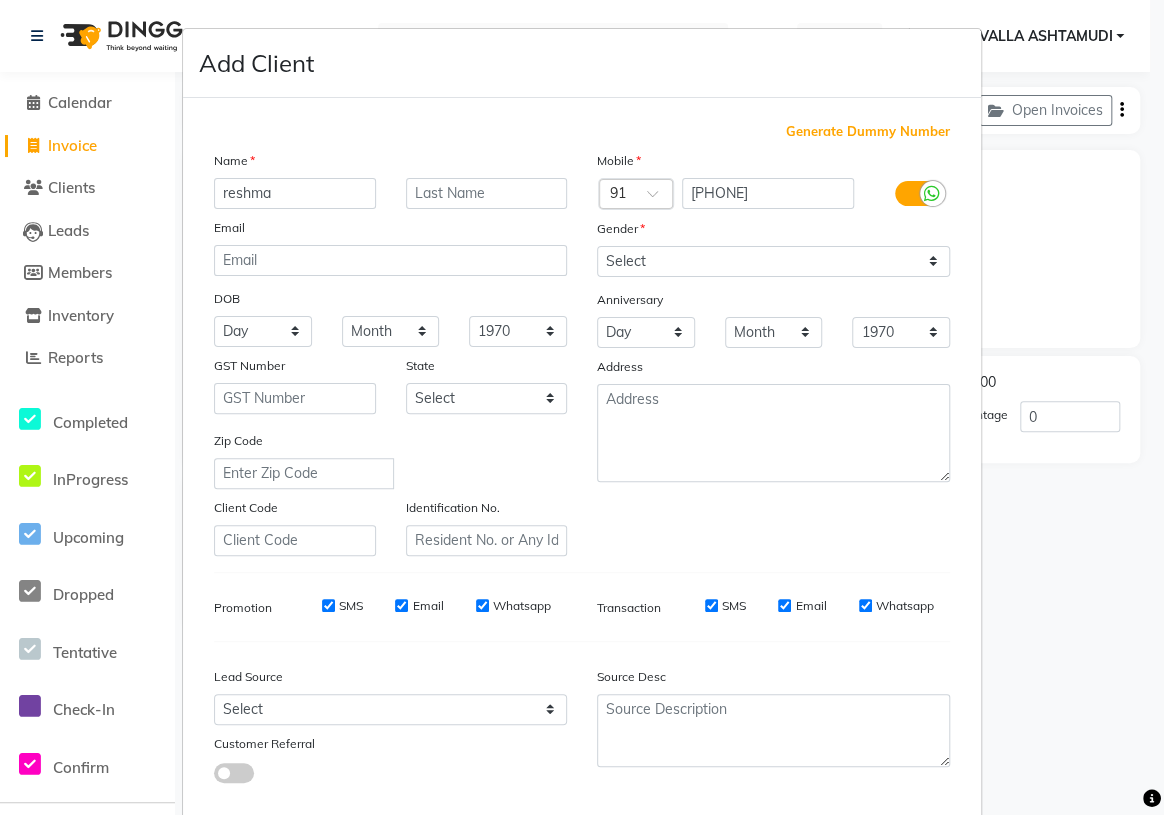 type on "reshma" 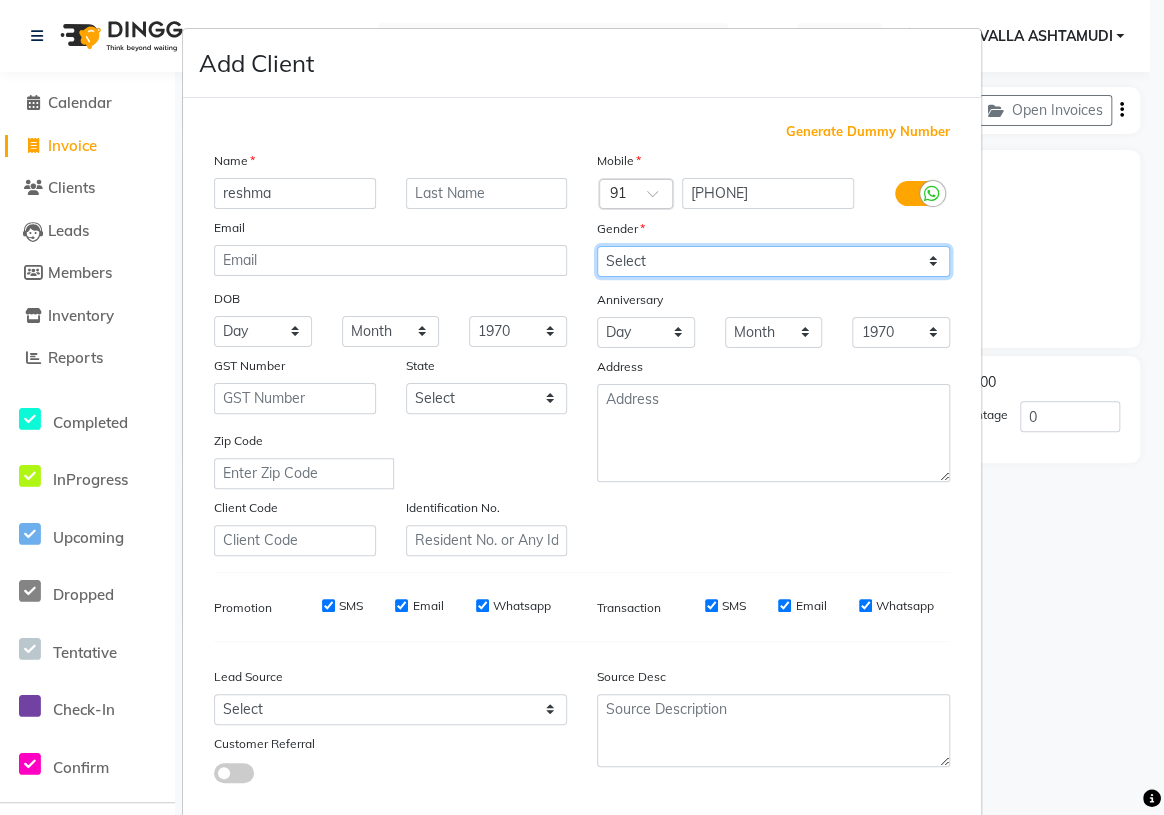 drag, startPoint x: 658, startPoint y: 252, endPoint x: 661, endPoint y: 273, distance: 21.213203 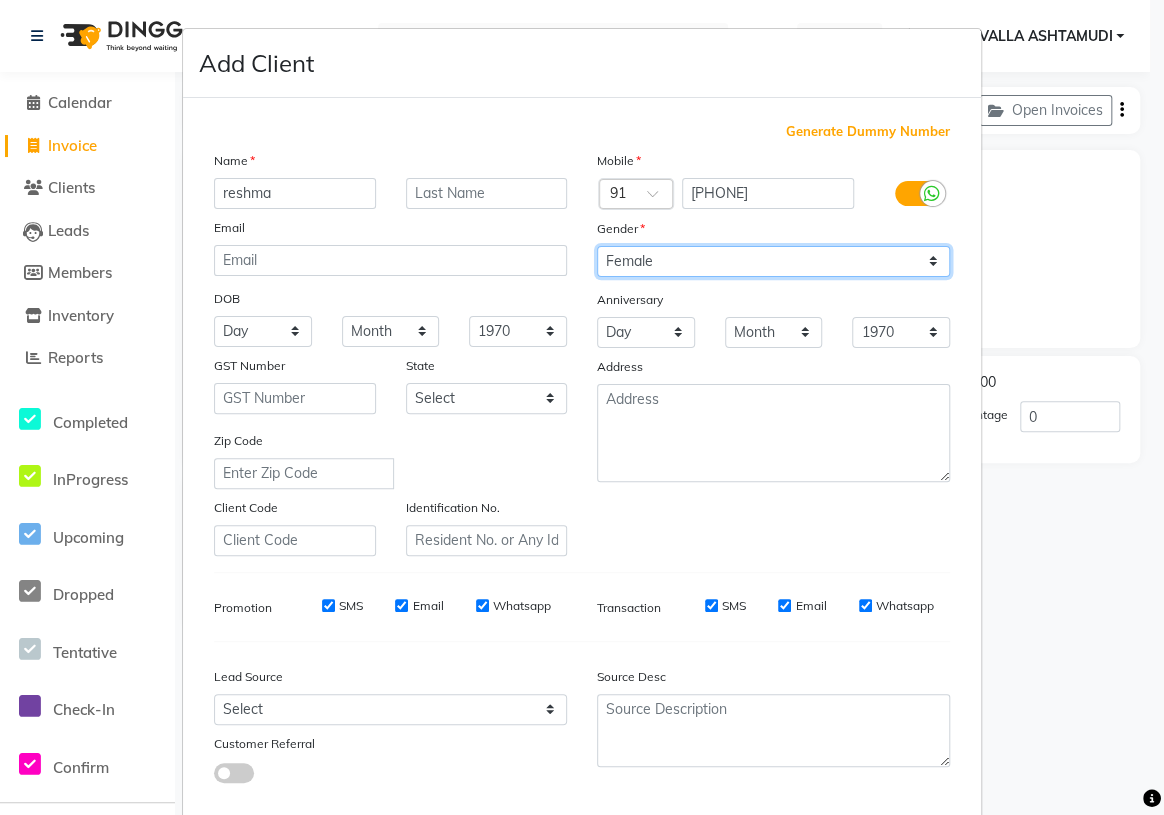 click on "Select Male Female Other Prefer Not To Say" at bounding box center (773, 261) 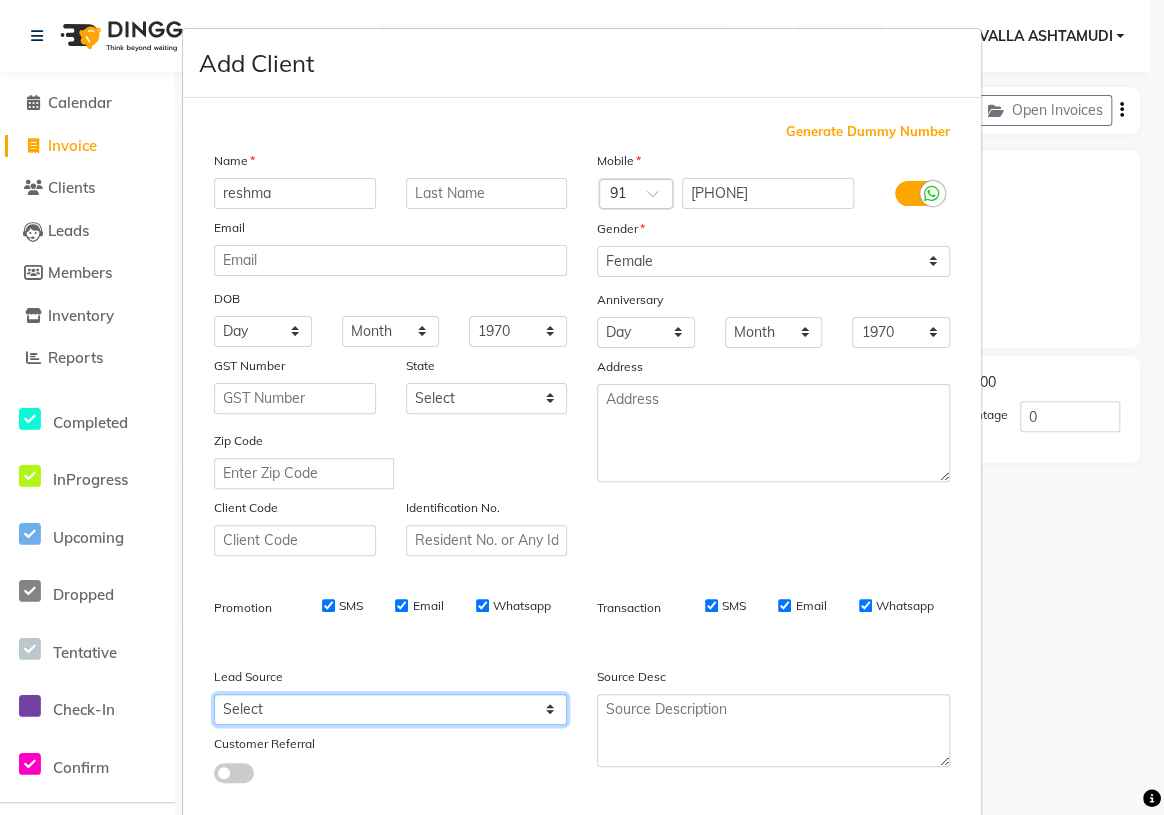 drag, startPoint x: 377, startPoint y: 727, endPoint x: 377, endPoint y: 710, distance: 17 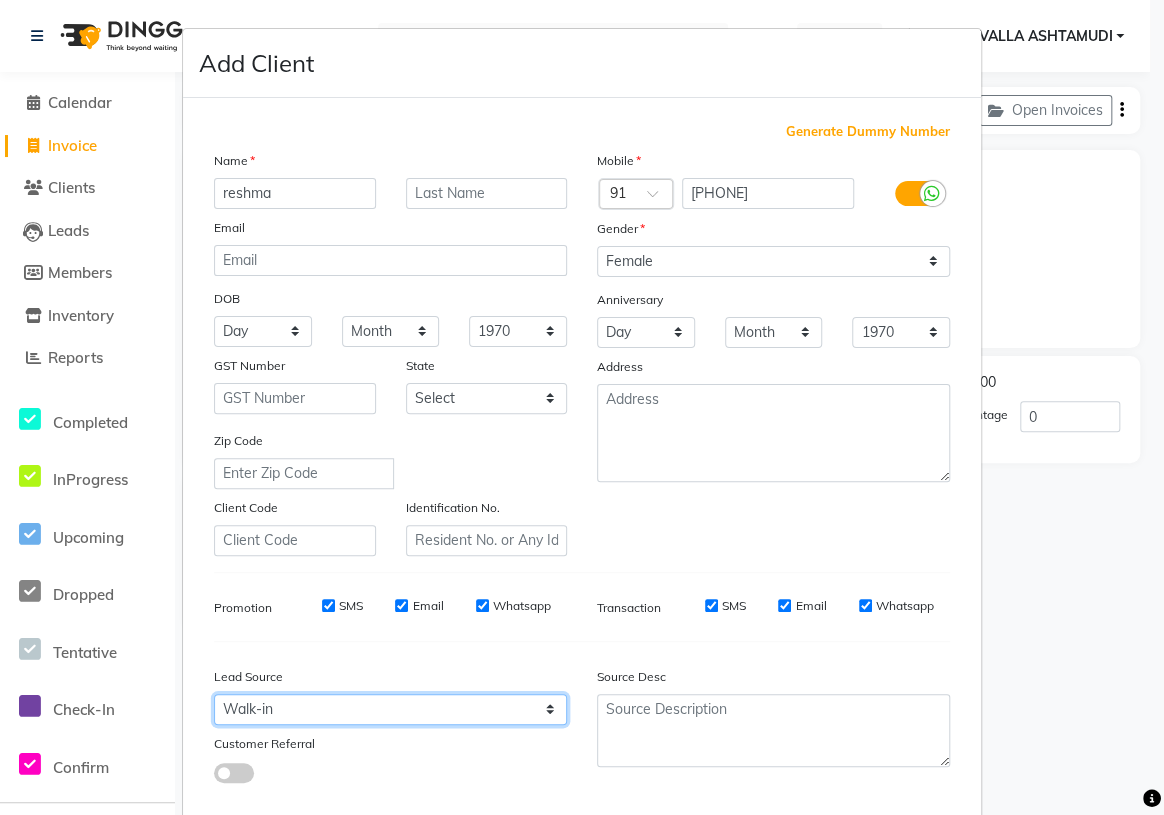 click on "Select Walk-in Referral Internet Friend Word of Mouth Advertisement Facebook JustDial Google Other Instagram  YouTube  WhatsApp" at bounding box center [390, 709] 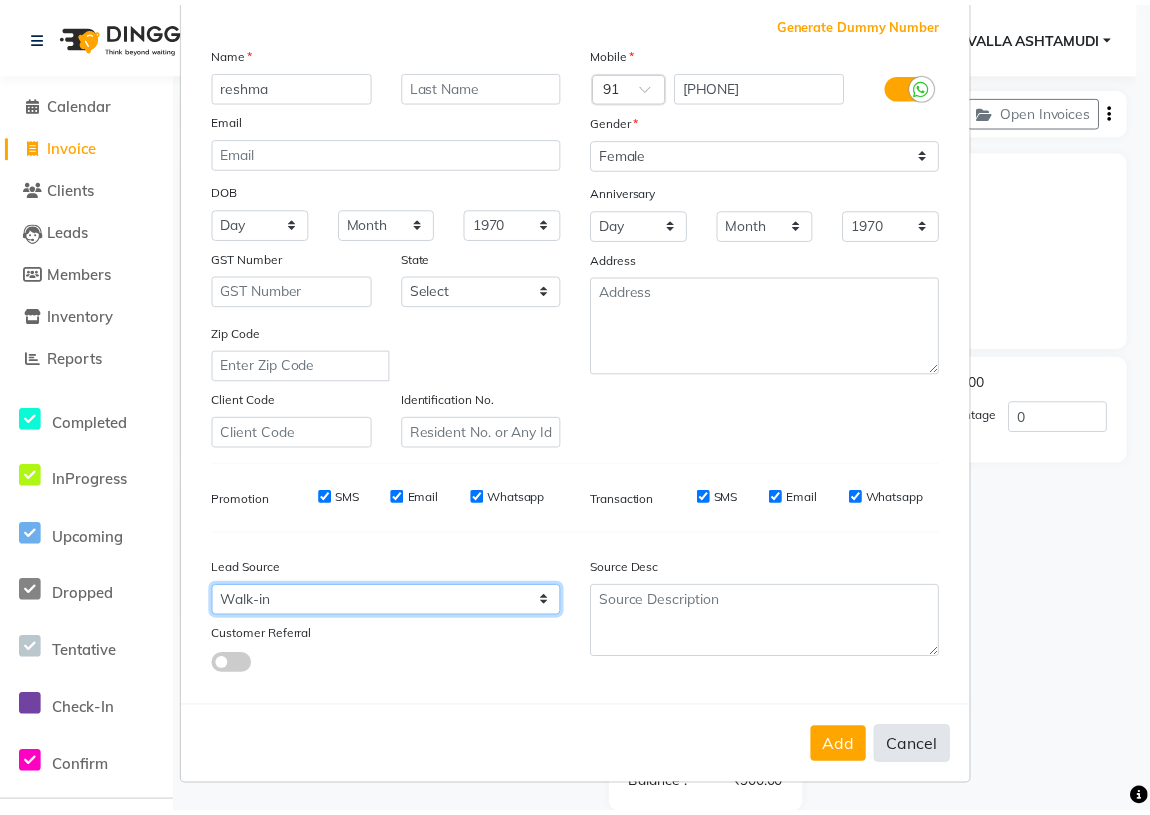scroll, scrollTop: 113, scrollLeft: 0, axis: vertical 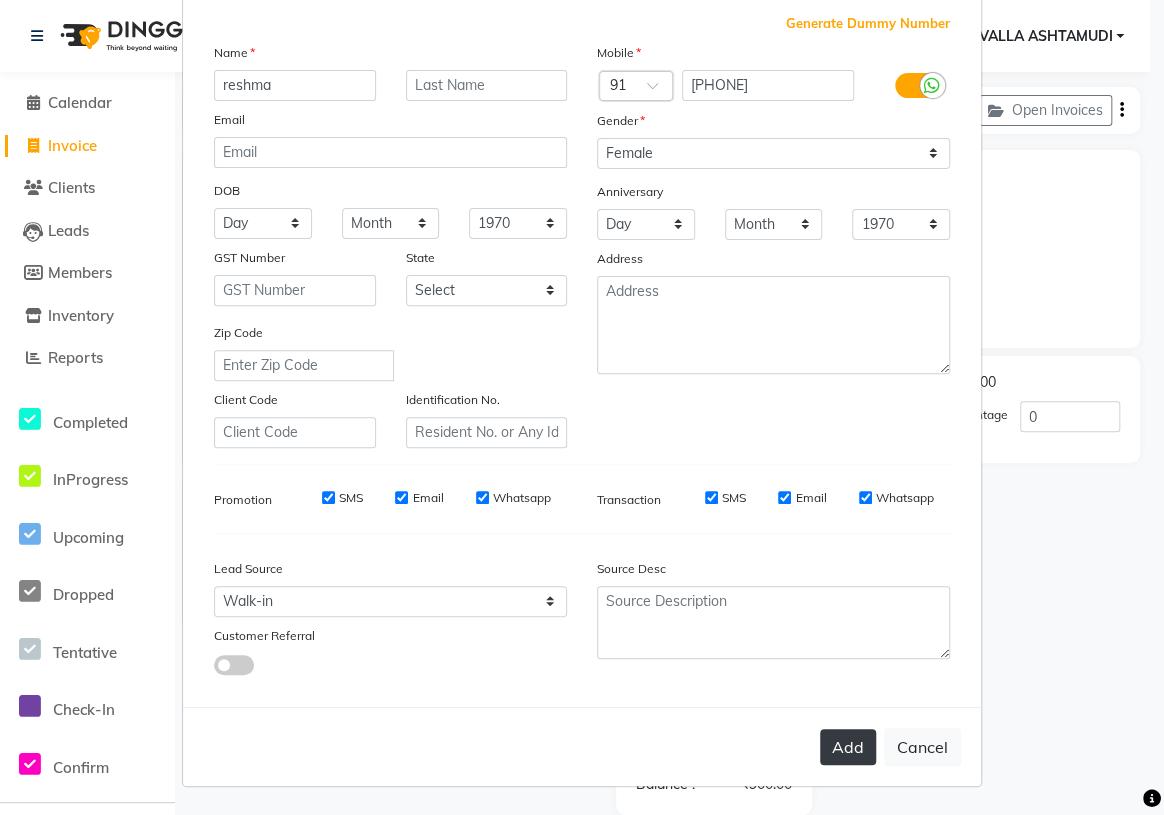 click on "Add" at bounding box center (848, 747) 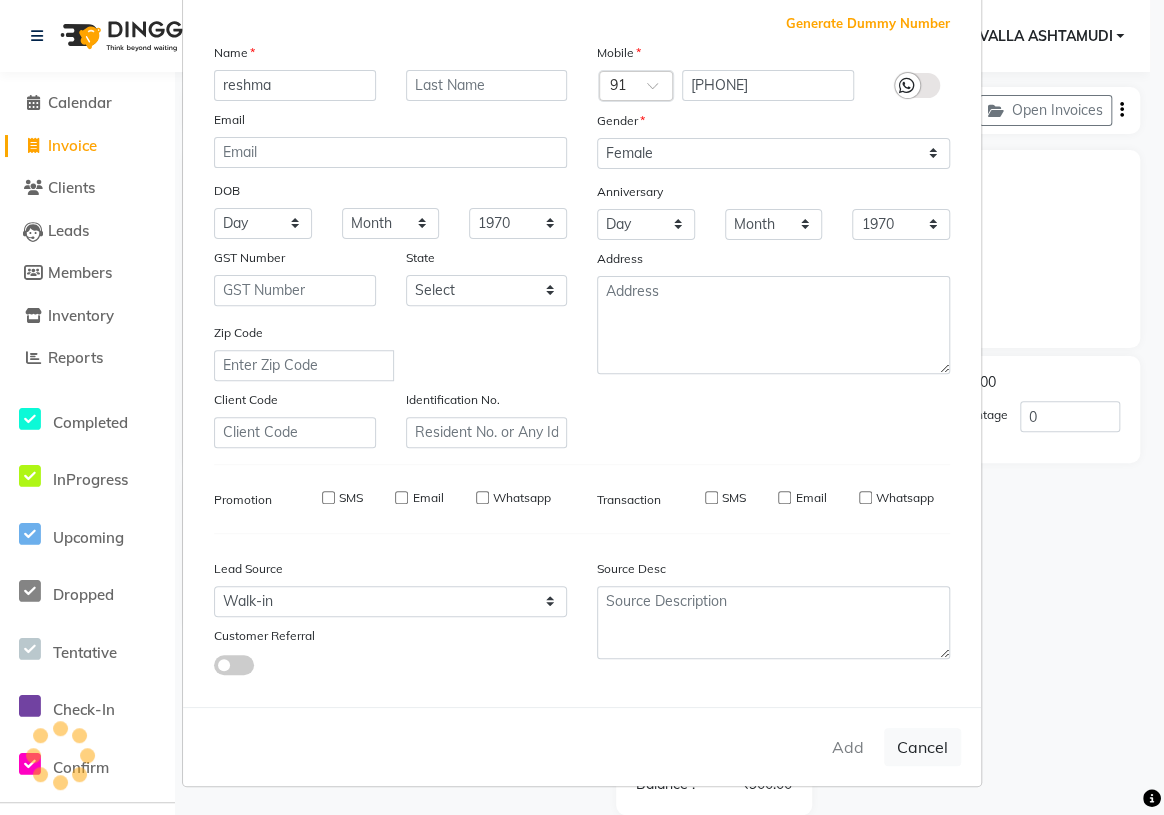 type 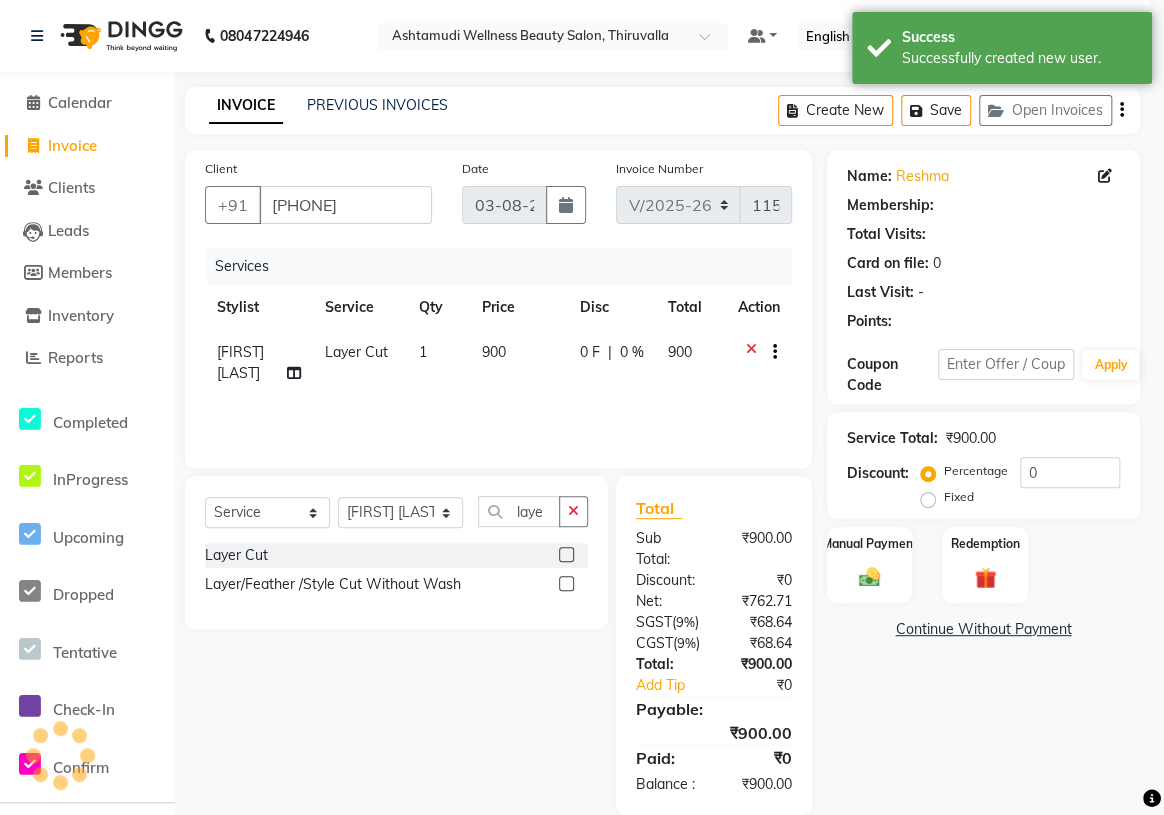 select on "1: Object" 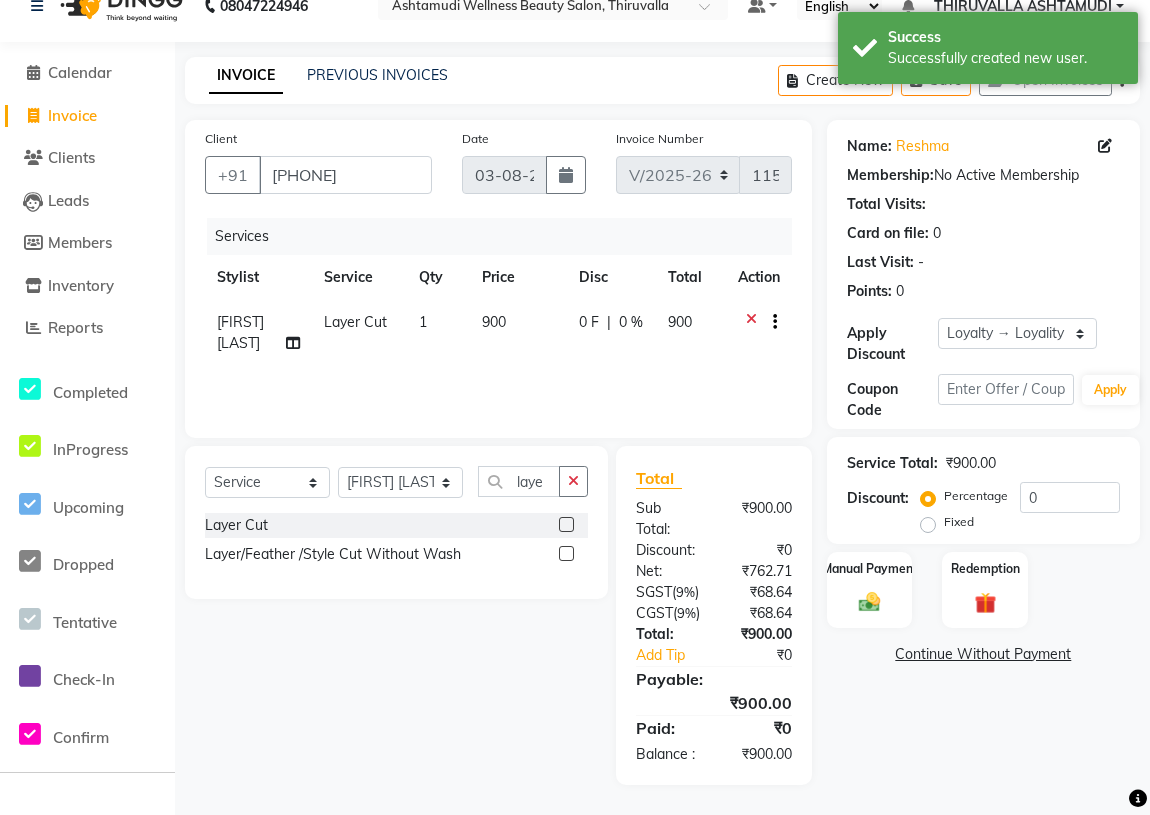 scroll, scrollTop: 93, scrollLeft: 0, axis: vertical 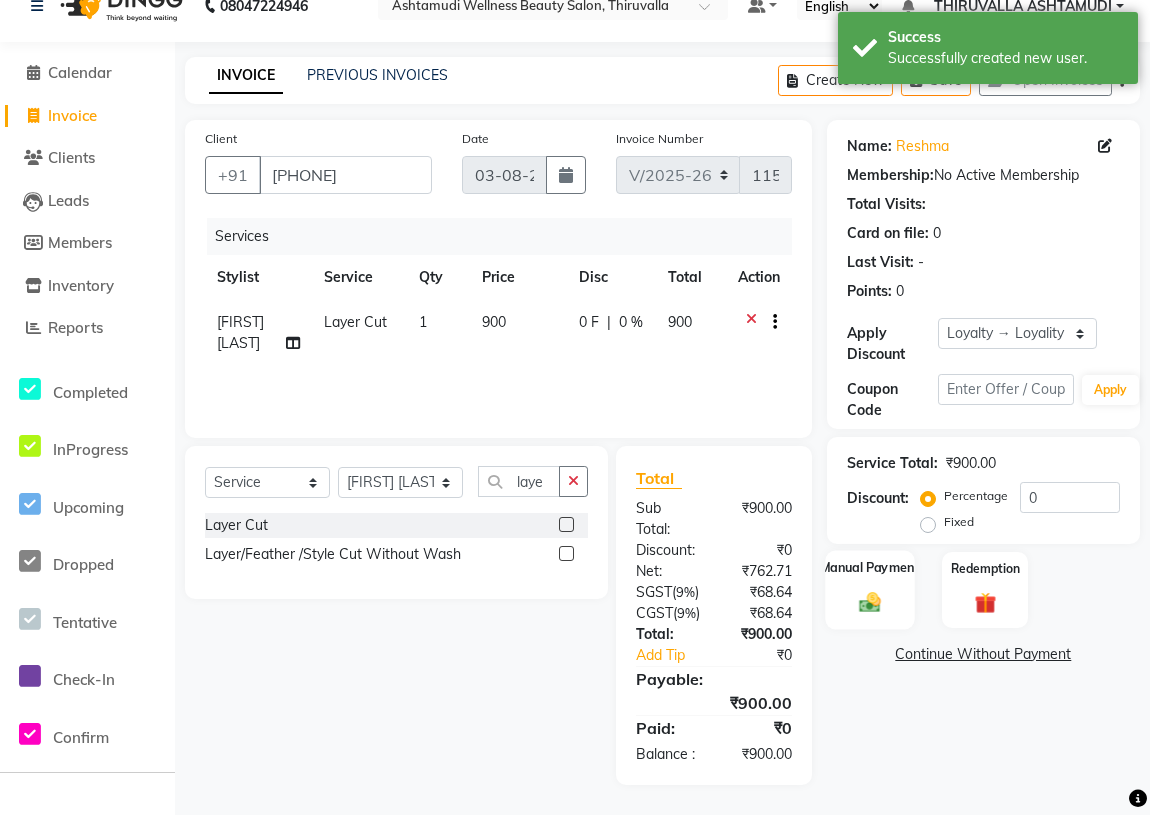 click on "Manual Payment" 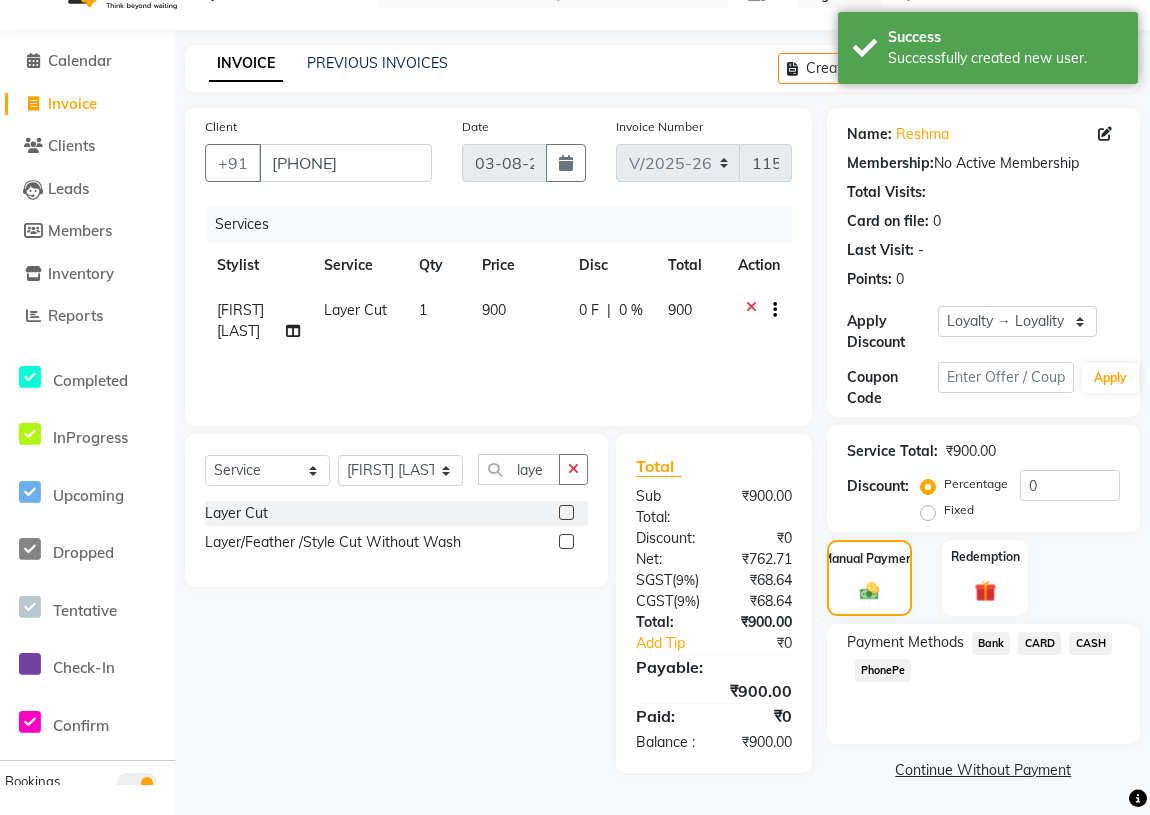 click on "PhonePe" 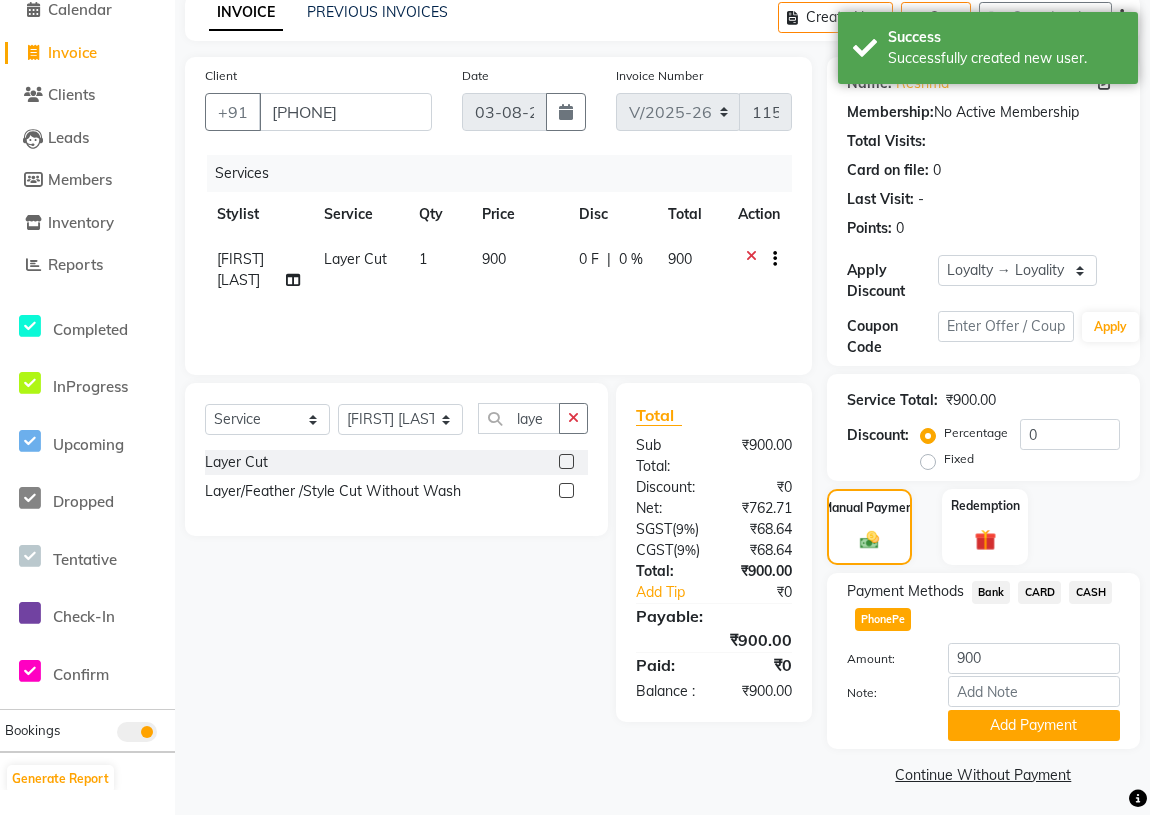scroll, scrollTop: 96, scrollLeft: 0, axis: vertical 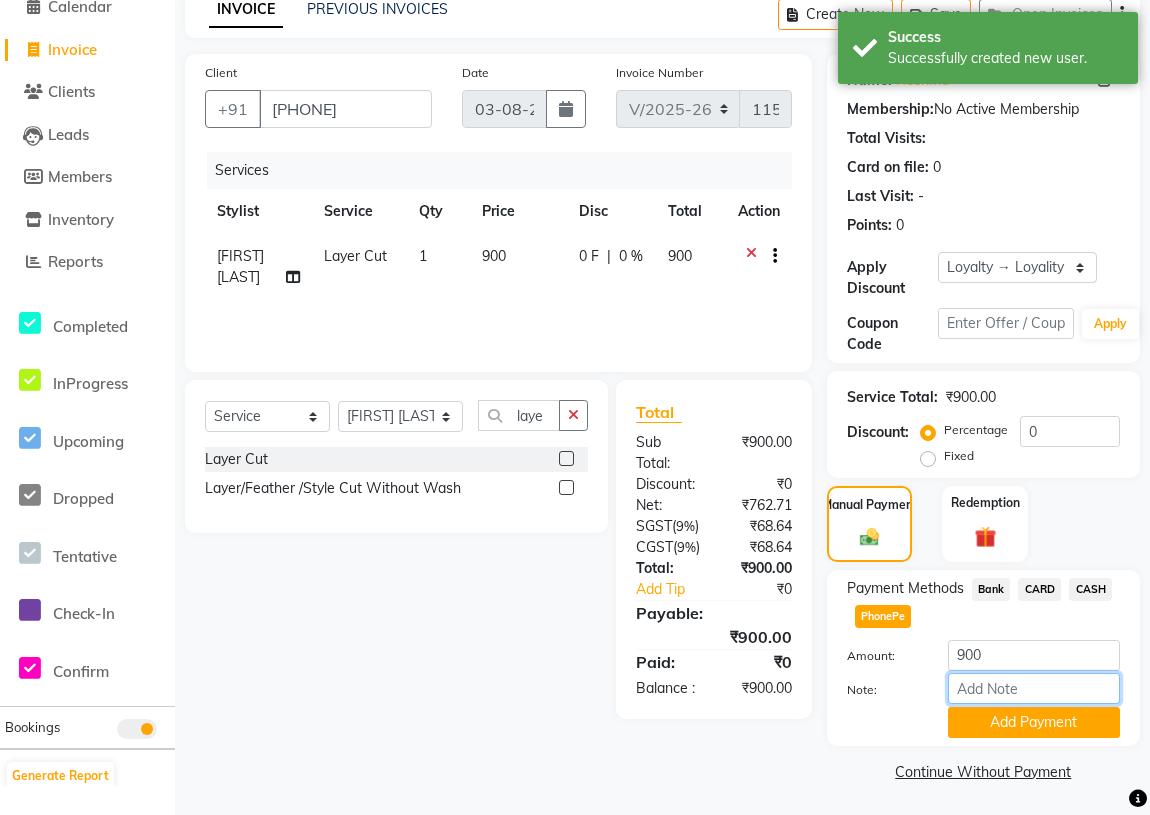 drag, startPoint x: 989, startPoint y: 692, endPoint x: 986, endPoint y: 710, distance: 18.248287 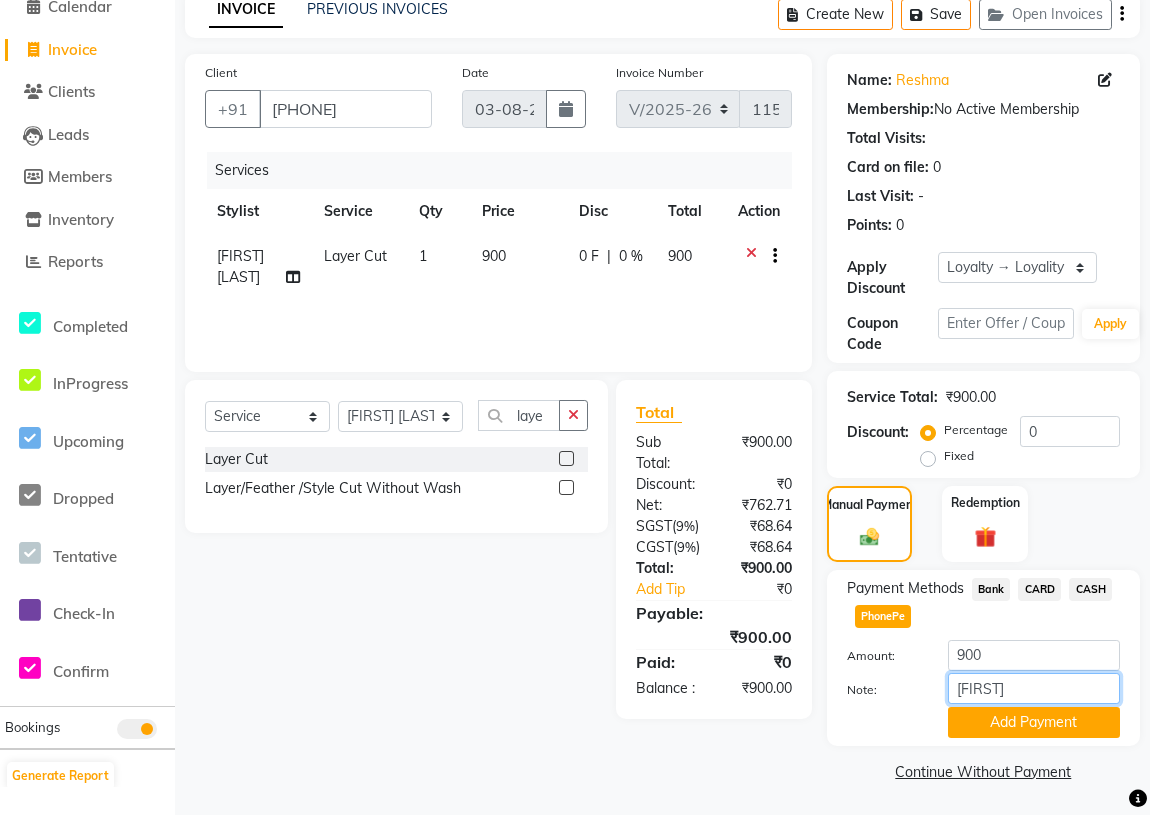 type on "vismaya" 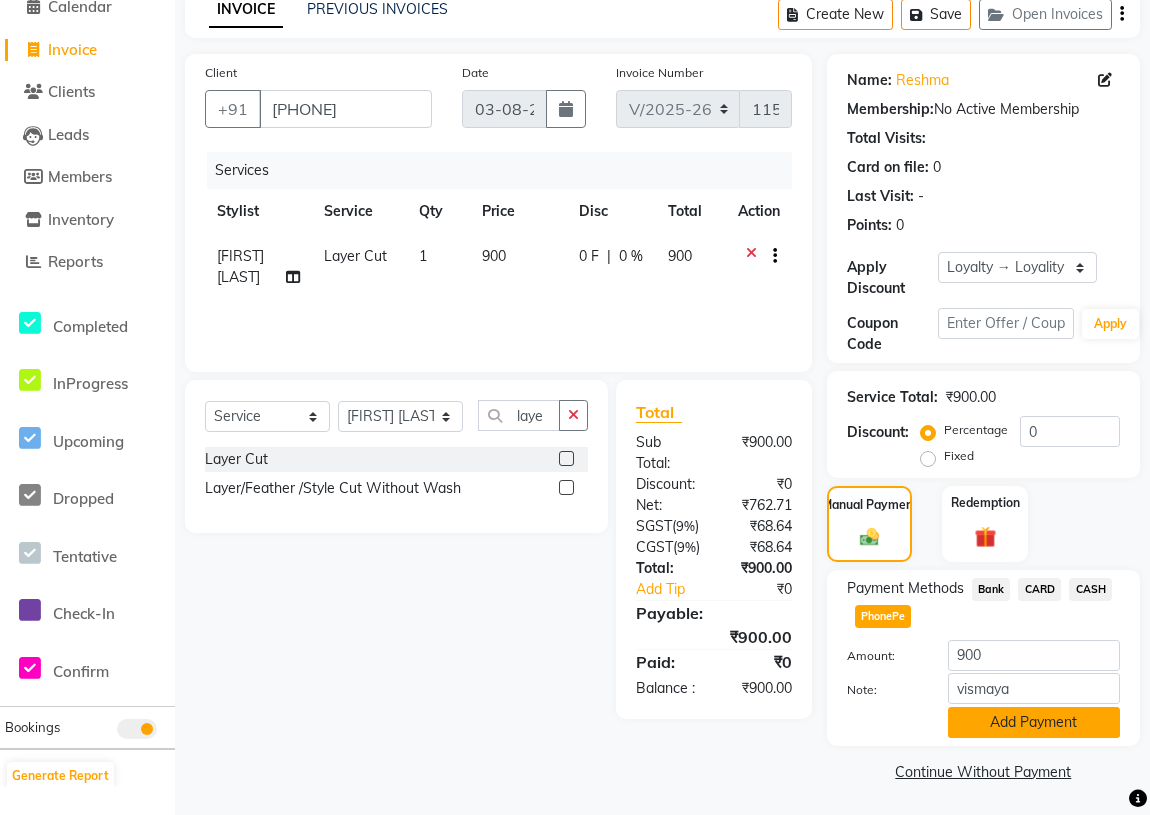 click on "Add Payment" 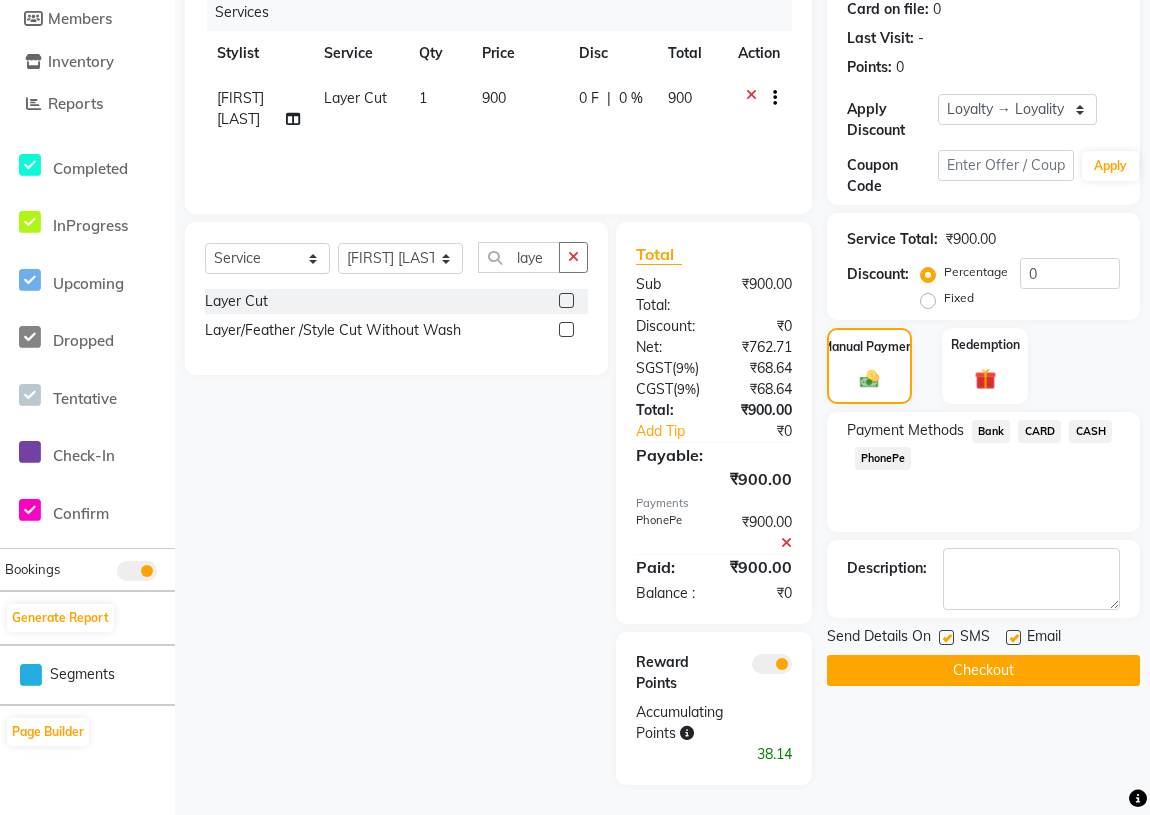 scroll, scrollTop: 317, scrollLeft: 0, axis: vertical 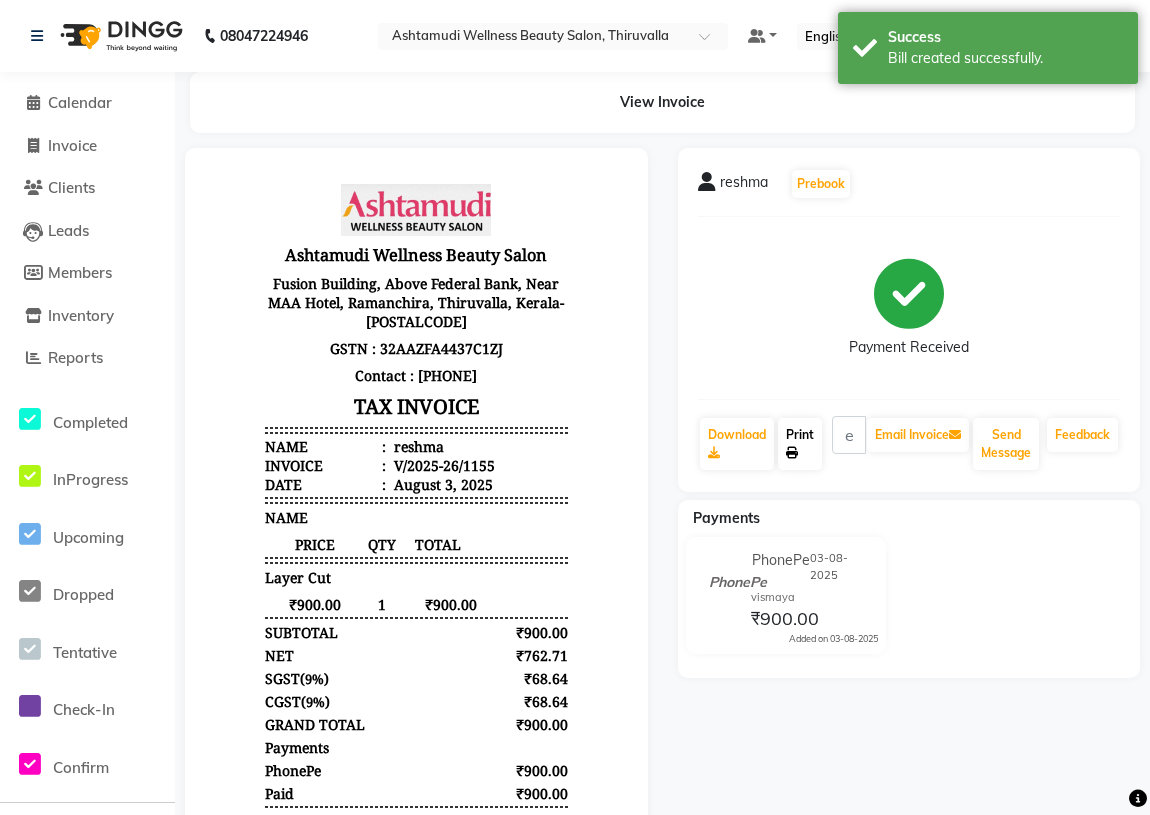 click on "Print" 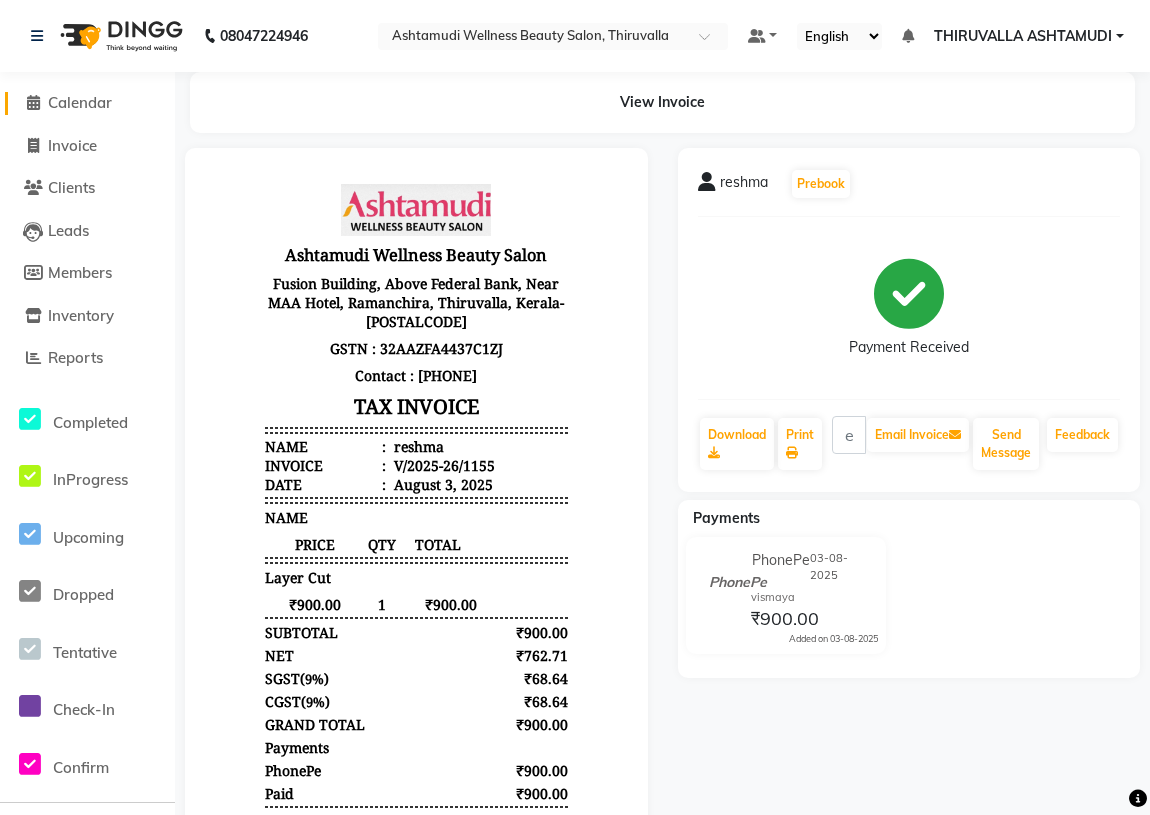 click on "Calendar" 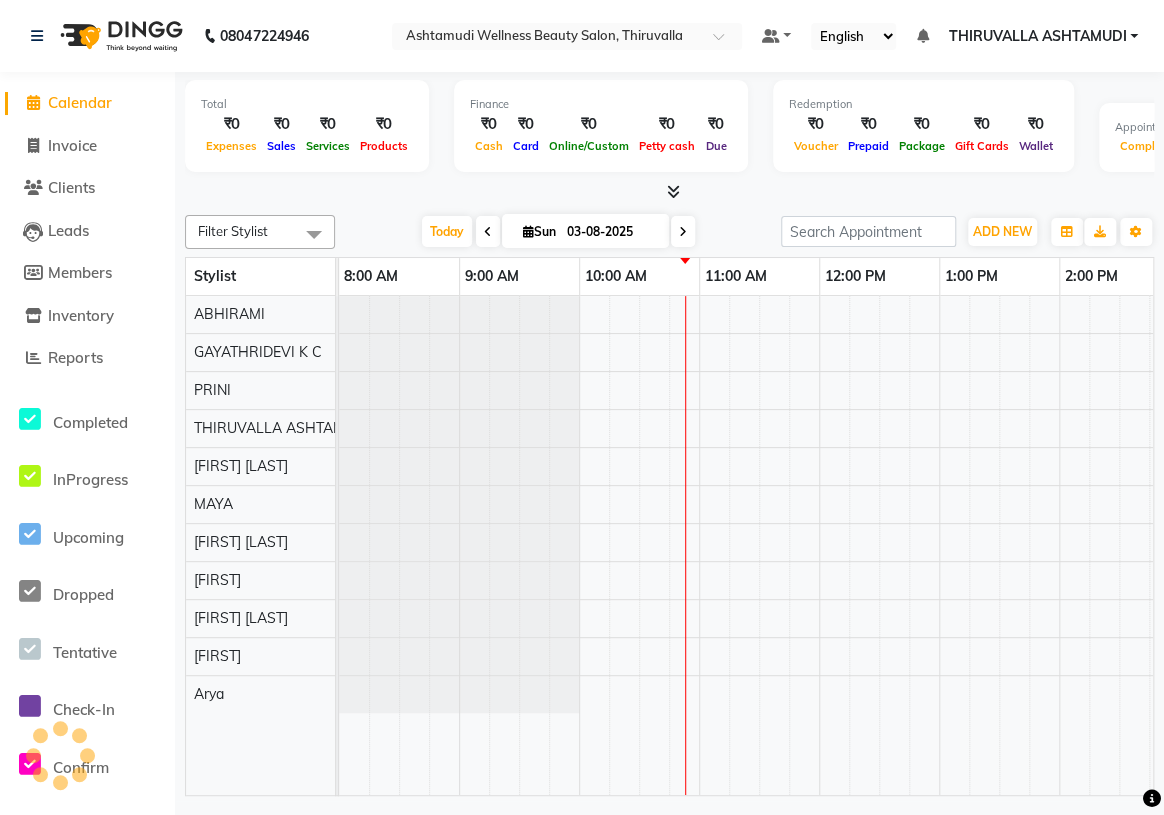 scroll, scrollTop: 0, scrollLeft: 240, axis: horizontal 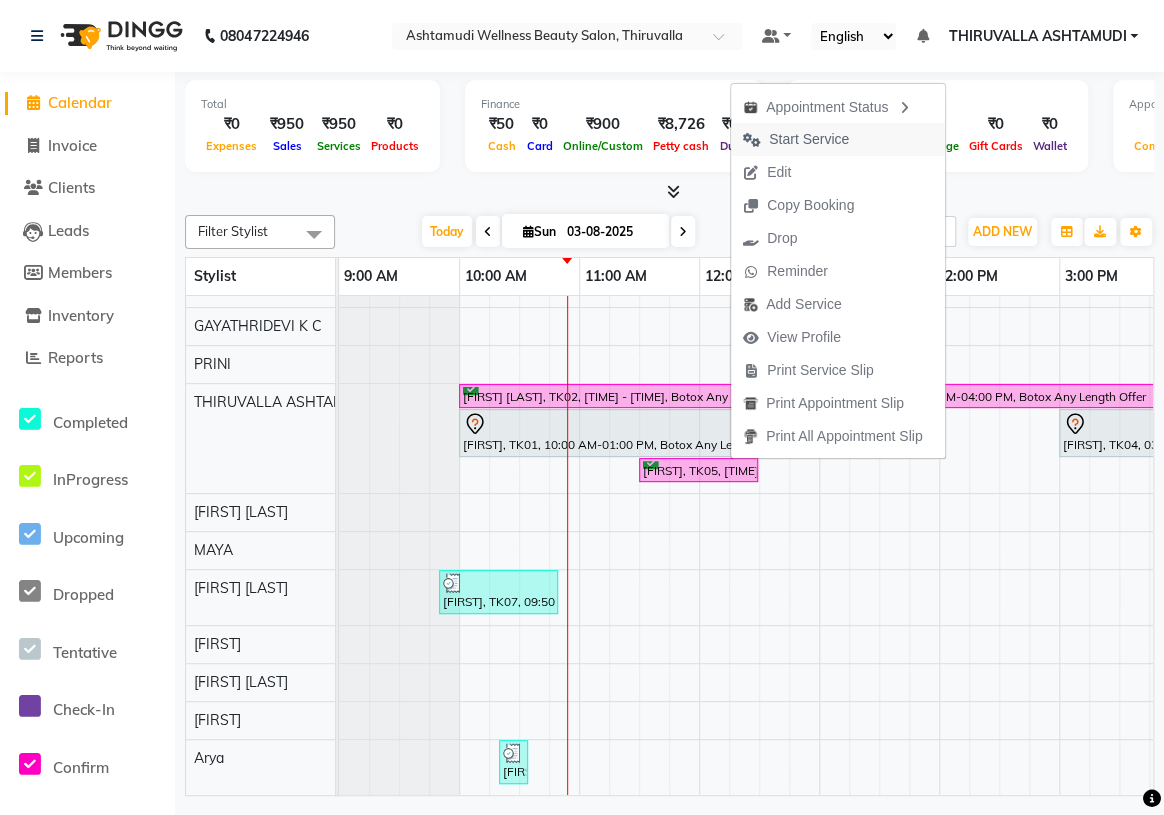 click on "Start Service" at bounding box center (796, 139) 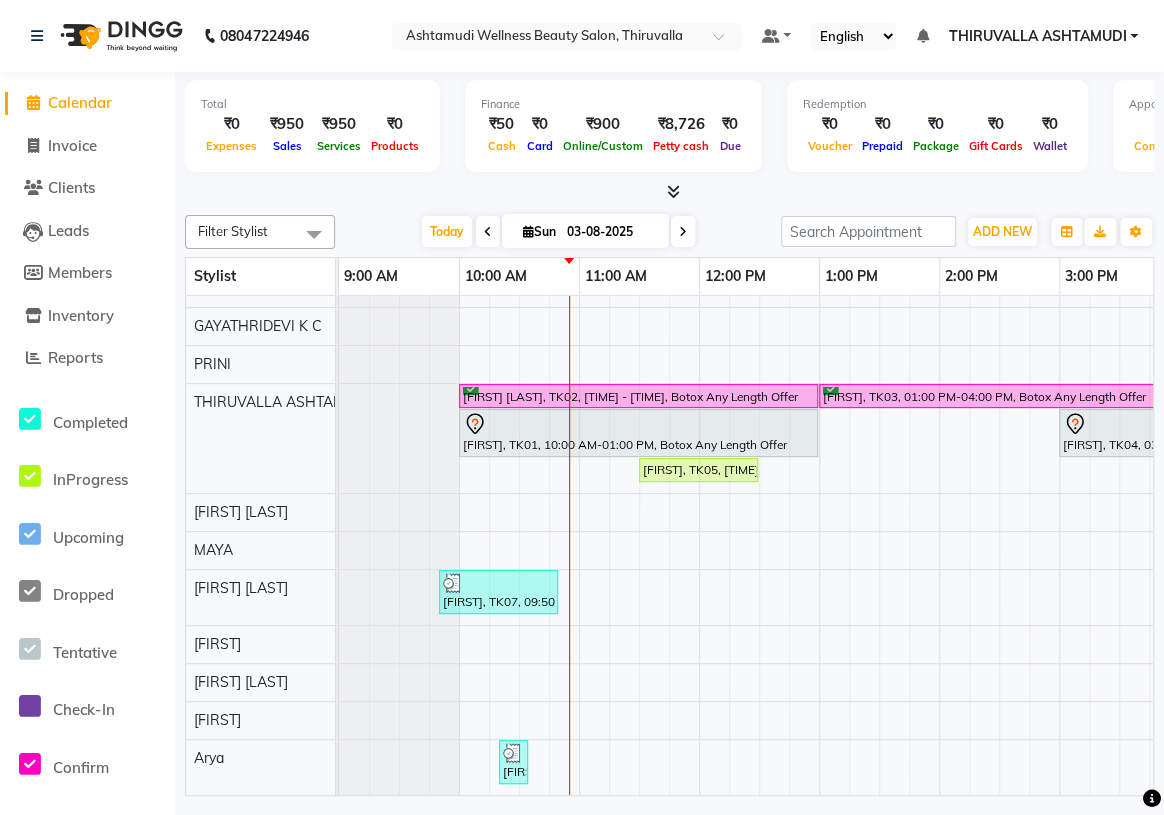 scroll, scrollTop: 38, scrollLeft: 103, axis: both 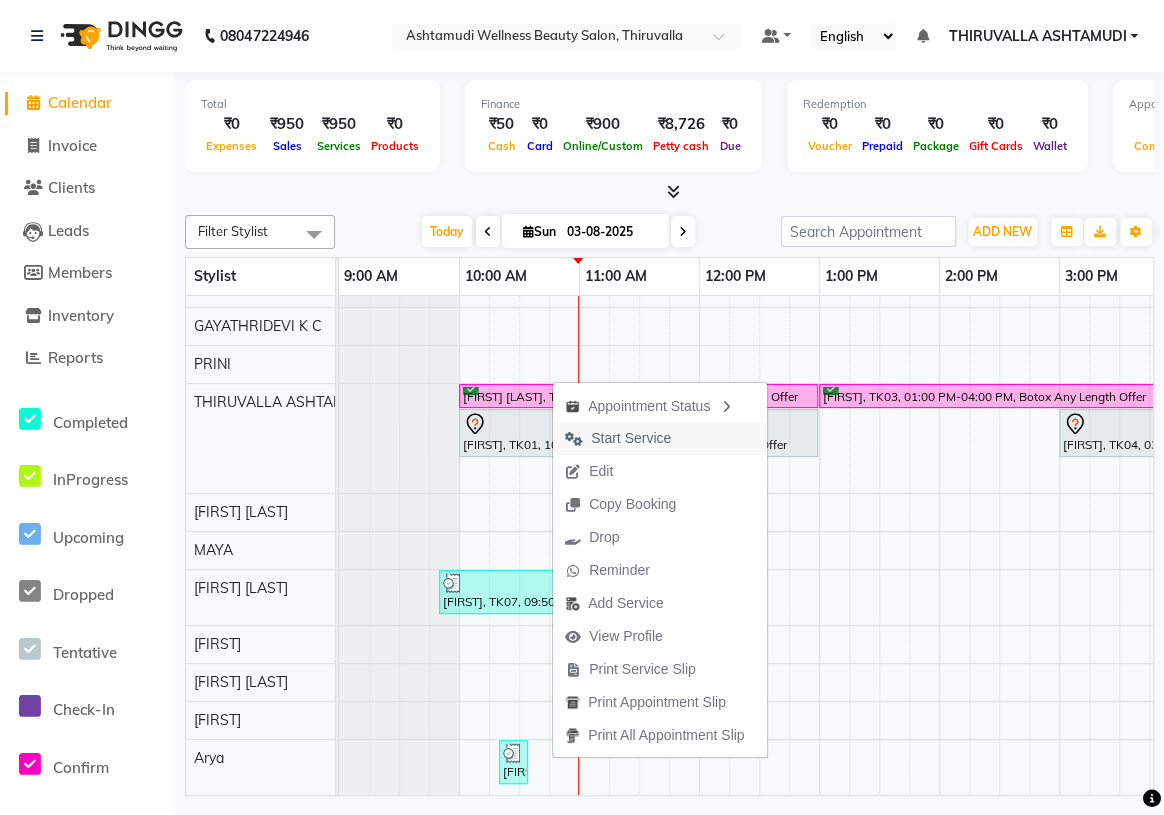 click on "Start Service" at bounding box center [618, 438] 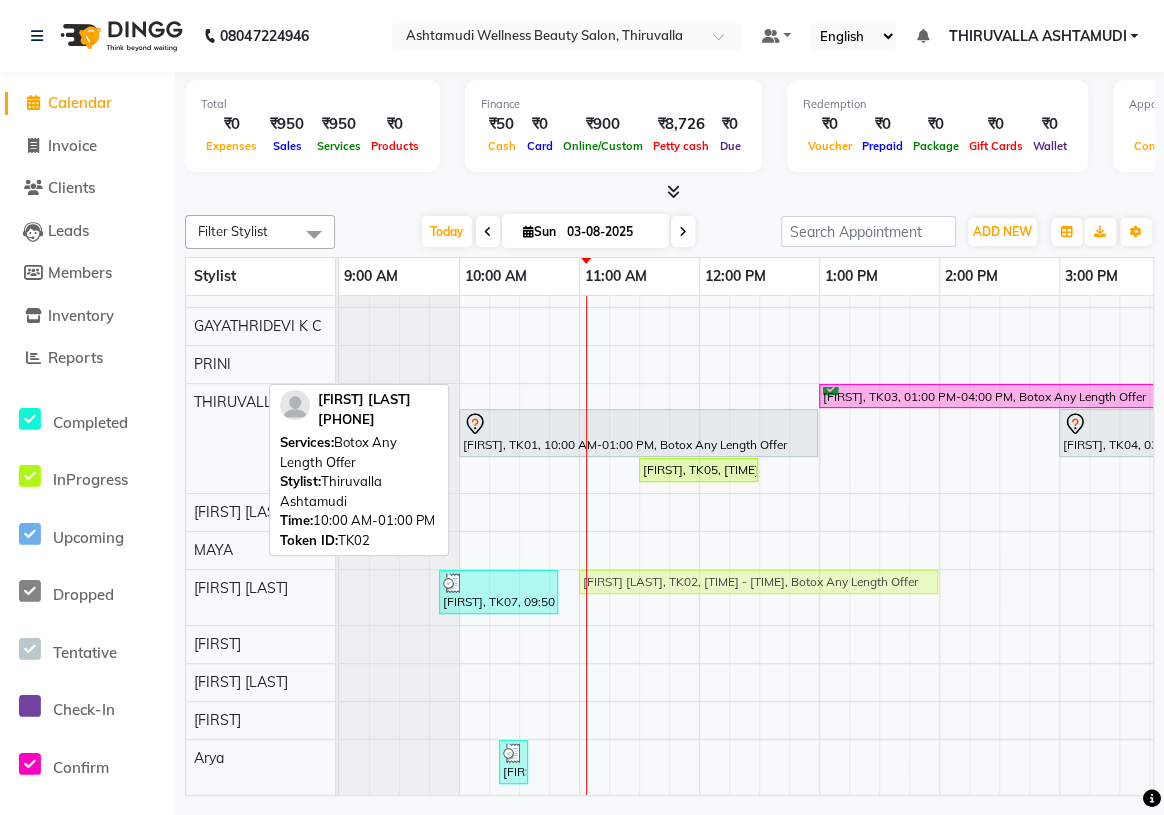 drag, startPoint x: 601, startPoint y: 376, endPoint x: 718, endPoint y: 569, distance: 225.69449 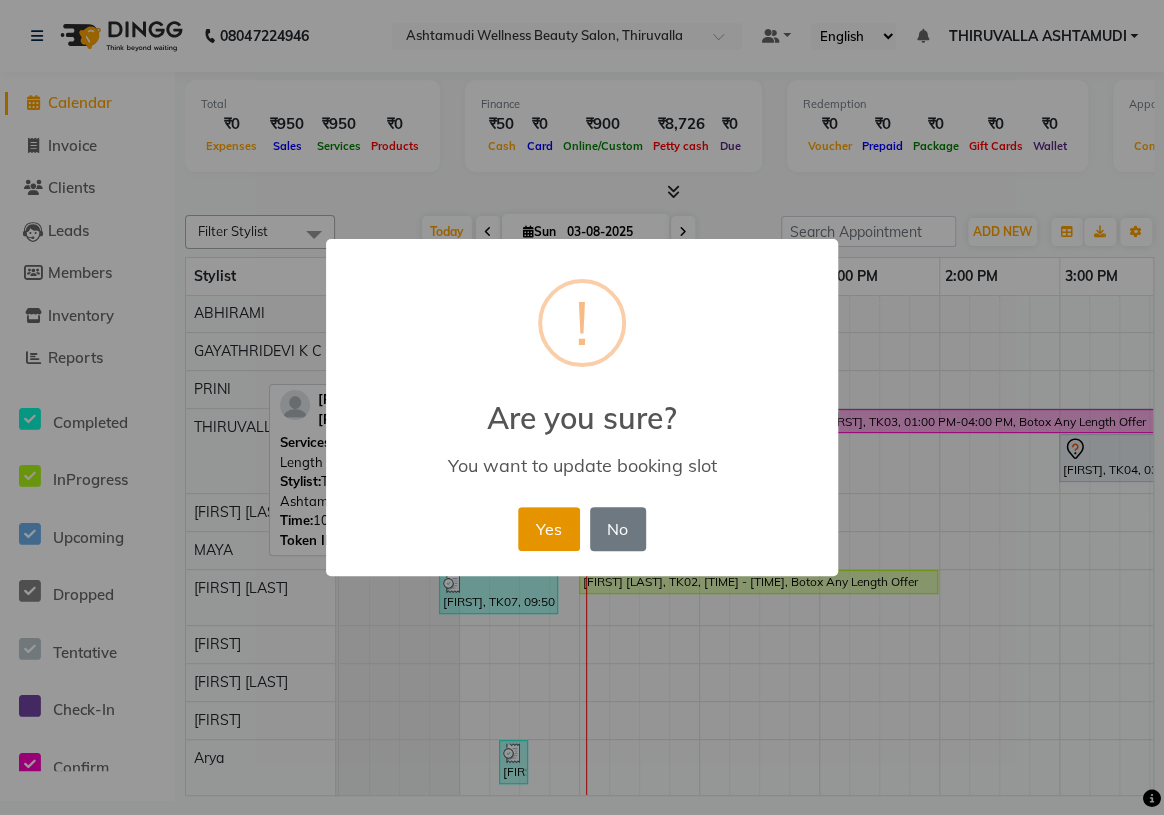 click on "Yes" at bounding box center (548, 529) 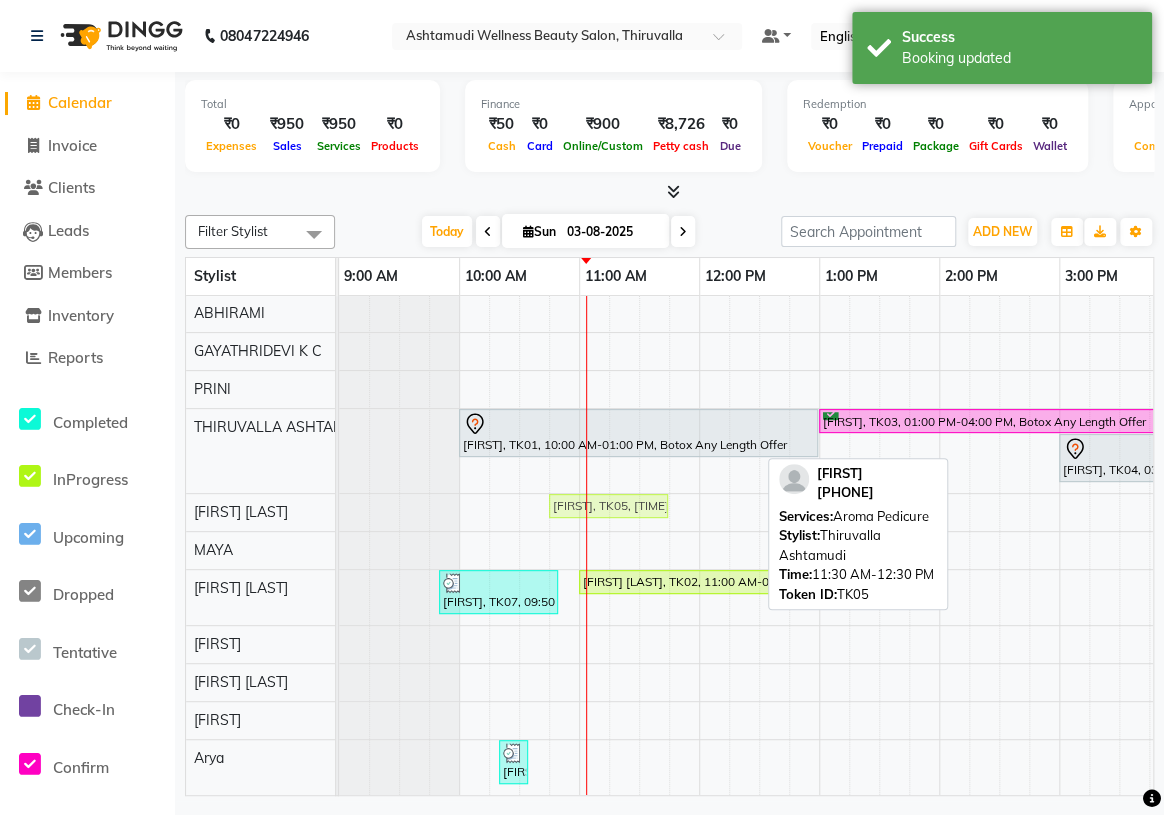 drag, startPoint x: 686, startPoint y: 448, endPoint x: 610, endPoint y: 499, distance: 91.525955 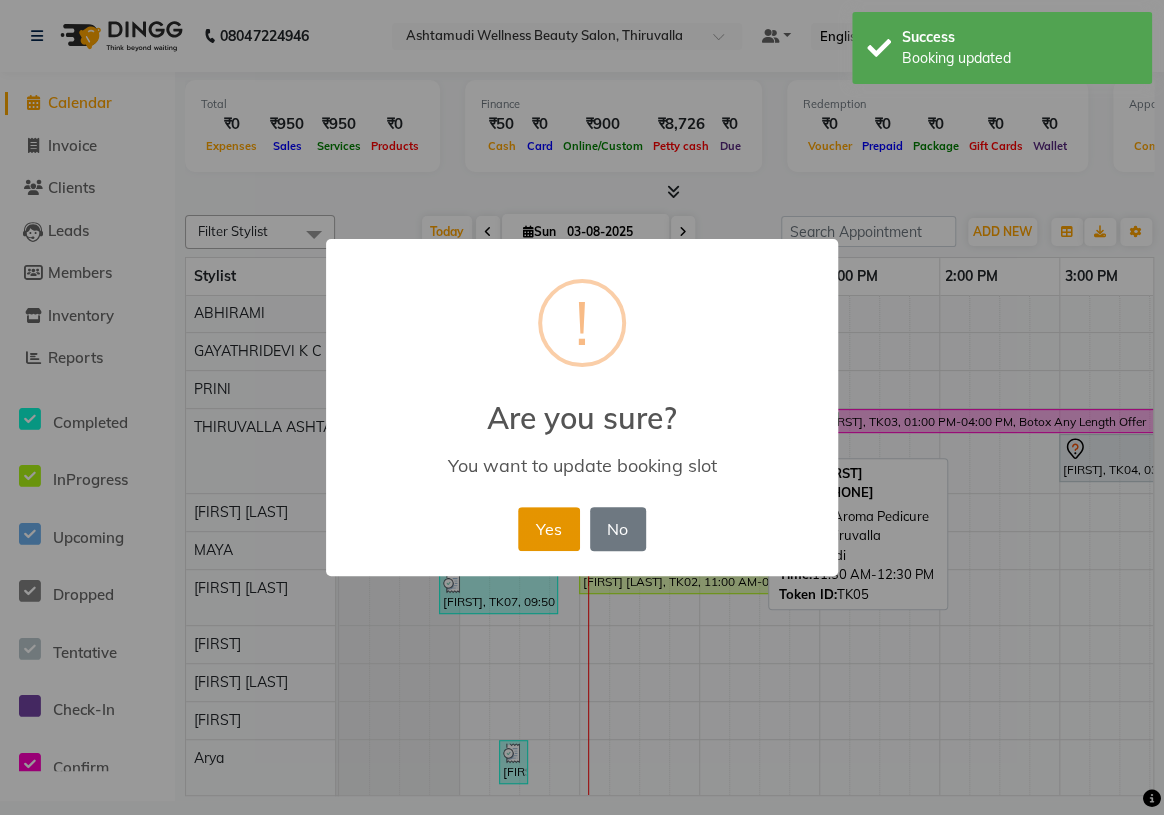 click on "Yes" at bounding box center [548, 529] 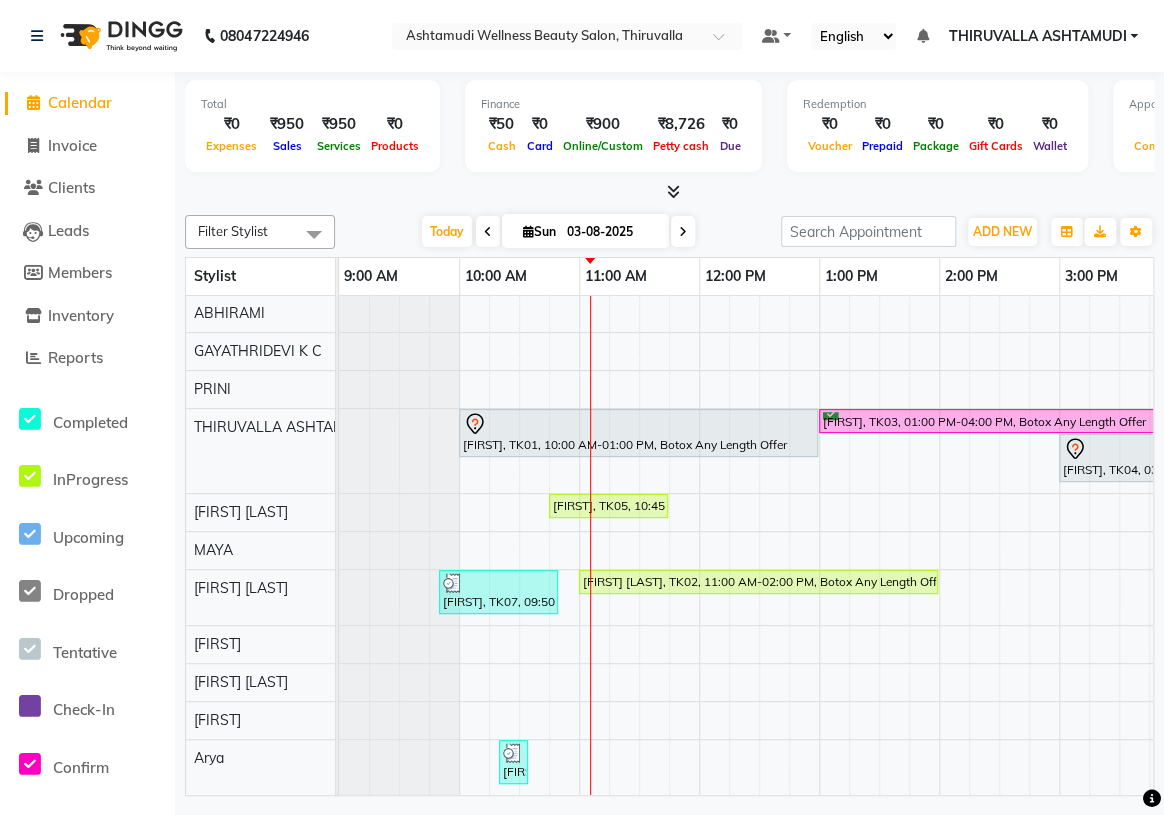 scroll, scrollTop: 0, scrollLeft: 0, axis: both 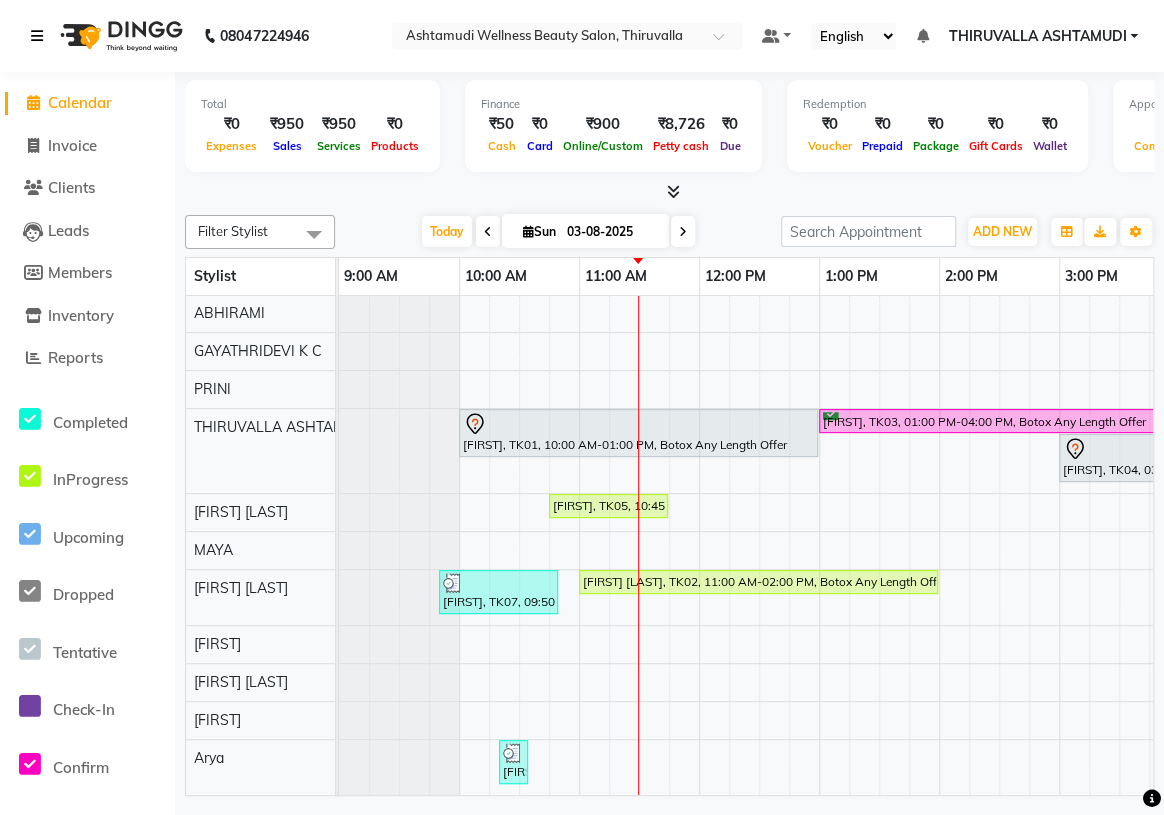 click at bounding box center [37, 36] 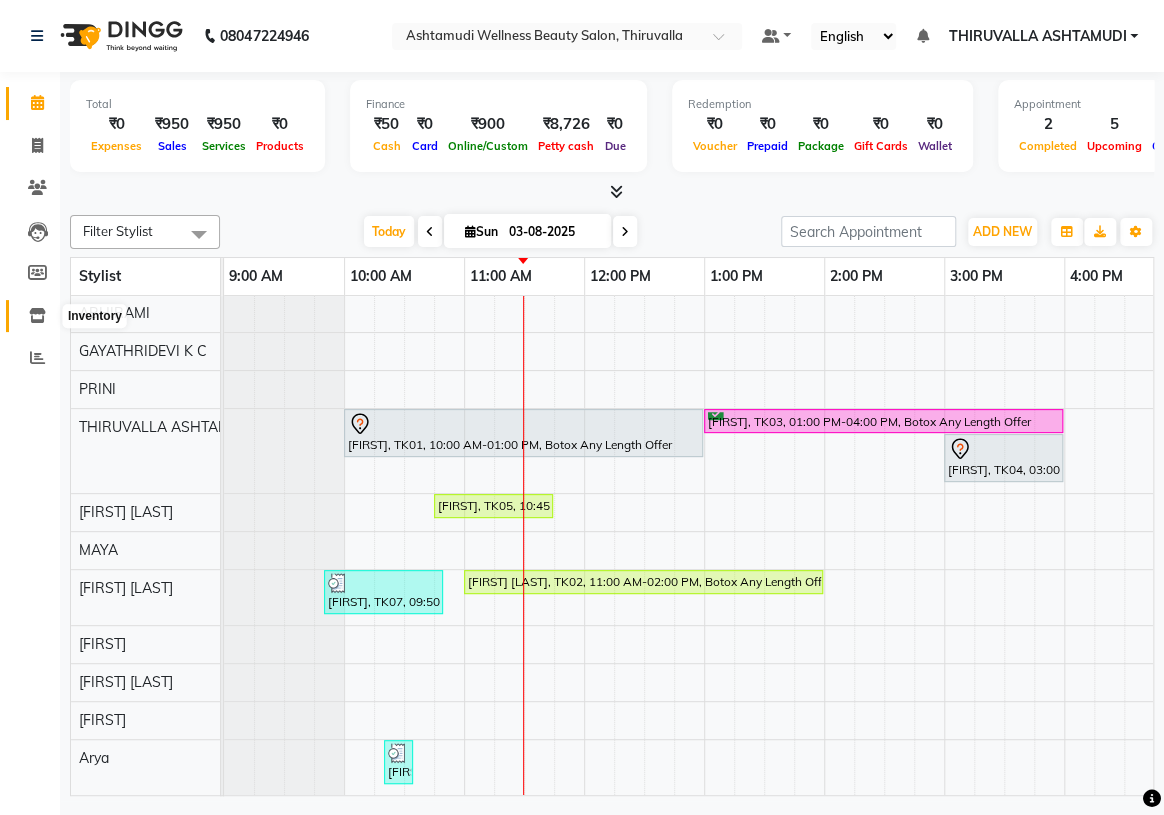 click 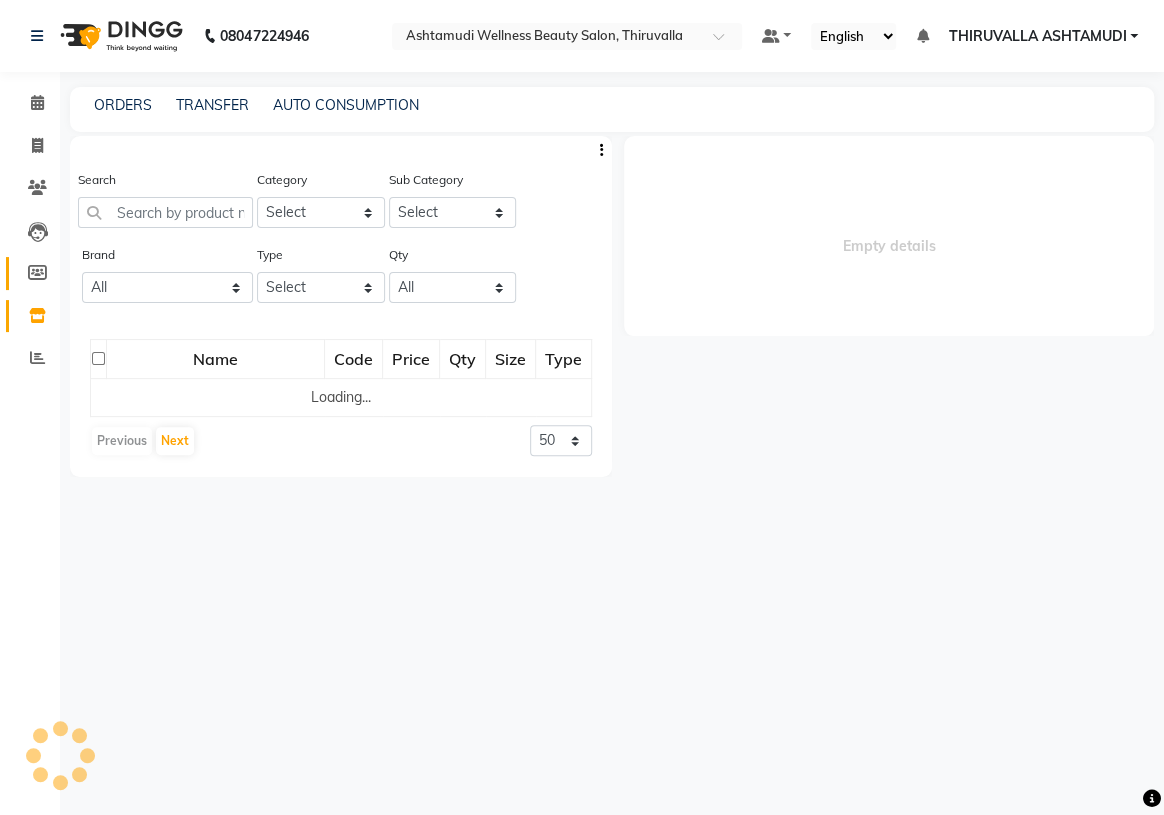 select 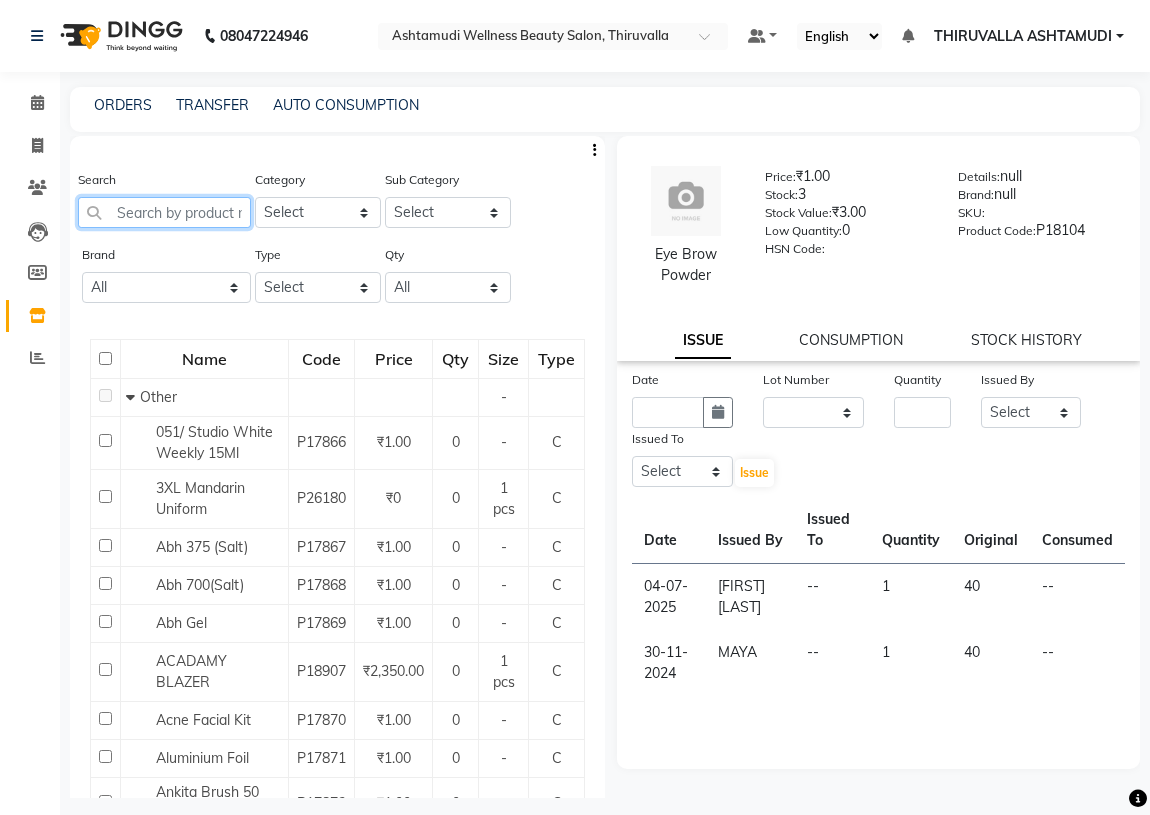click 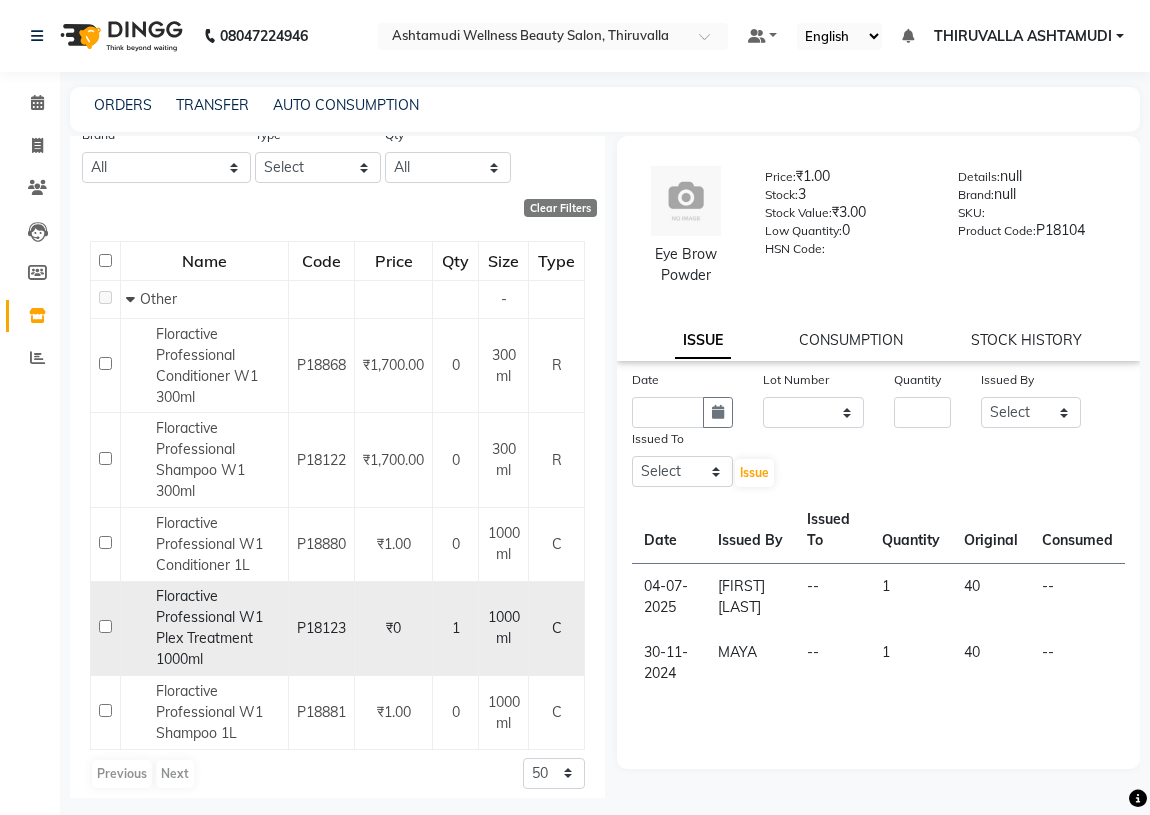 scroll, scrollTop: 131, scrollLeft: 0, axis: vertical 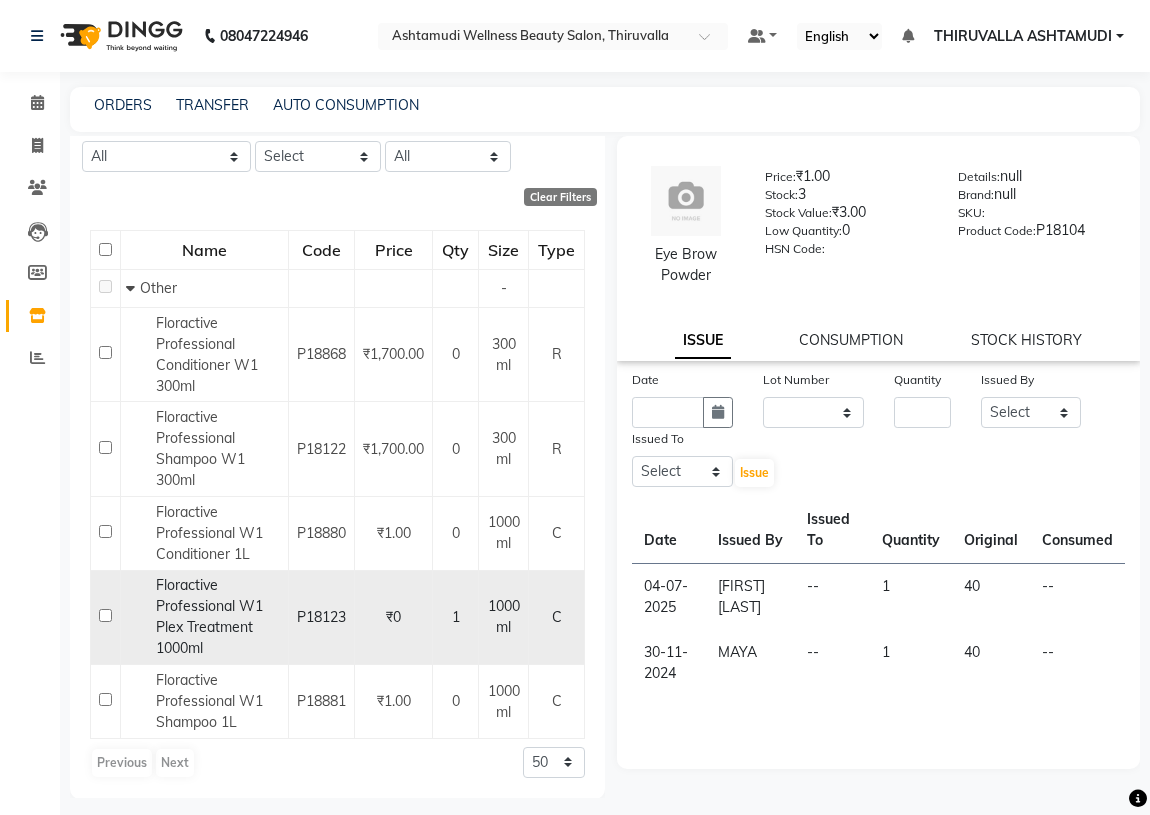 type on "w1" 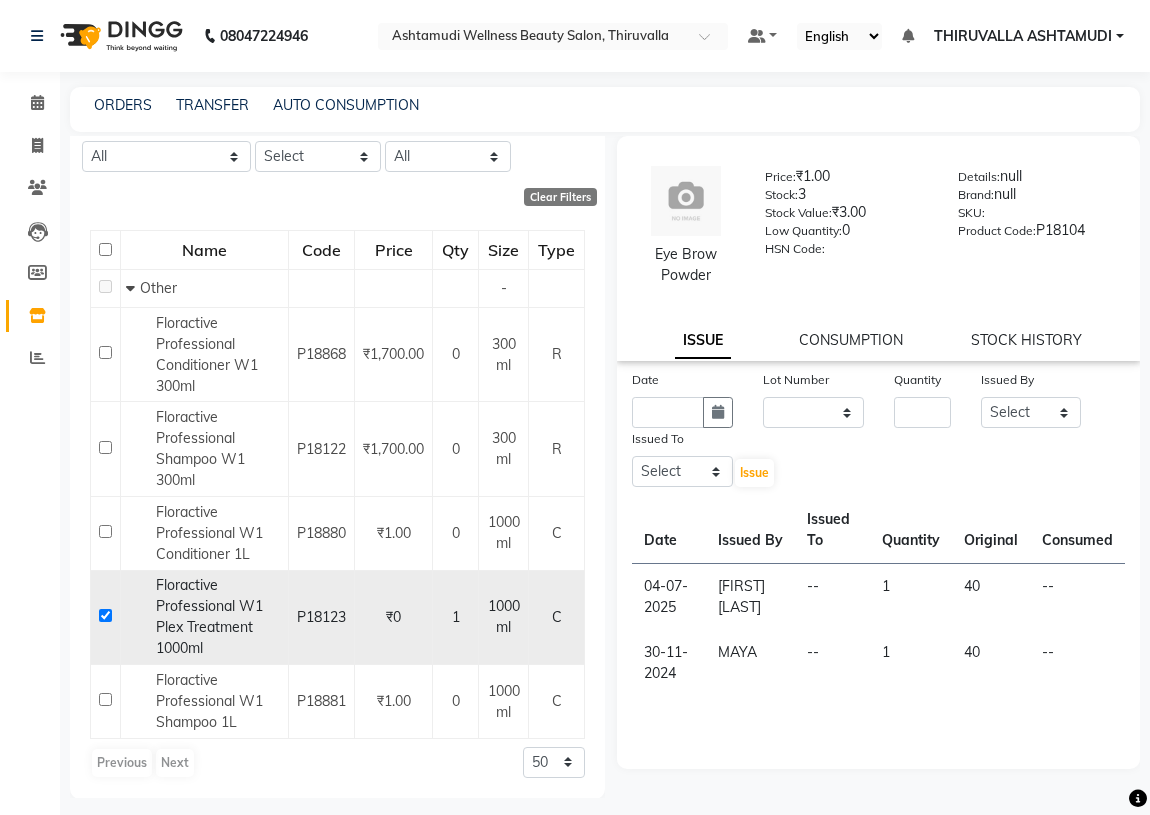 checkbox on "true" 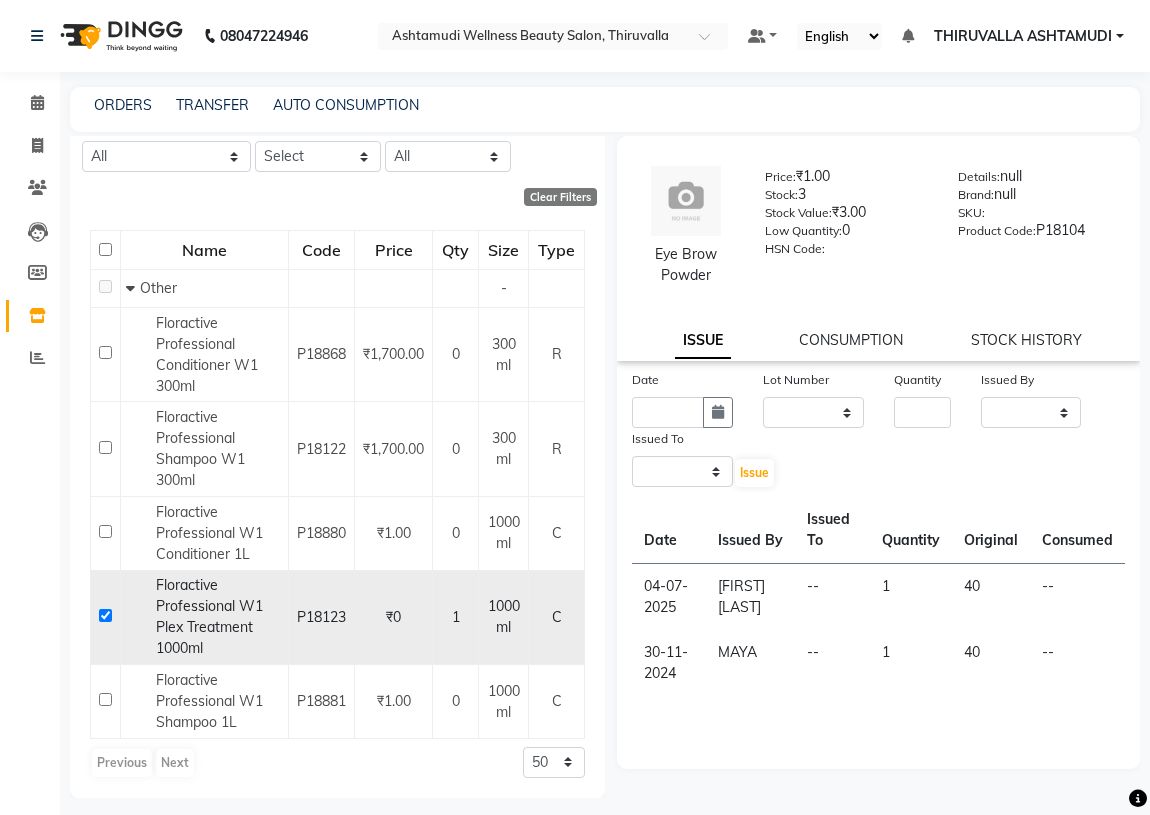 select 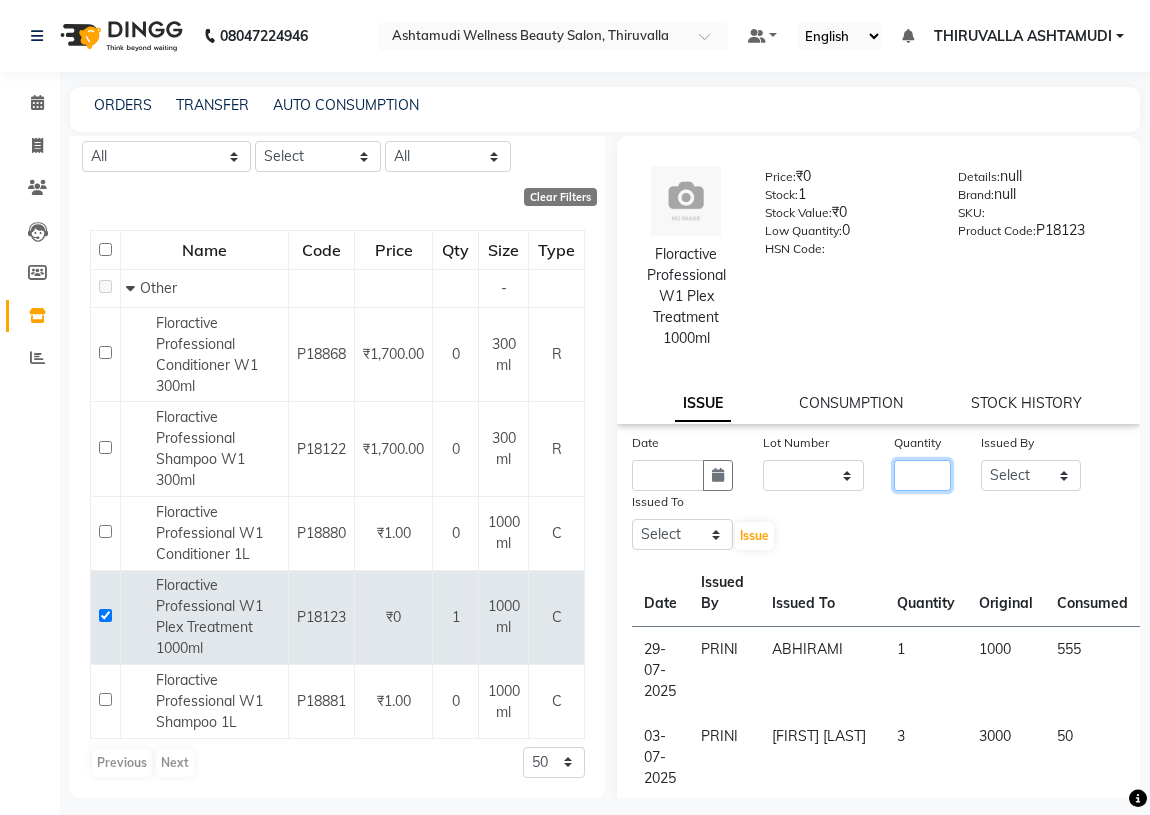 click 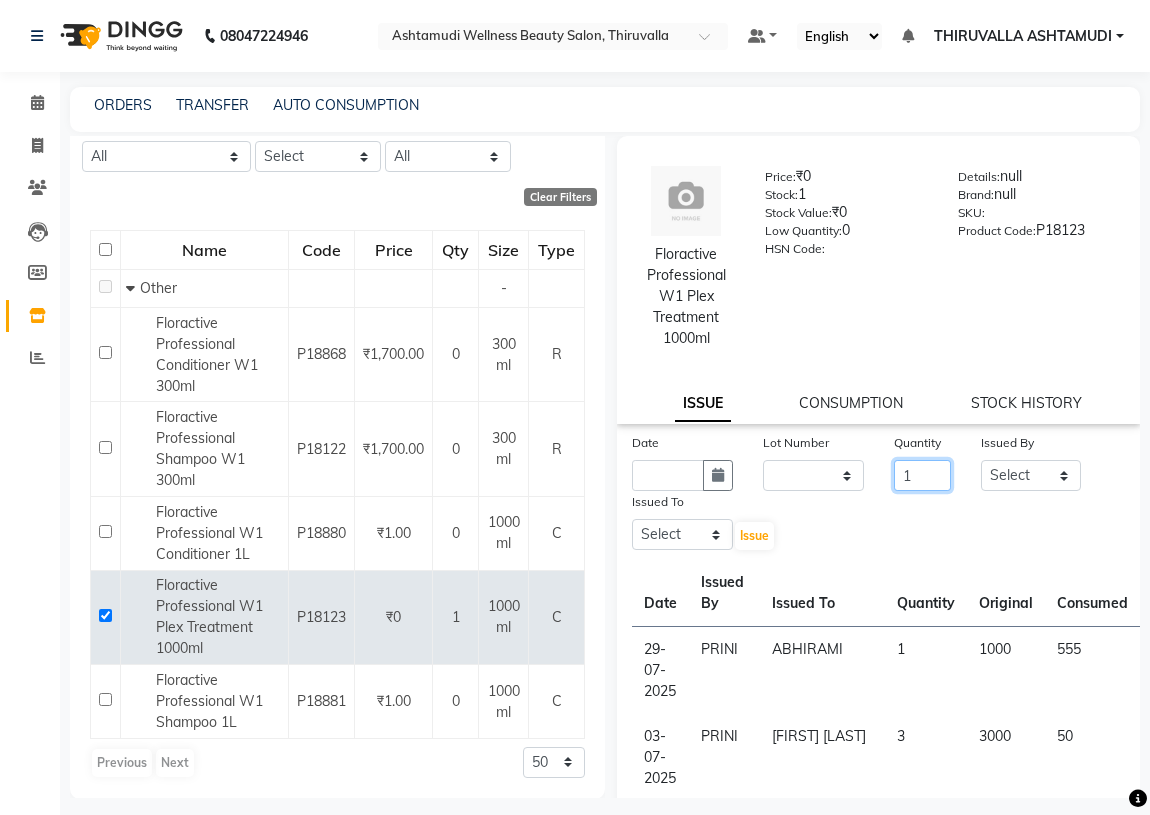type on "1" 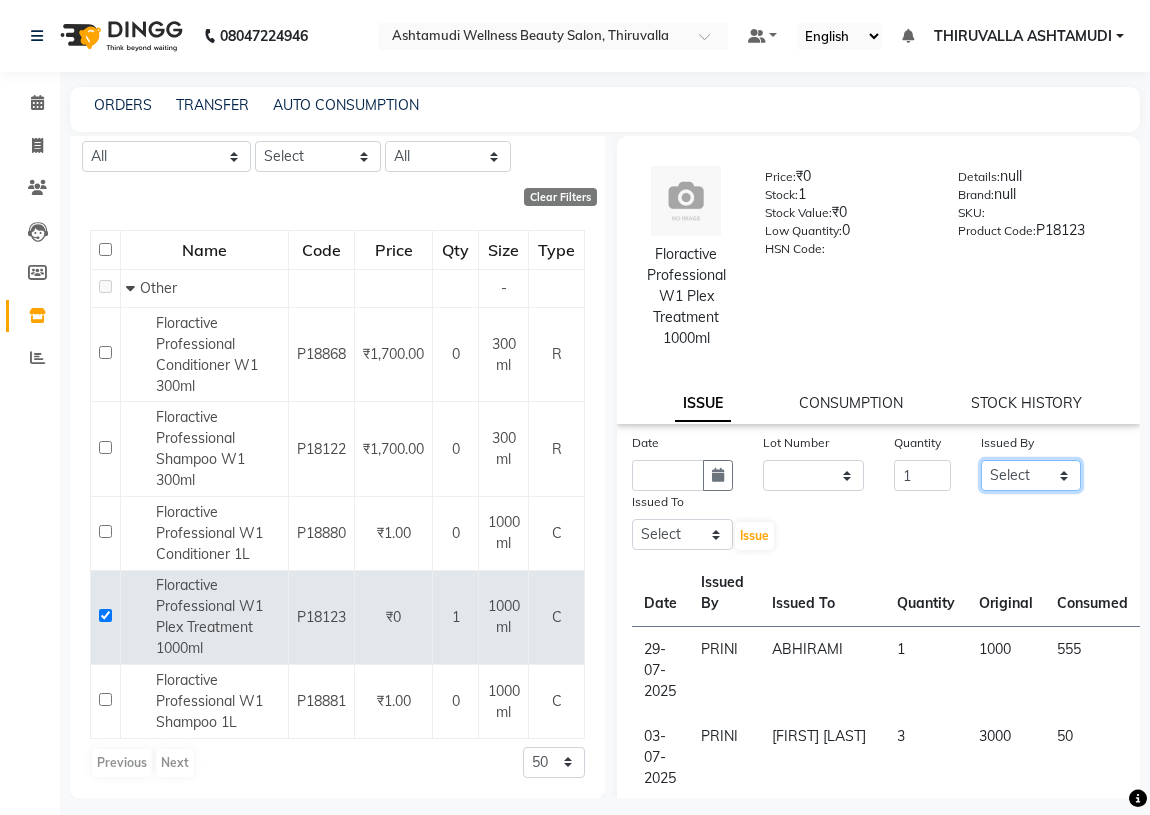 click on "Select [FIRST]		 Arya [FIRST] [FIRST] [FIRST]	[LAST]	Jisna [FIRST] [LAST] [FIRST] [FIRST] [FIRST] [FIRST] [FIRST] [FIRST]" 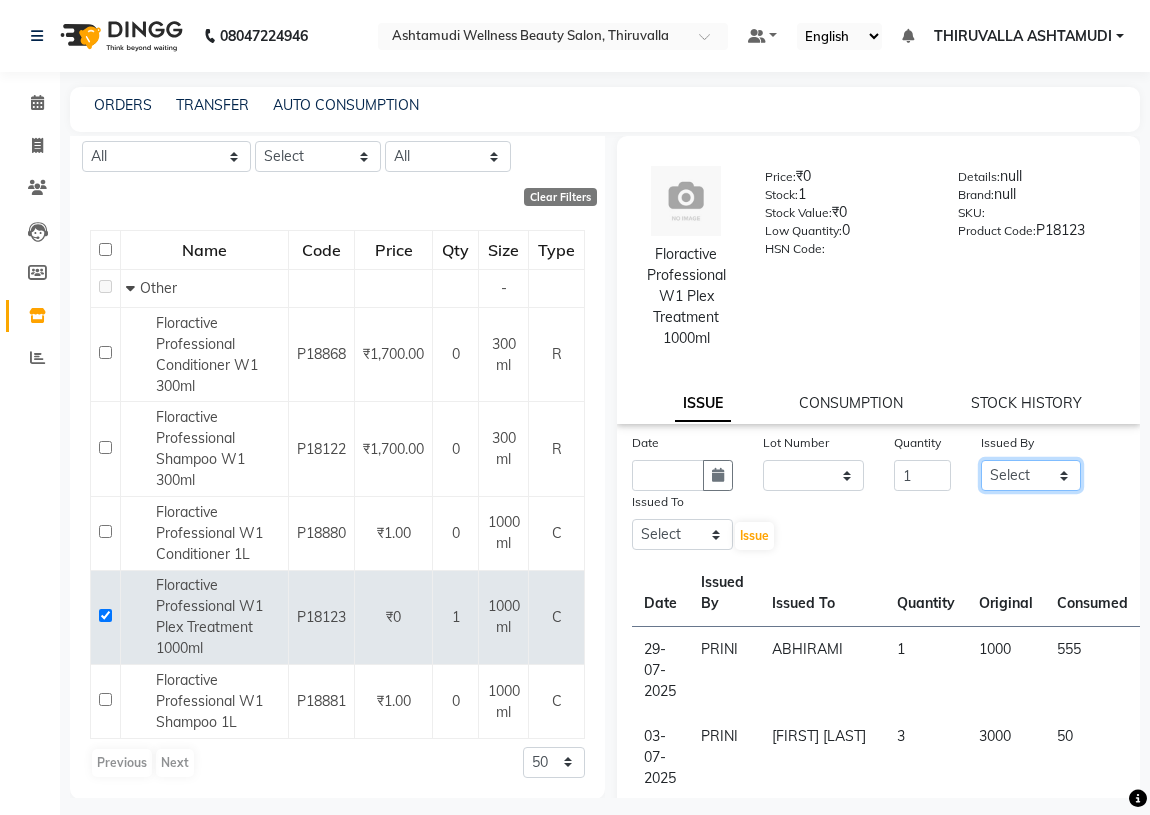 select on "26987" 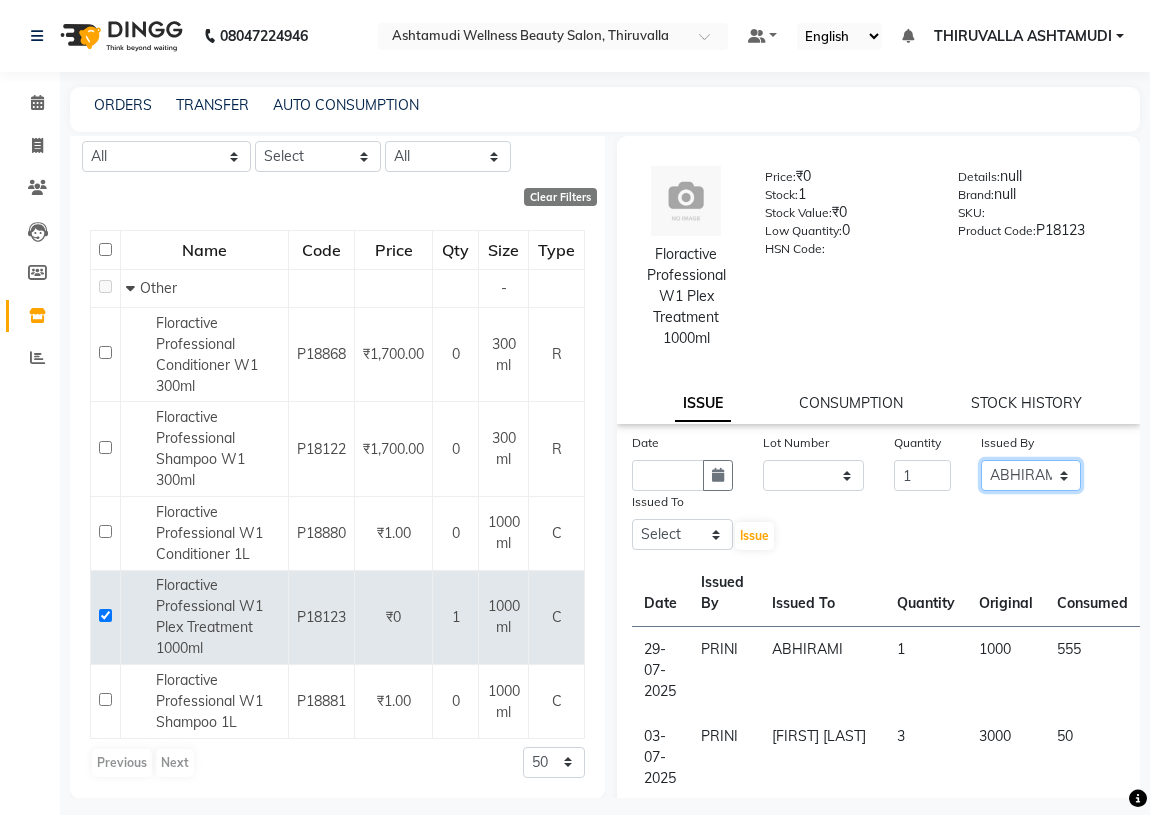 click on "Select [FIRST]		 Arya [FIRST] [FIRST] [FIRST]	[LAST]	Jisna [FIRST] [LAST] [FIRST] [FIRST] [FIRST] [FIRST] [FIRST] [FIRST]" 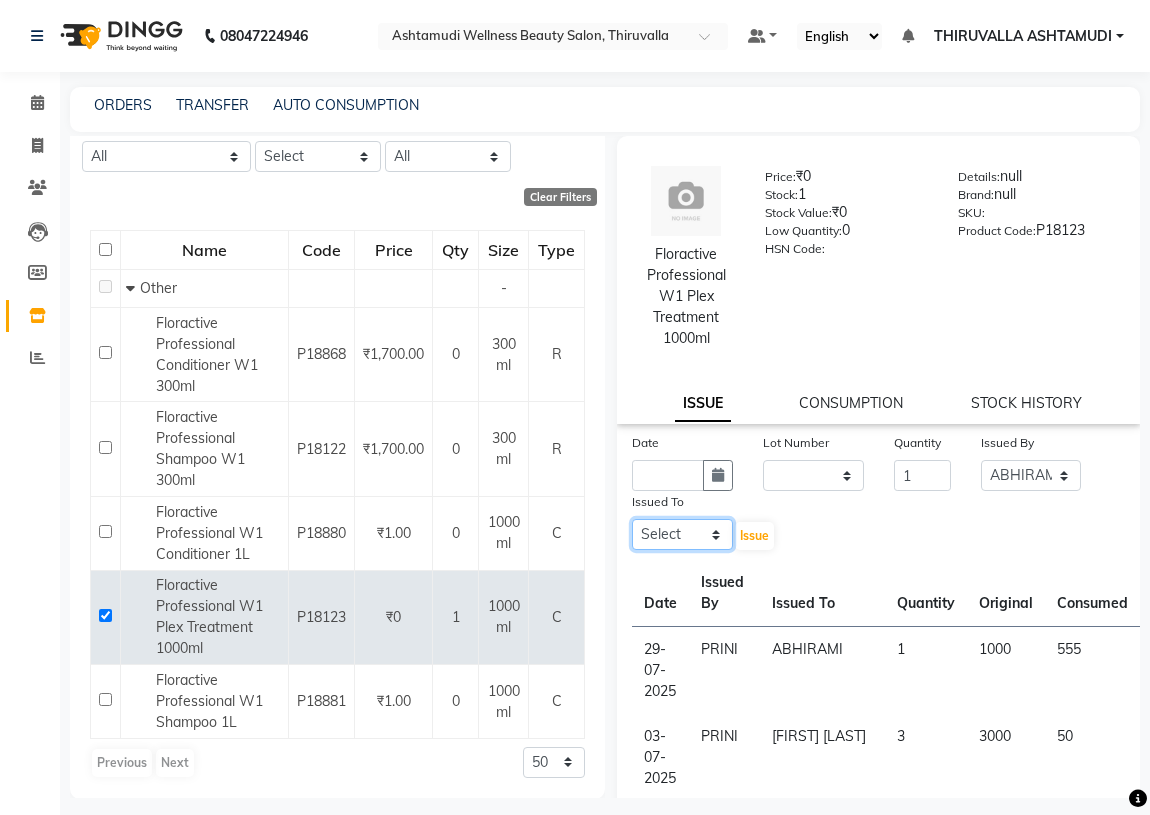 click on "Select [FIRST]		 Arya [FIRST] [FIRST] [FIRST]	[LAST]	Jisna [FIRST] [LAST] [FIRST] [FIRST] [FIRST] [FIRST] [FIRST] [FIRST]" 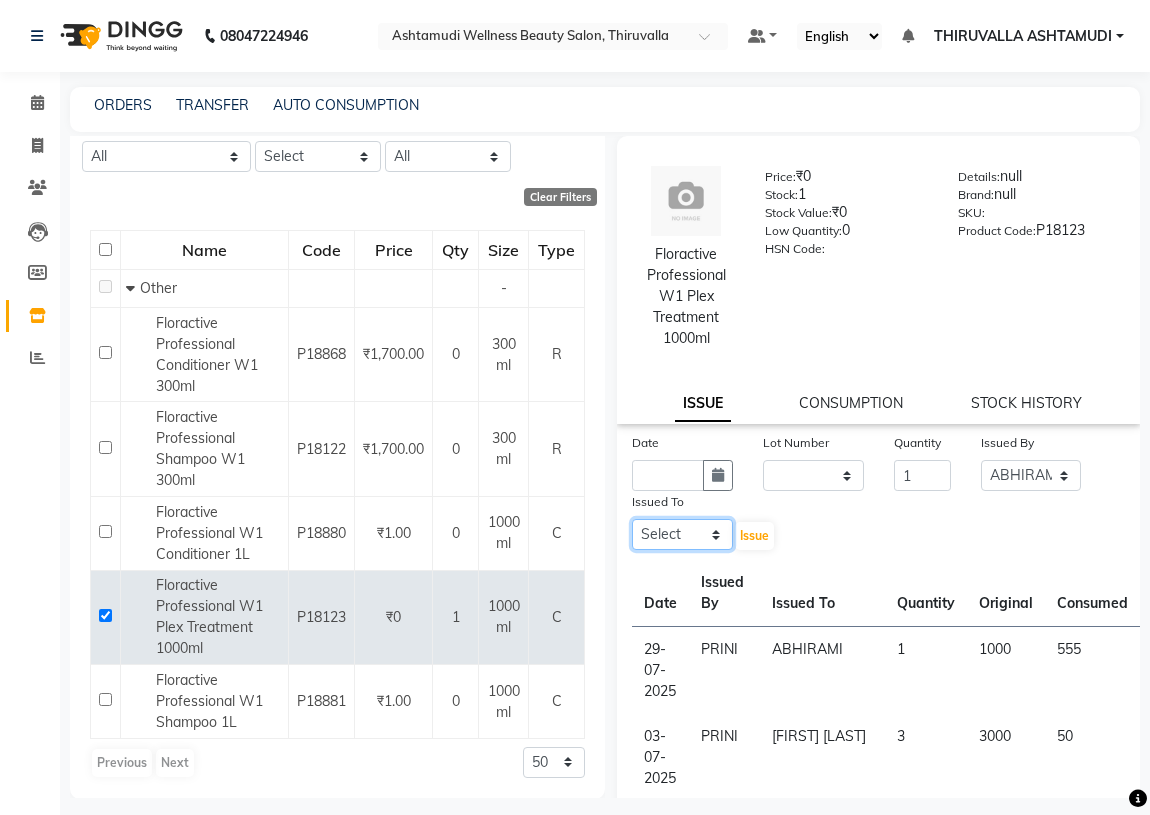 select on "26995" 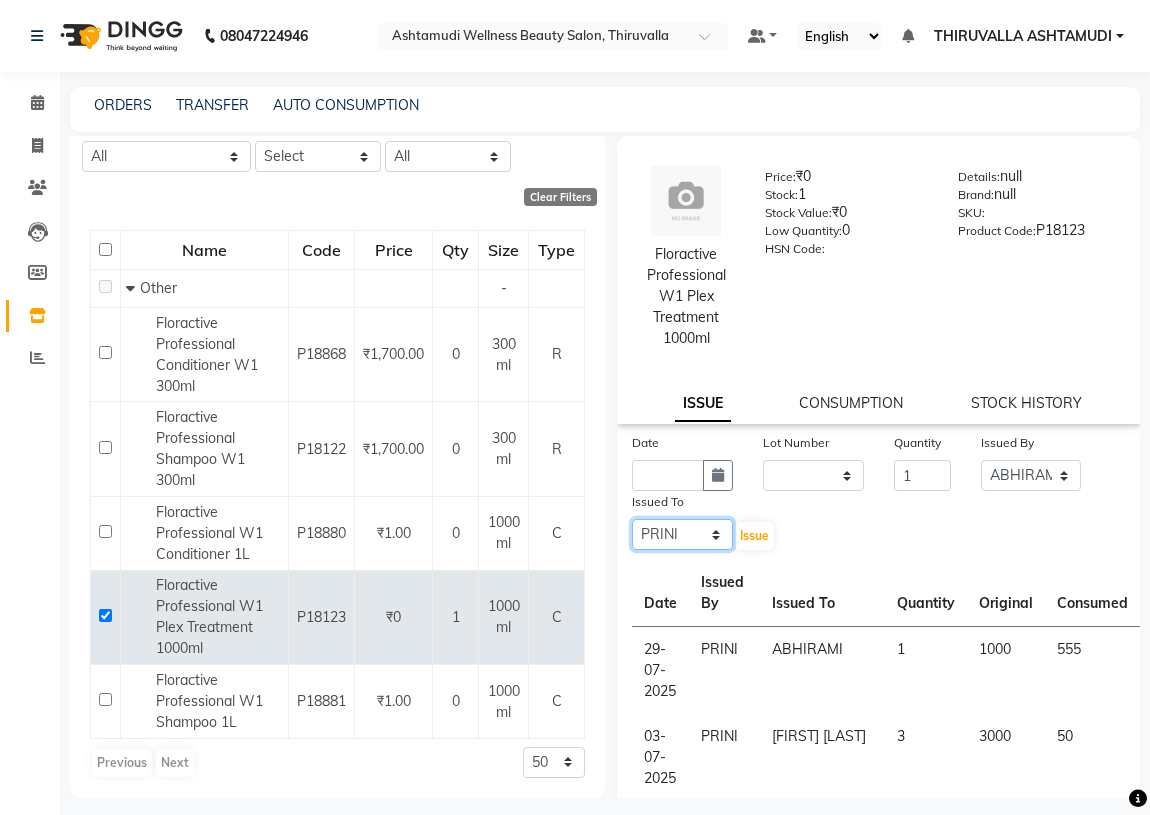 click on "Select [FIRST]		 Arya [FIRST] [FIRST] [FIRST]	[LAST]	Jisna [FIRST] [LAST] [FIRST] [FIRST] [FIRST] [FIRST] [FIRST] [FIRST]" 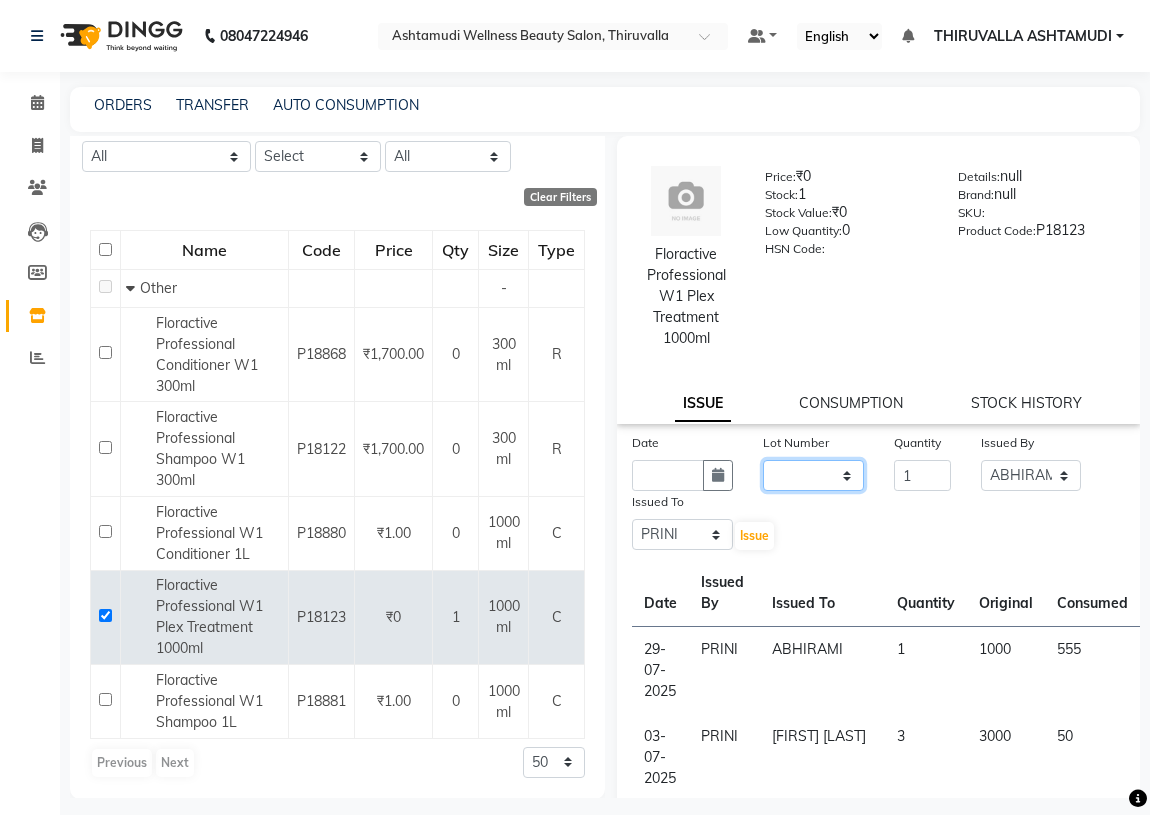 click on "None" 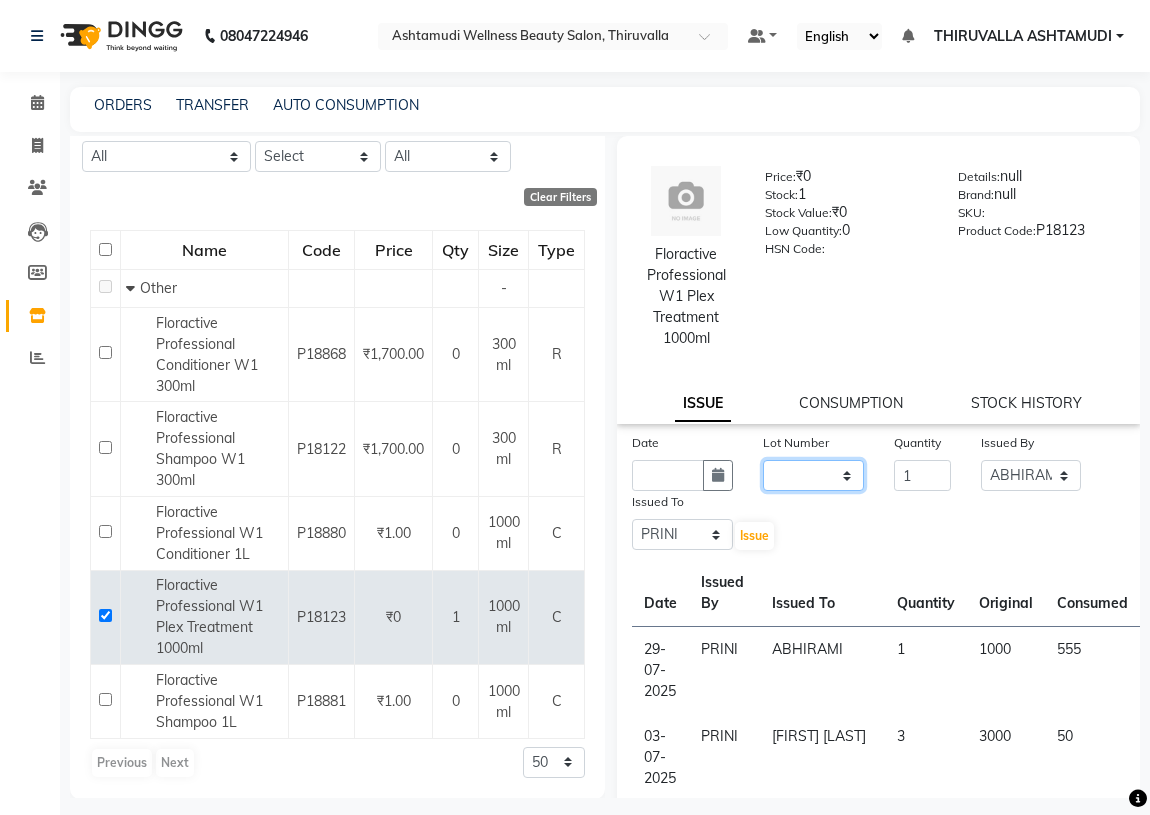 select on "0: null" 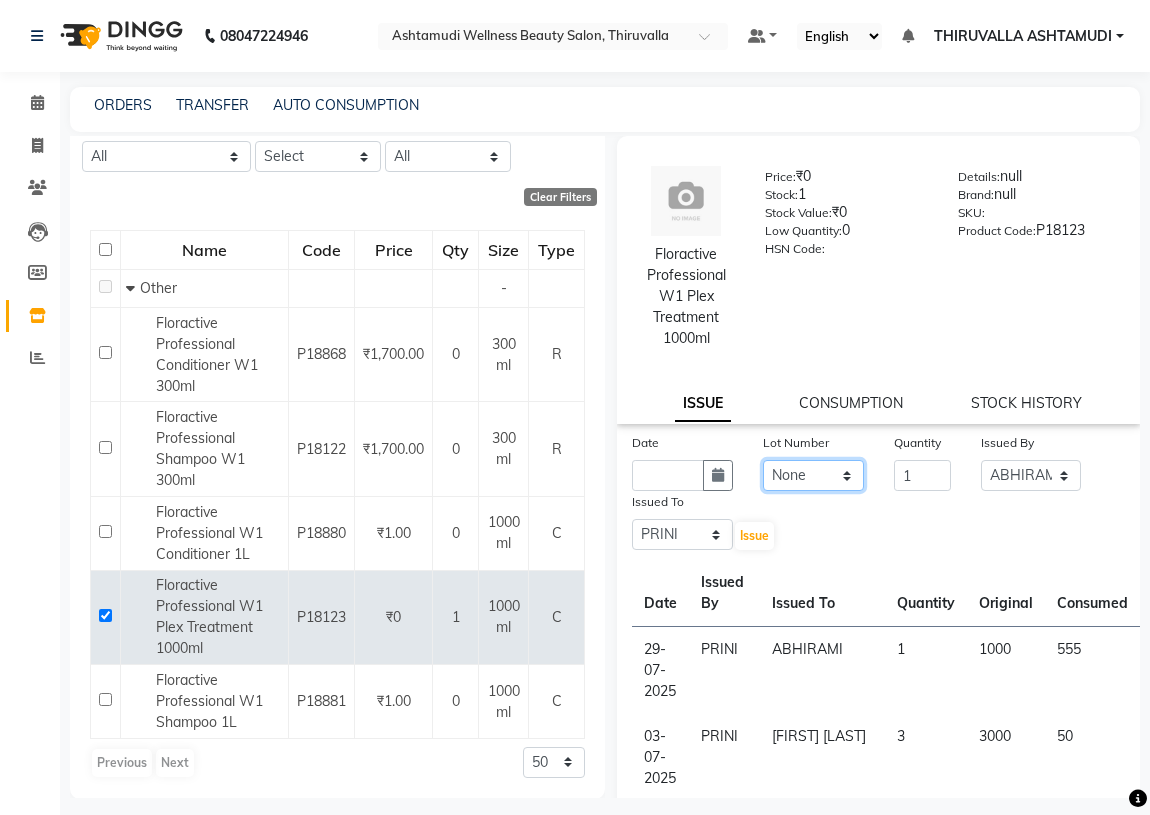 click on "None" 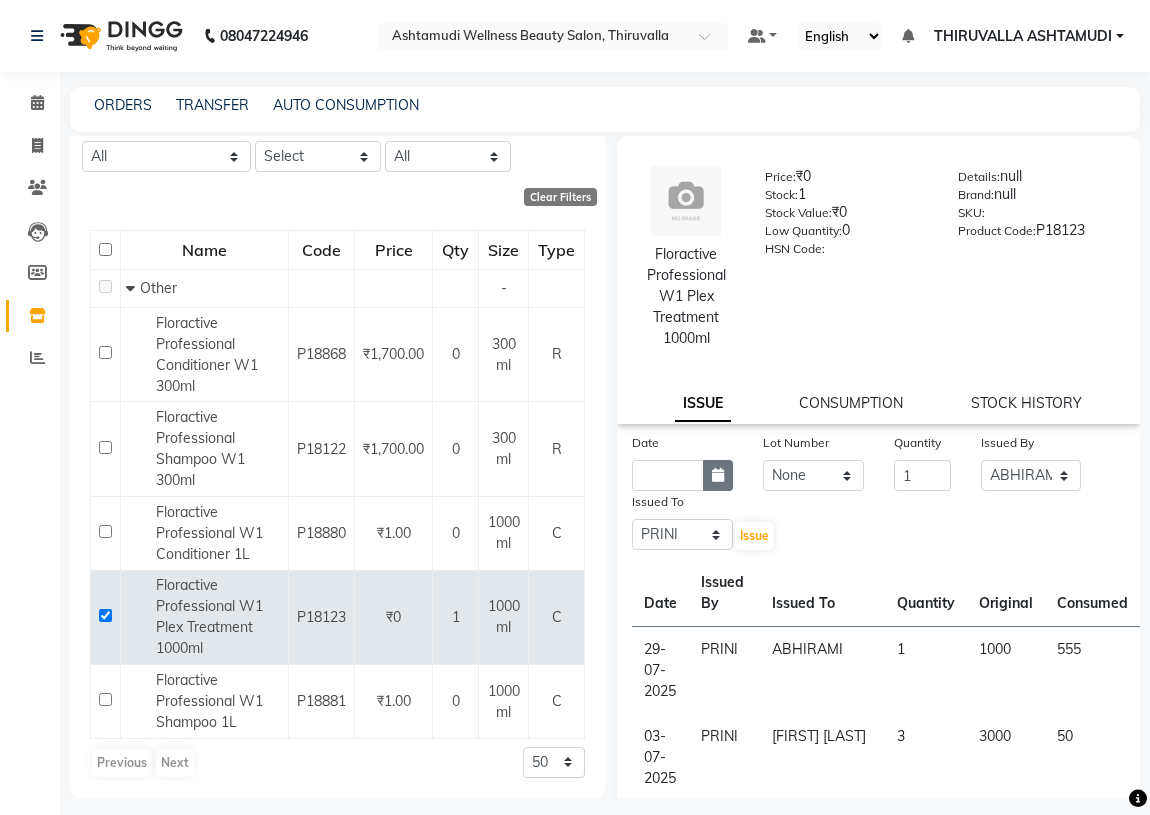 click 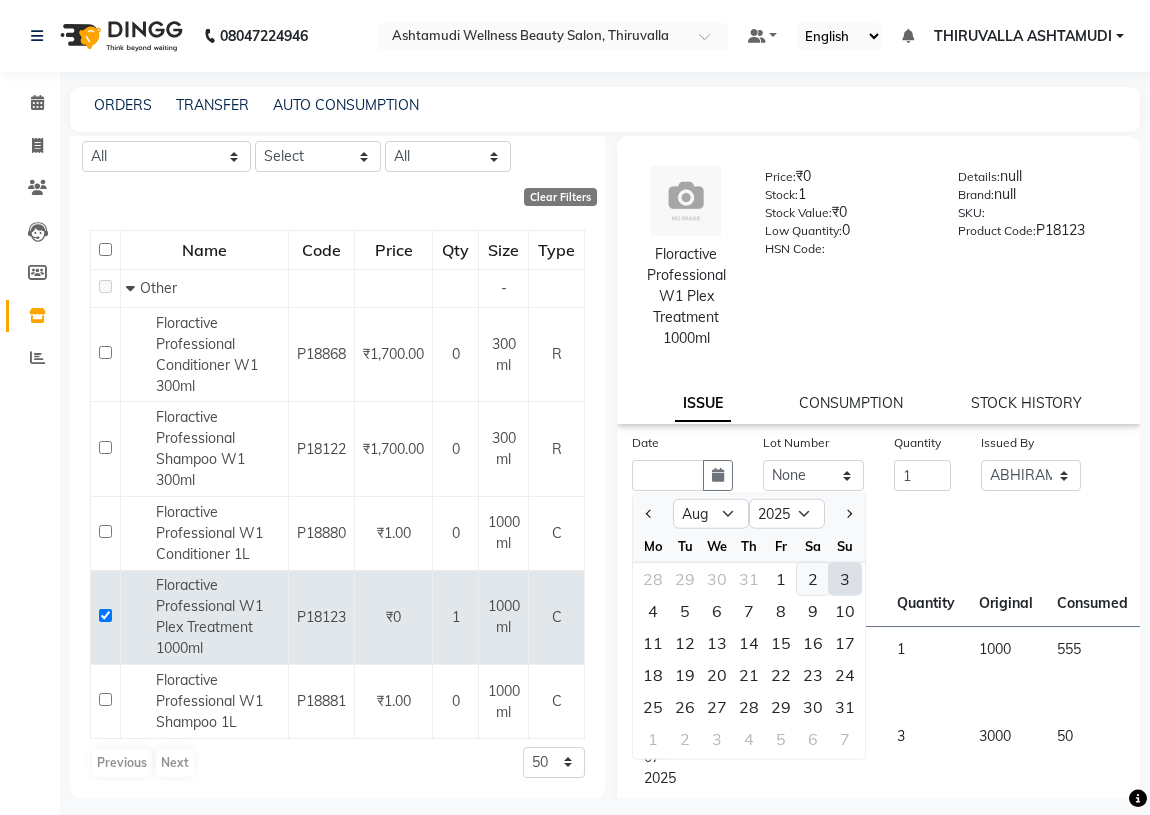 click on "2" 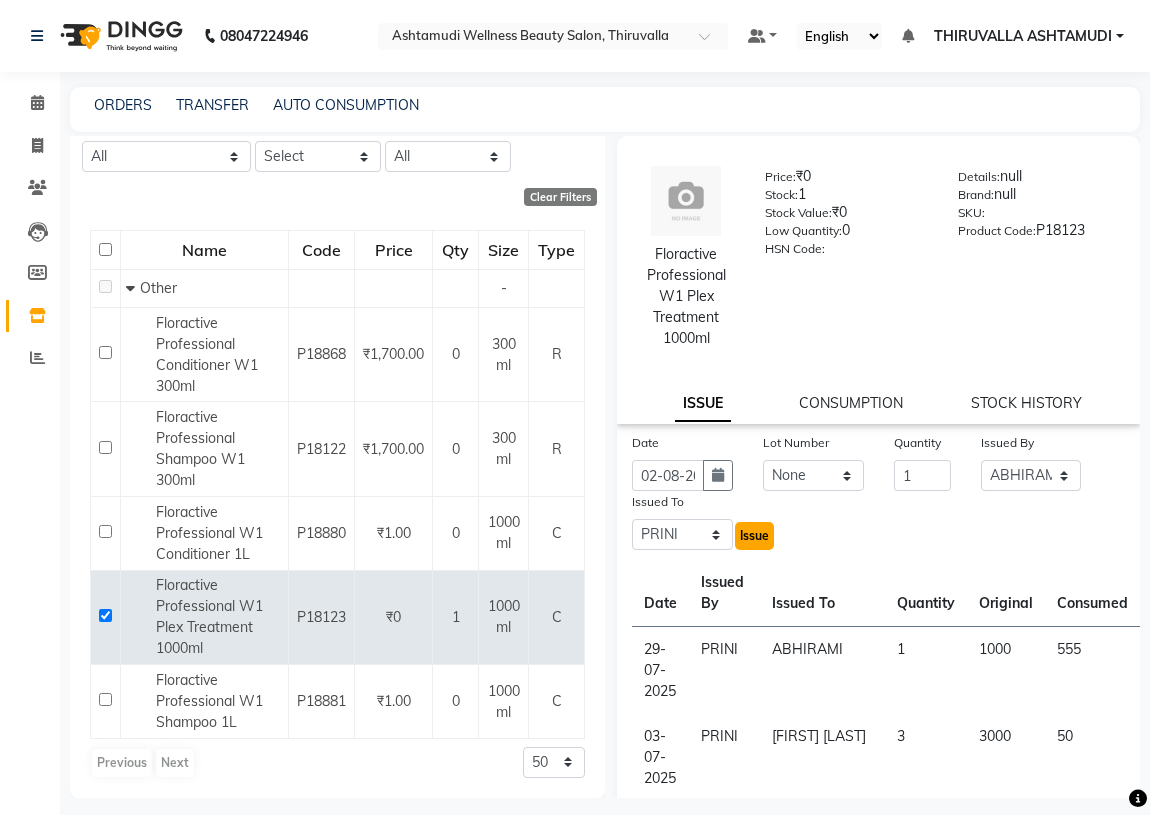 click on "Issue" 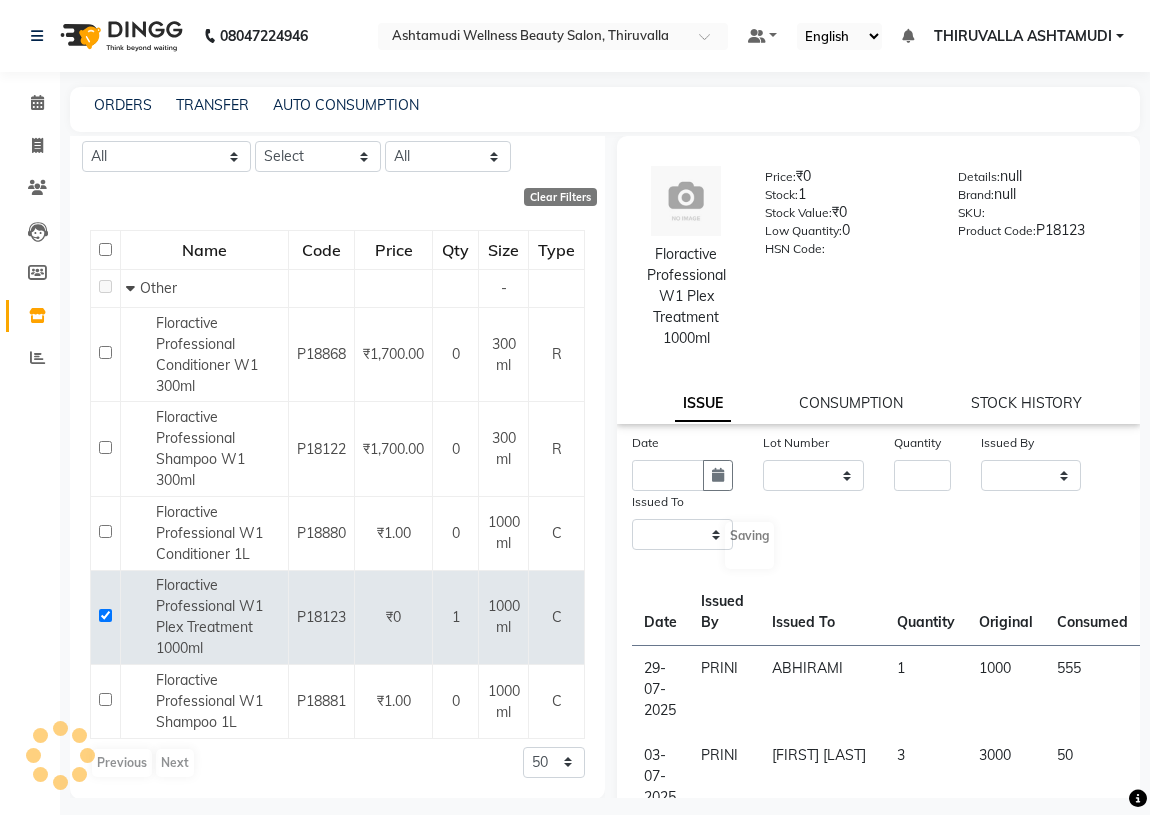 select 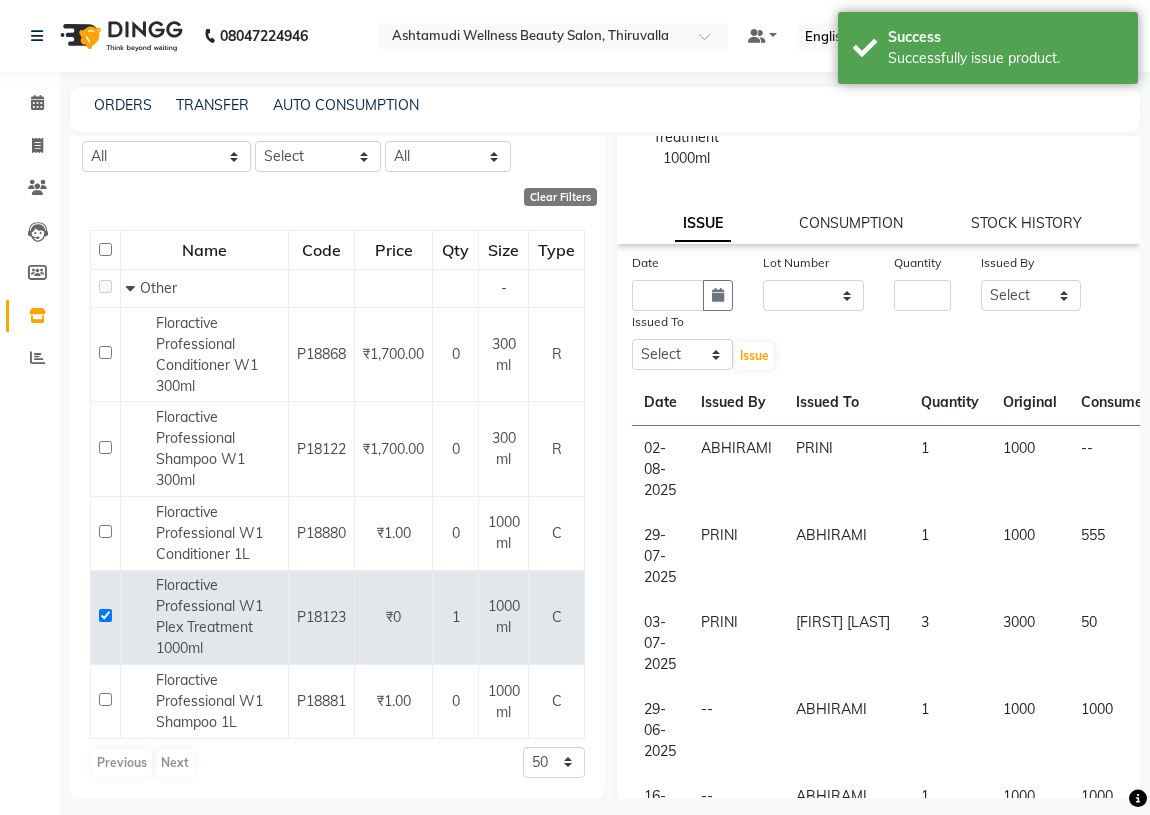 scroll, scrollTop: 181, scrollLeft: 0, axis: vertical 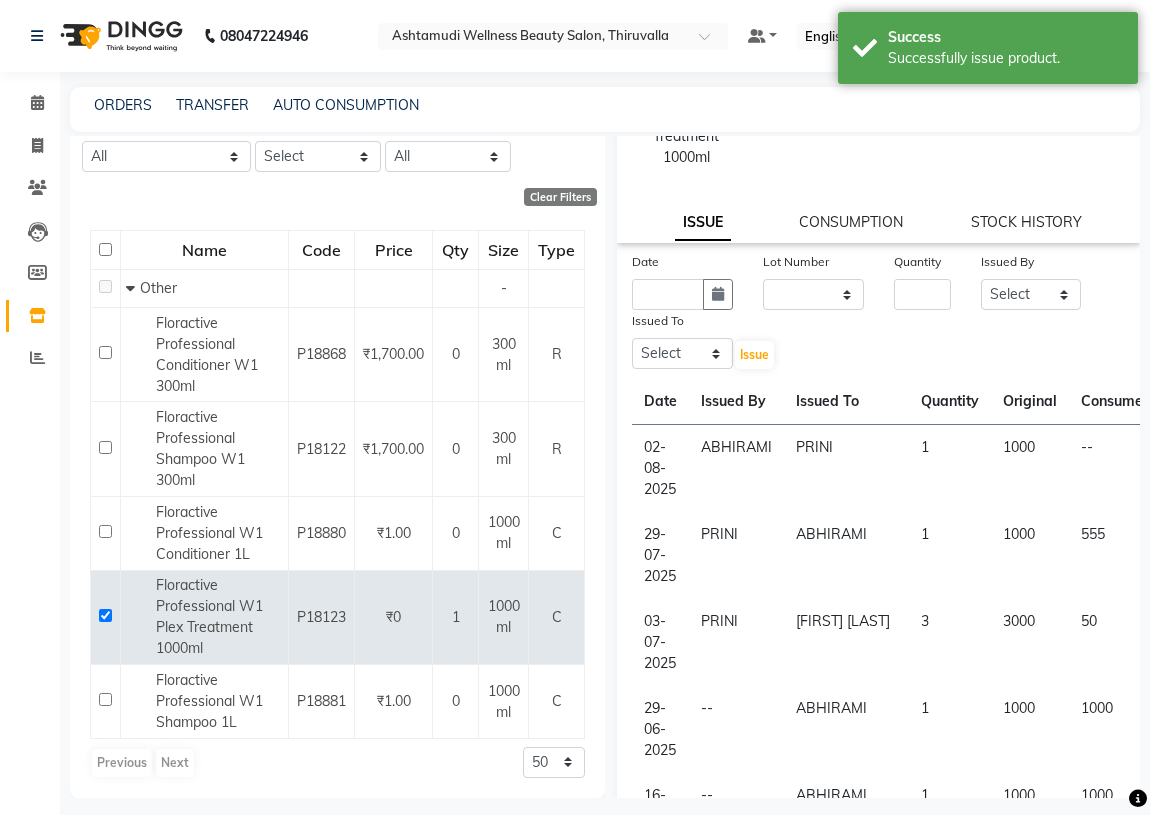 click on "Calendar  Invoice  Clients  Leads   Members  Inventory  Reports Completed InProgress Upcoming Dropped Tentative Check-In Confirm Bookings Generate Report Segments Page Builder" 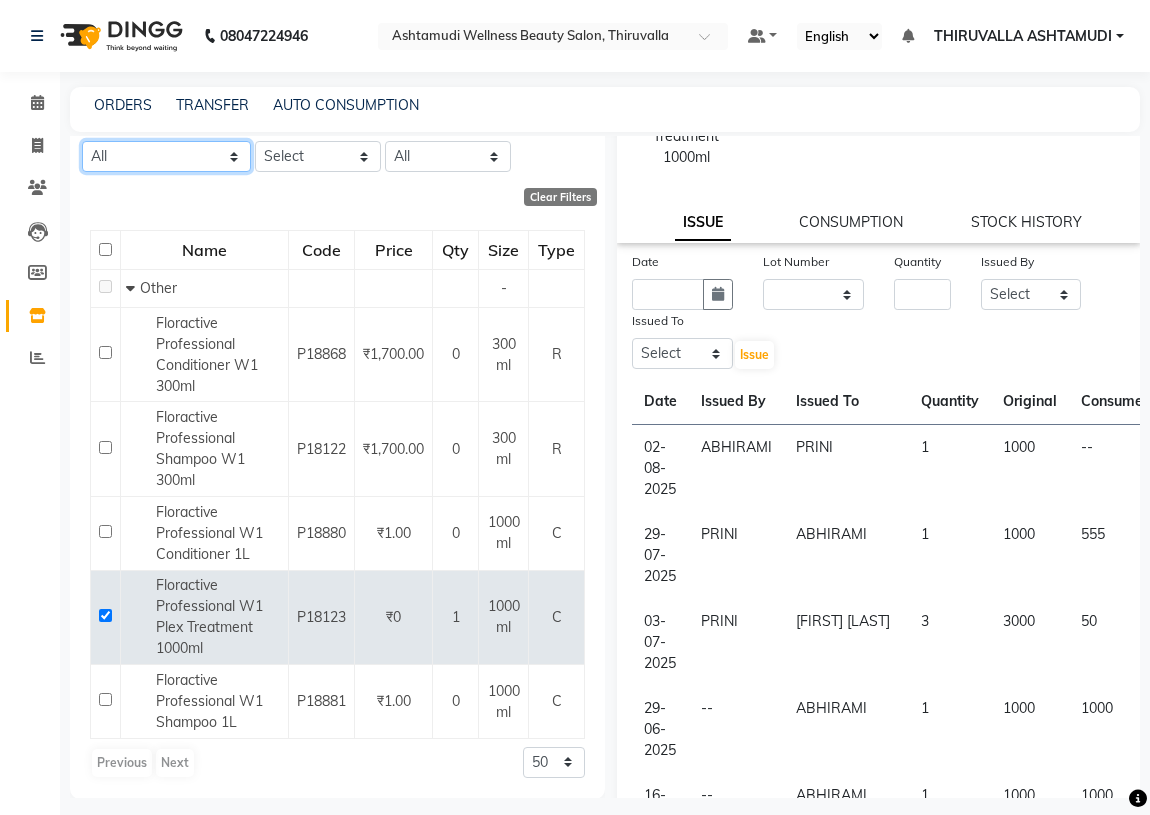 click on "All Null" 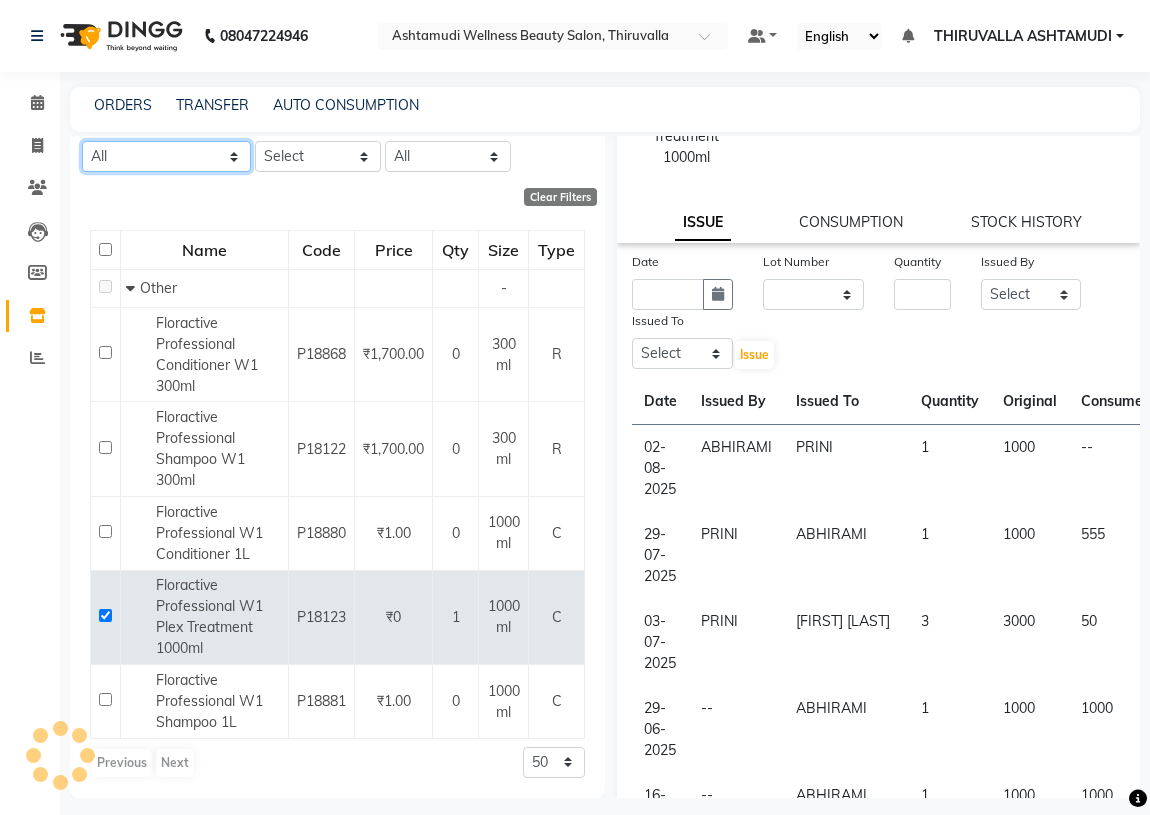 click on "All Null" 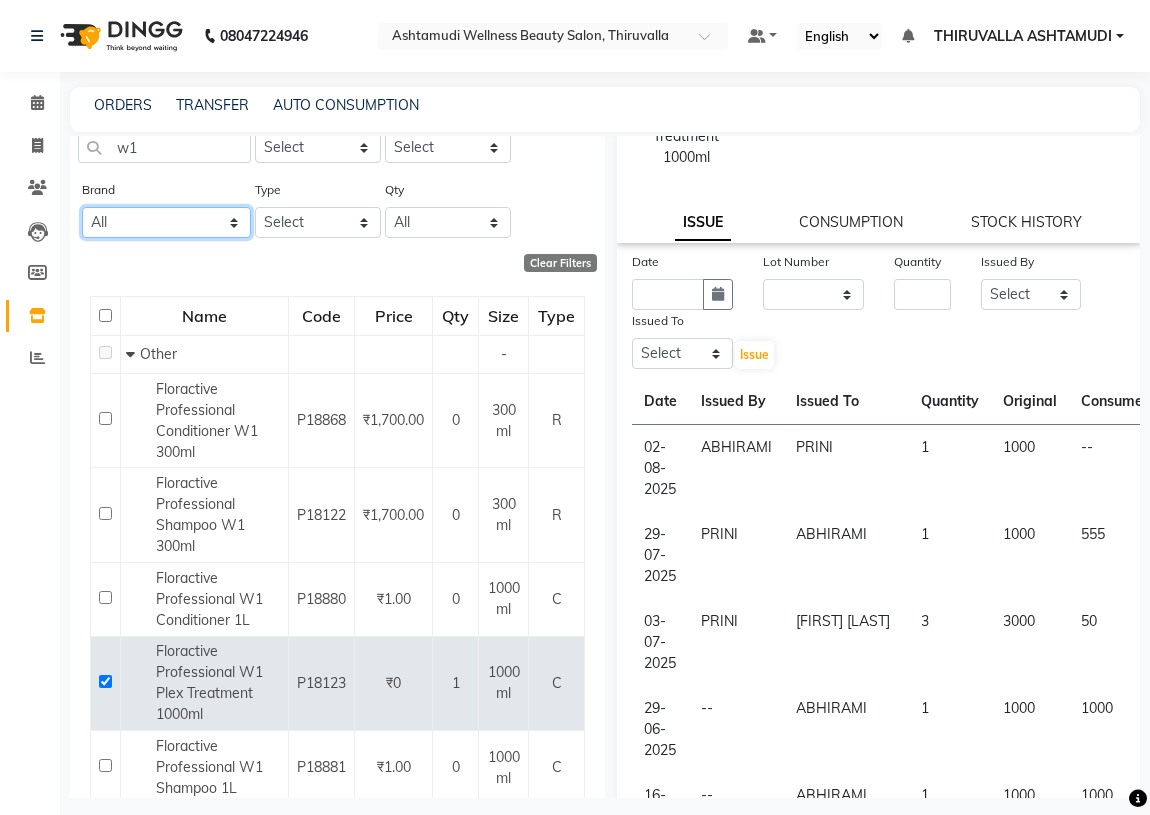scroll, scrollTop: 0, scrollLeft: 0, axis: both 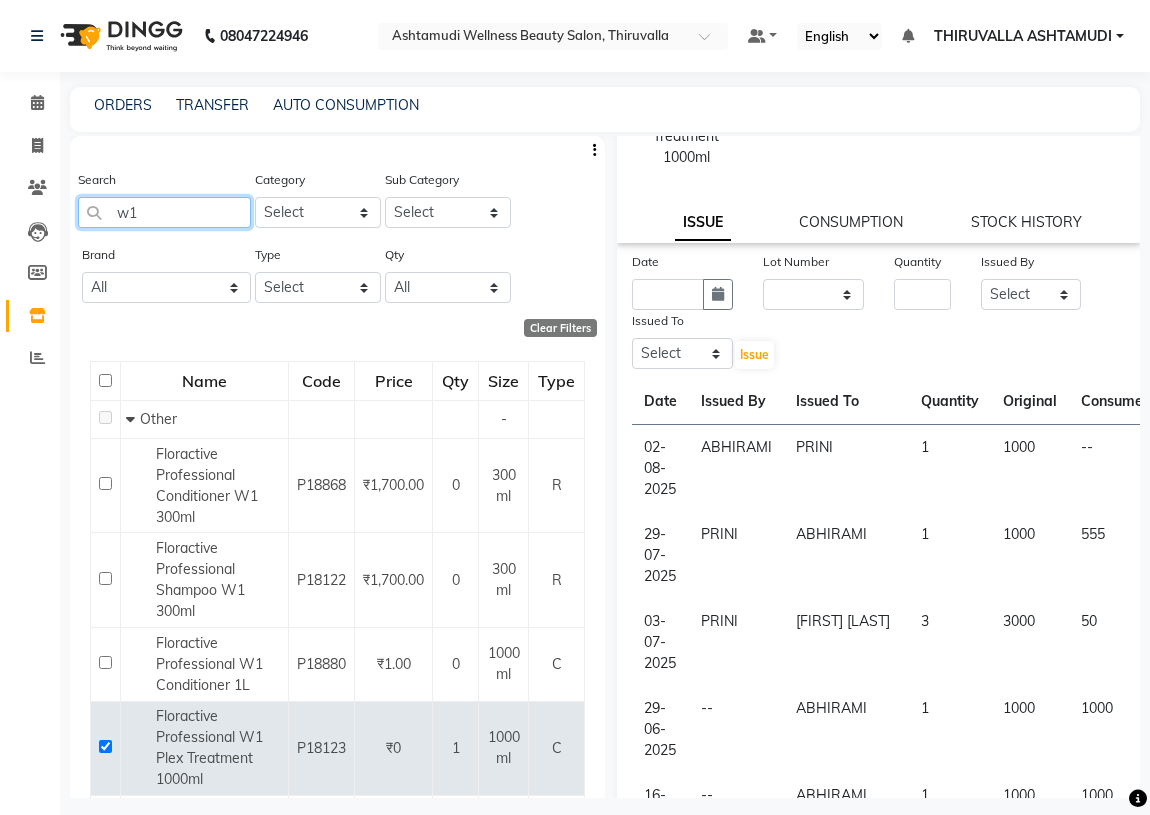 click on "w1" 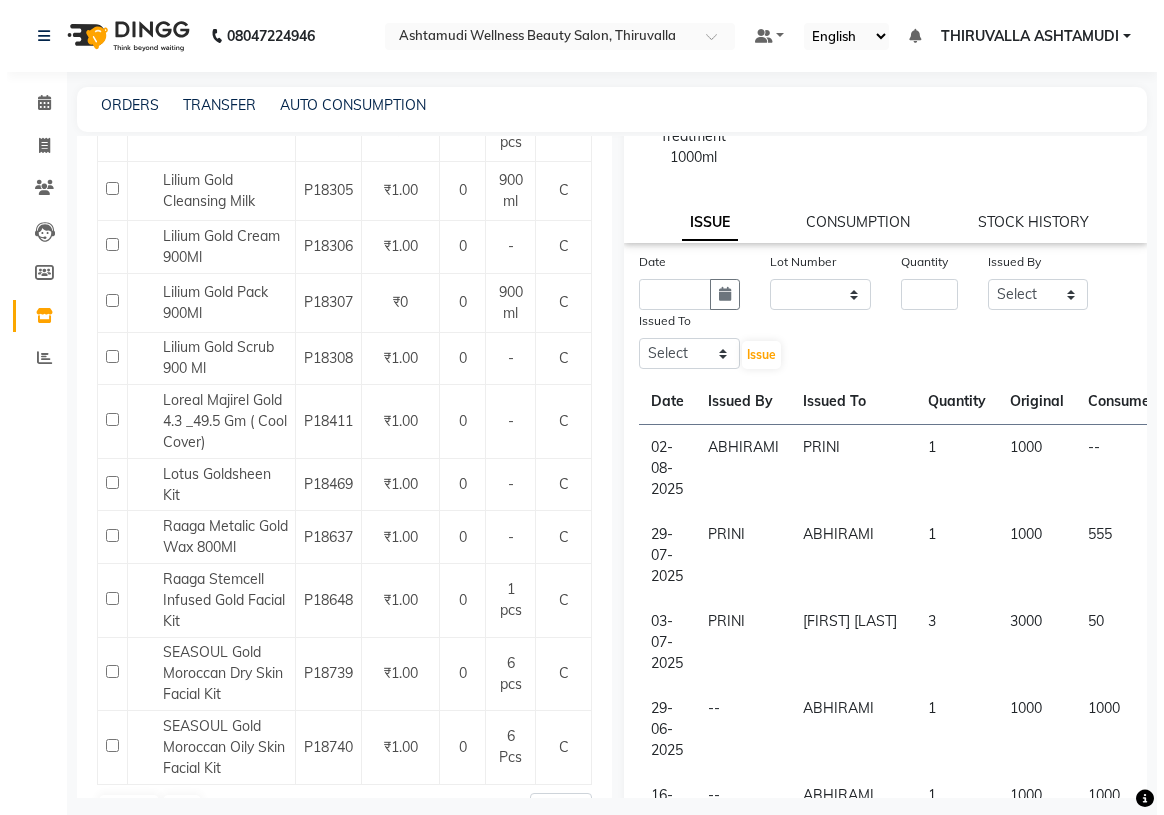 scroll, scrollTop: 1046, scrollLeft: 0, axis: vertical 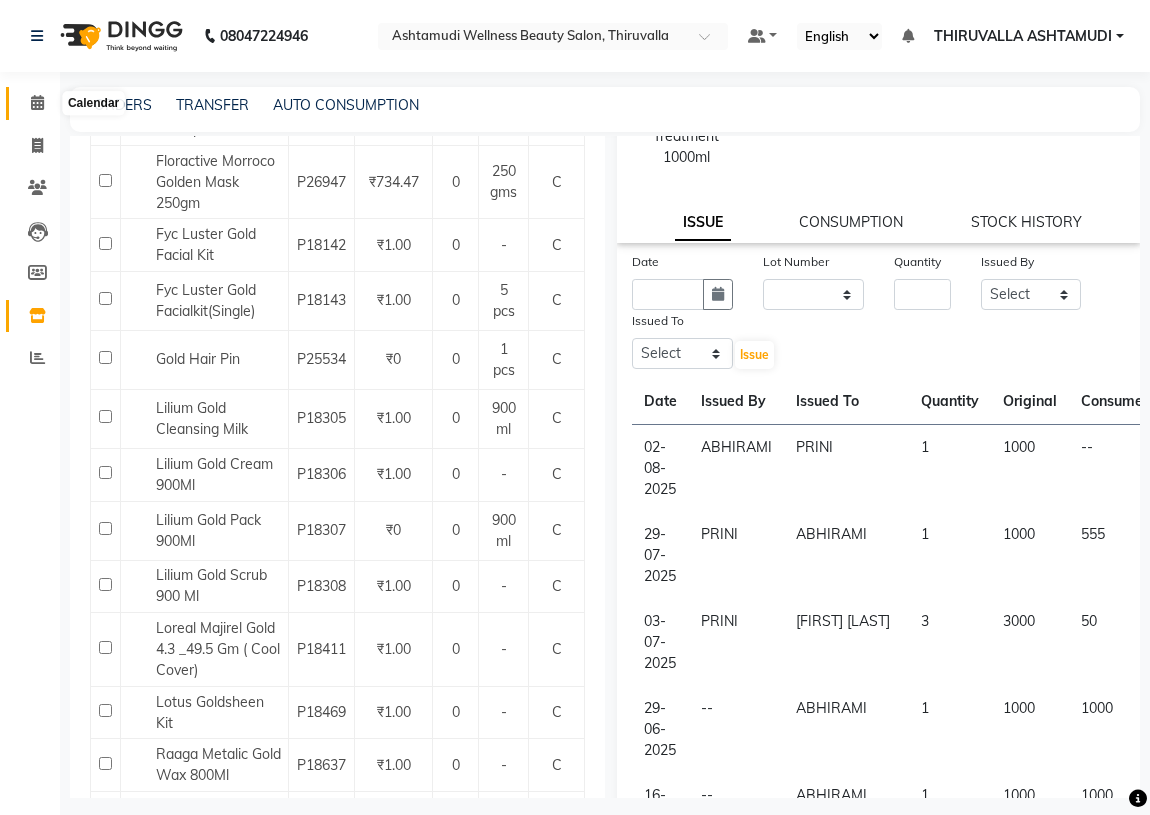 type on "gold" 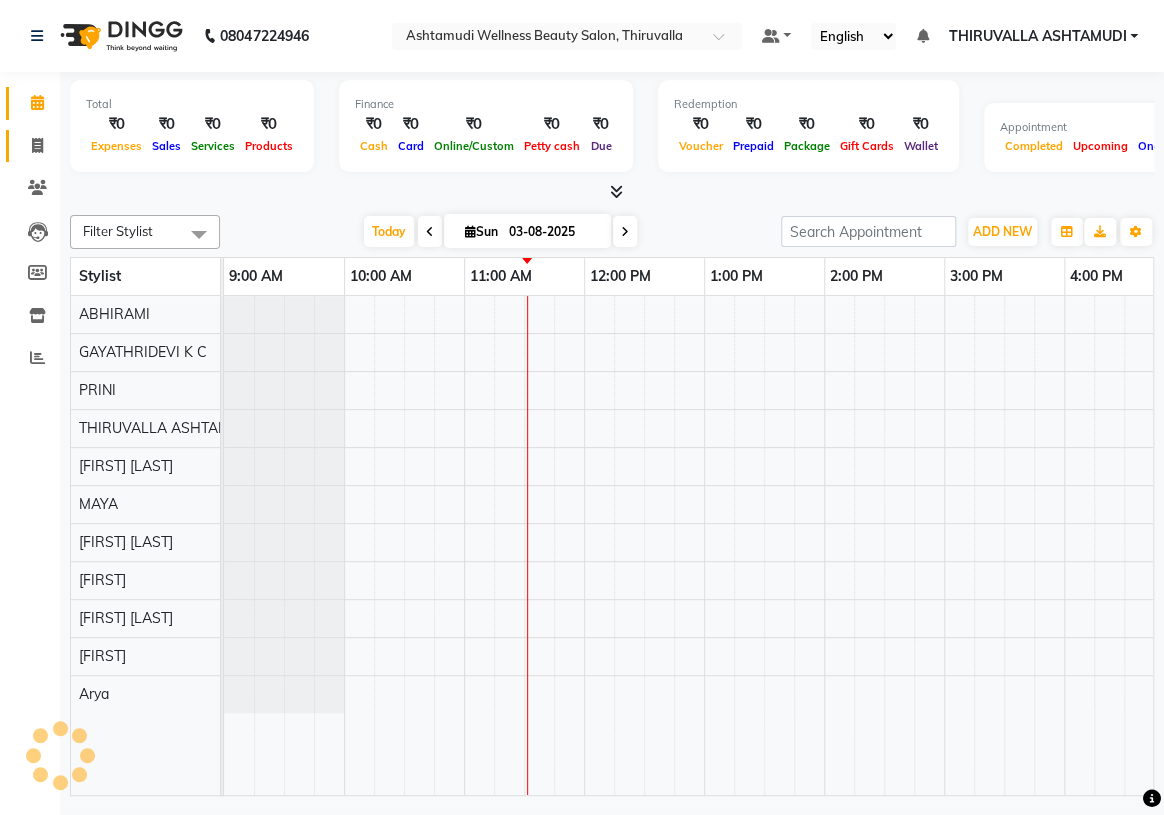 scroll, scrollTop: 0, scrollLeft: 0, axis: both 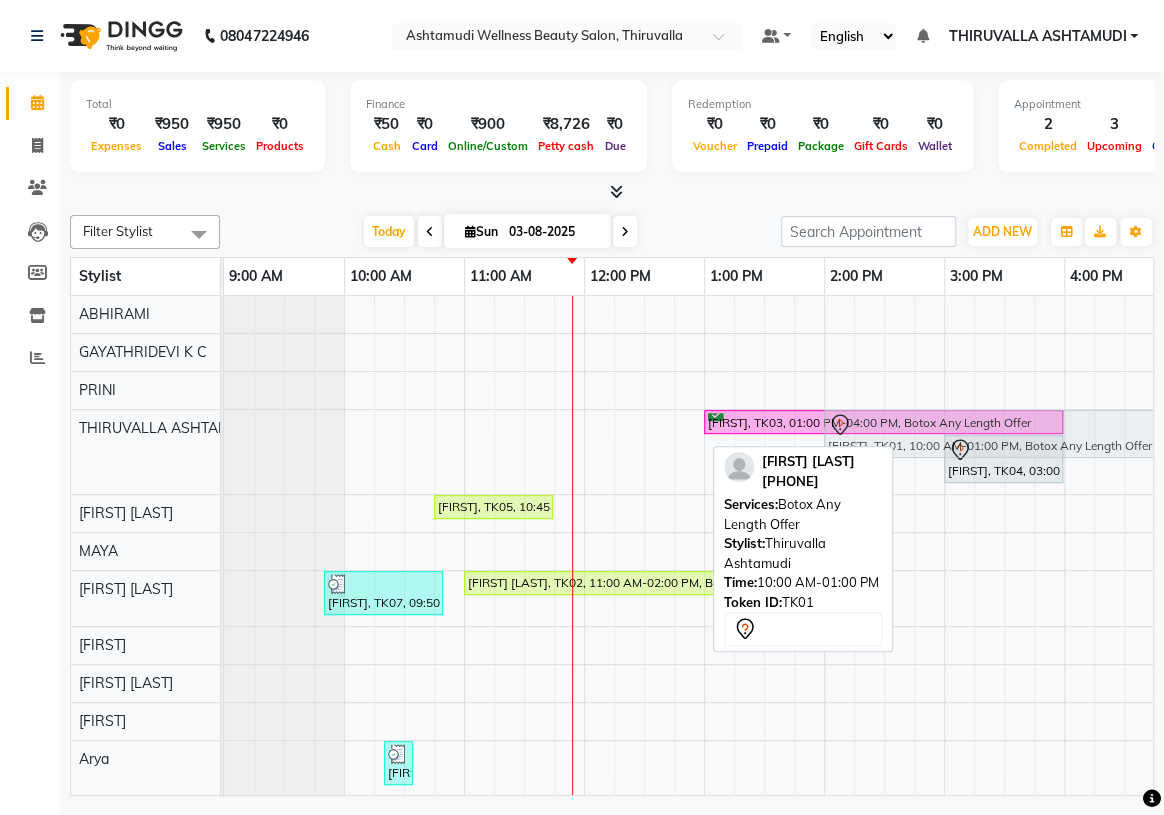drag, startPoint x: 449, startPoint y: 420, endPoint x: 934, endPoint y: 480, distance: 488.69724 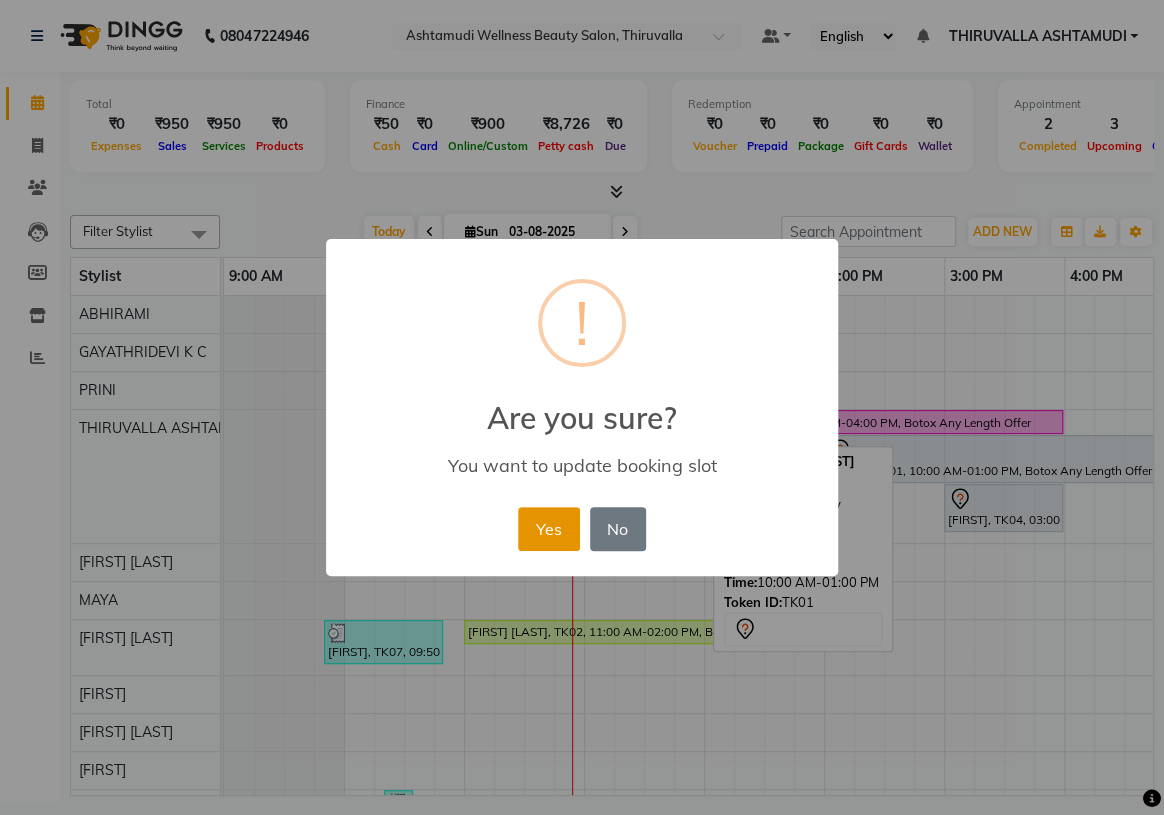 click on "Yes" at bounding box center (548, 529) 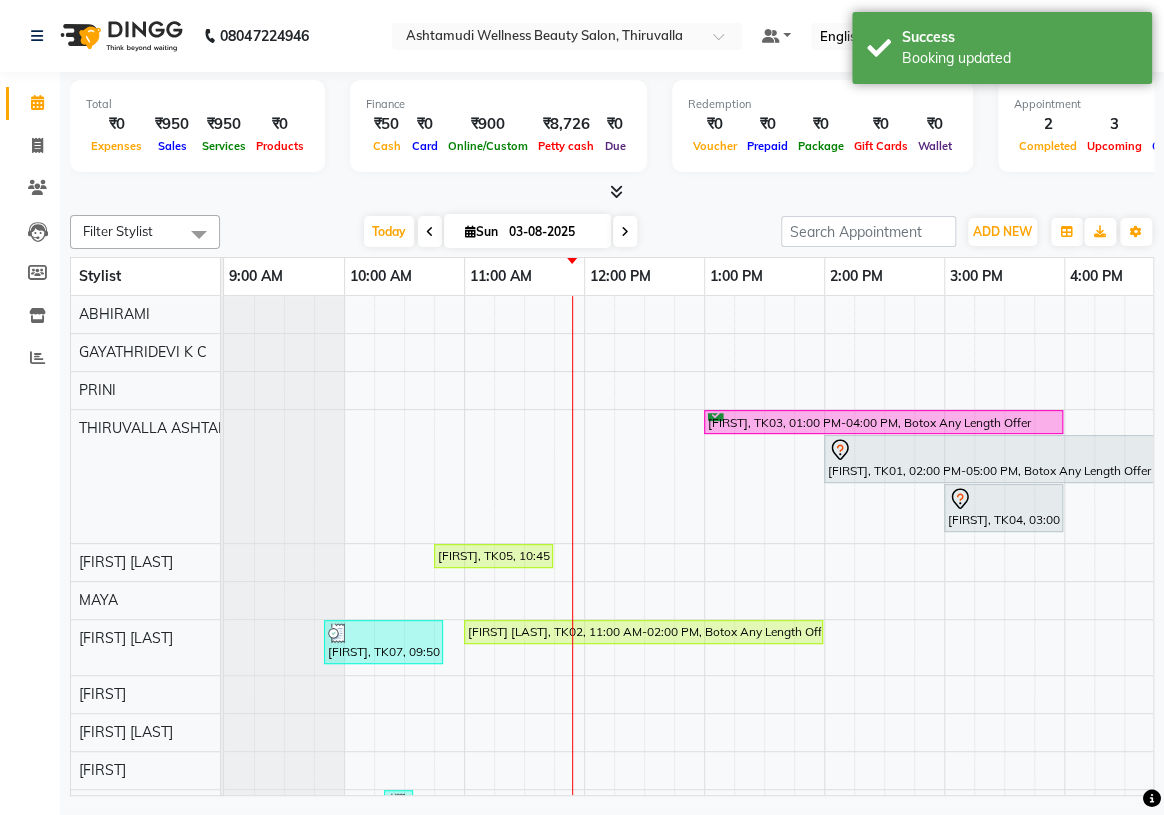 click on "[FIRST], TK03, 01:00 PM-04:00 PM, Botox Any Length Offer             [FIRST] [LAST], TK01, 02:00 PM-05:00 PM, Botox Any Length Offer             [FIRST], TK04, 03:00 PM-04:00 PM, Hair Spa    [FIRST], TK05, 10:45 AM-11:45 AM, Aroma Pedicure     [FIRST], TK07, 09:50 AM-10:50 AM, Layer Cut    [FIRST] [LAST], TK02, 11:00 AM-02:00 PM, Botox Any Length Offer     [FIRST], TK06, 10:20 AM-10:35 AM, Eyebrows Threading" at bounding box center [1064, 570] 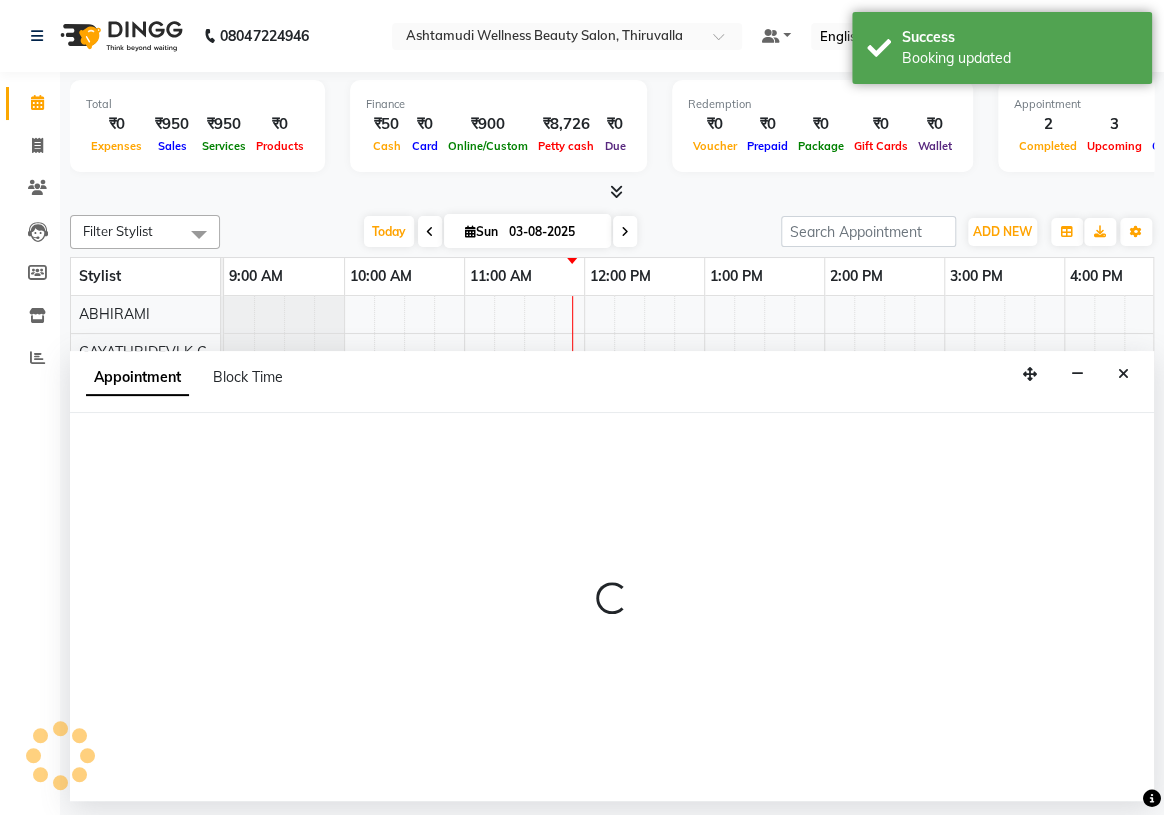 select on "60487" 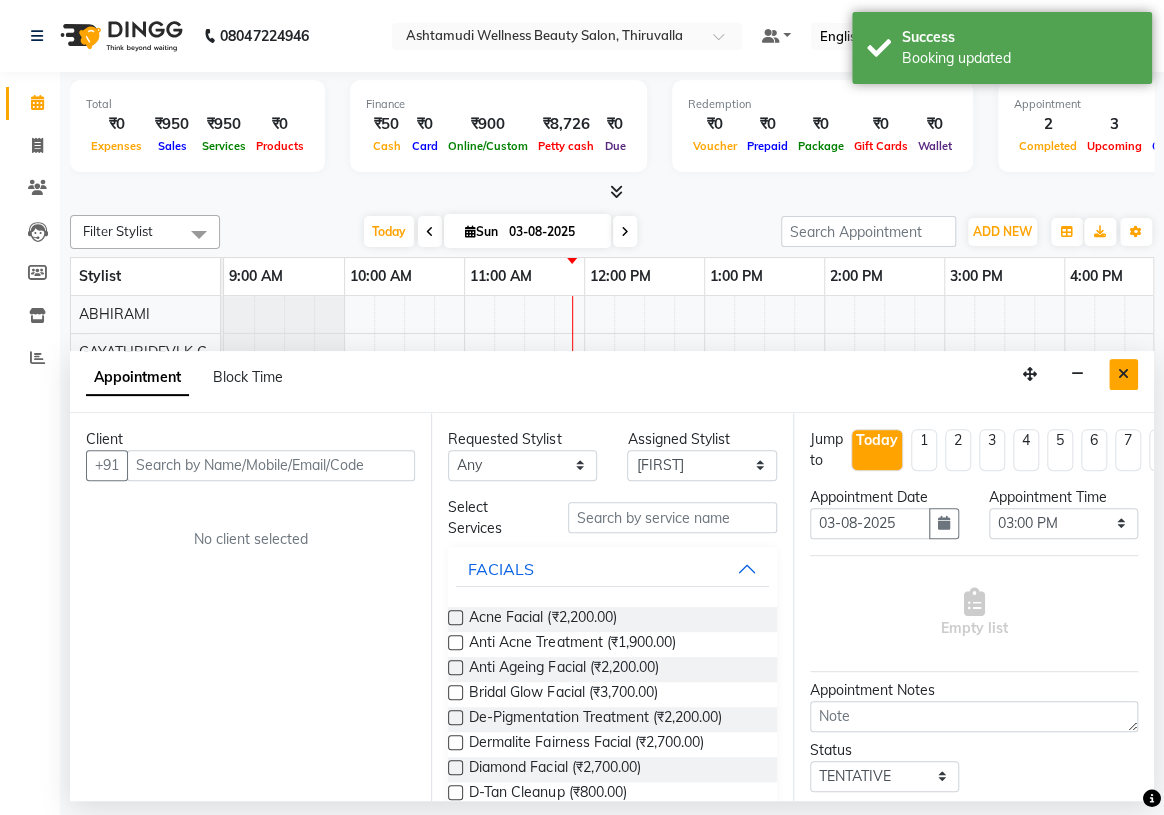 click at bounding box center (1123, 374) 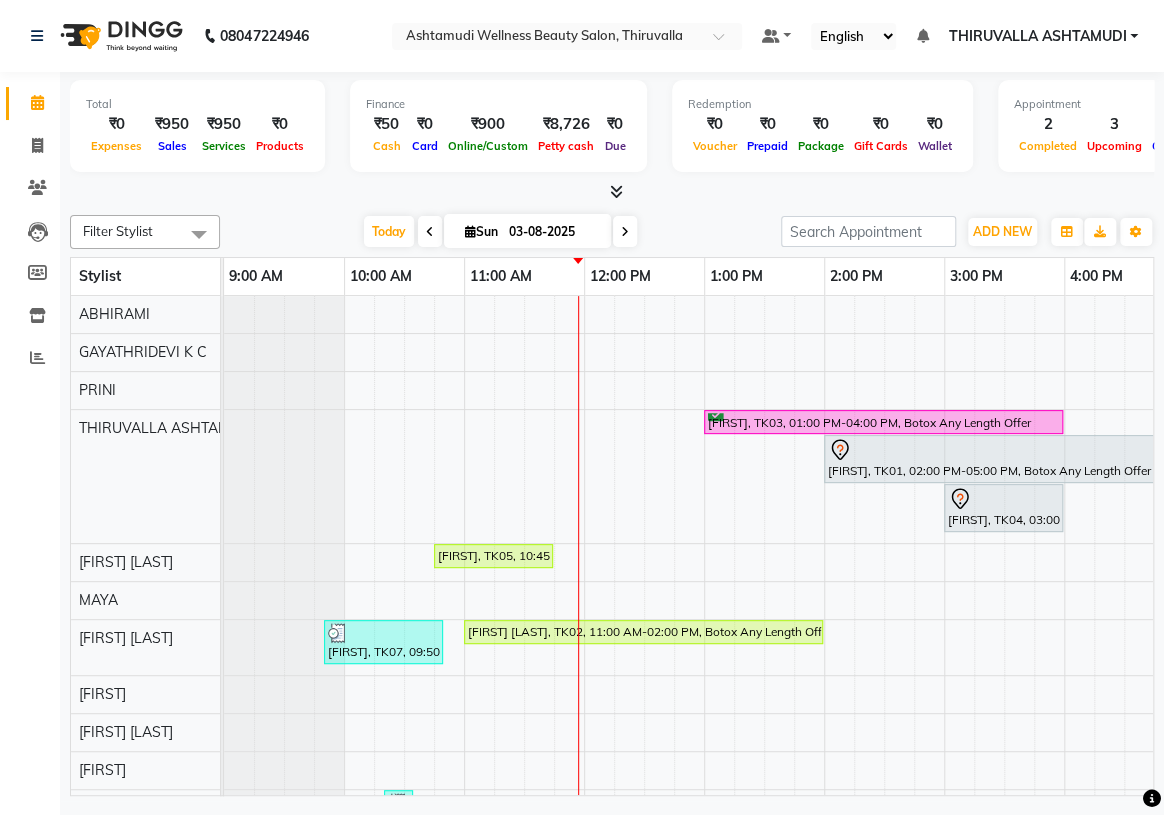click at bounding box center (430, 231) 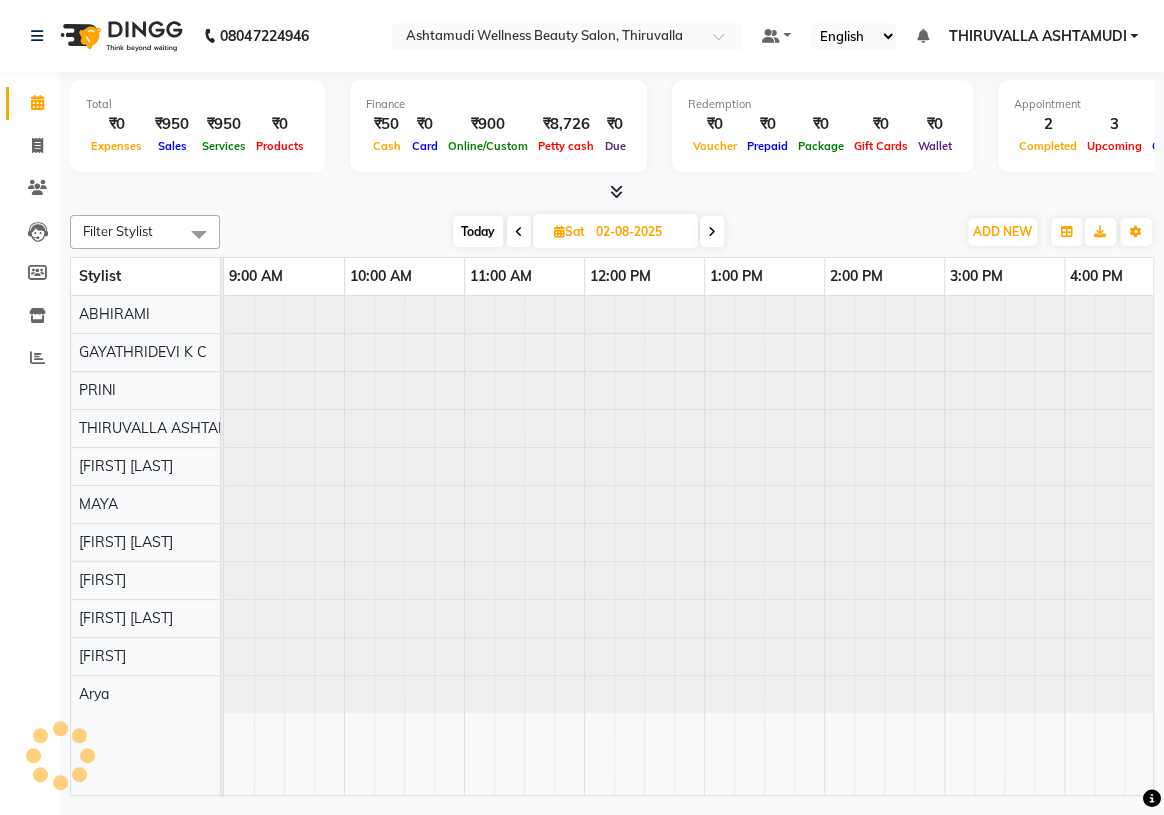 scroll, scrollTop: 0, scrollLeft: 240, axis: horizontal 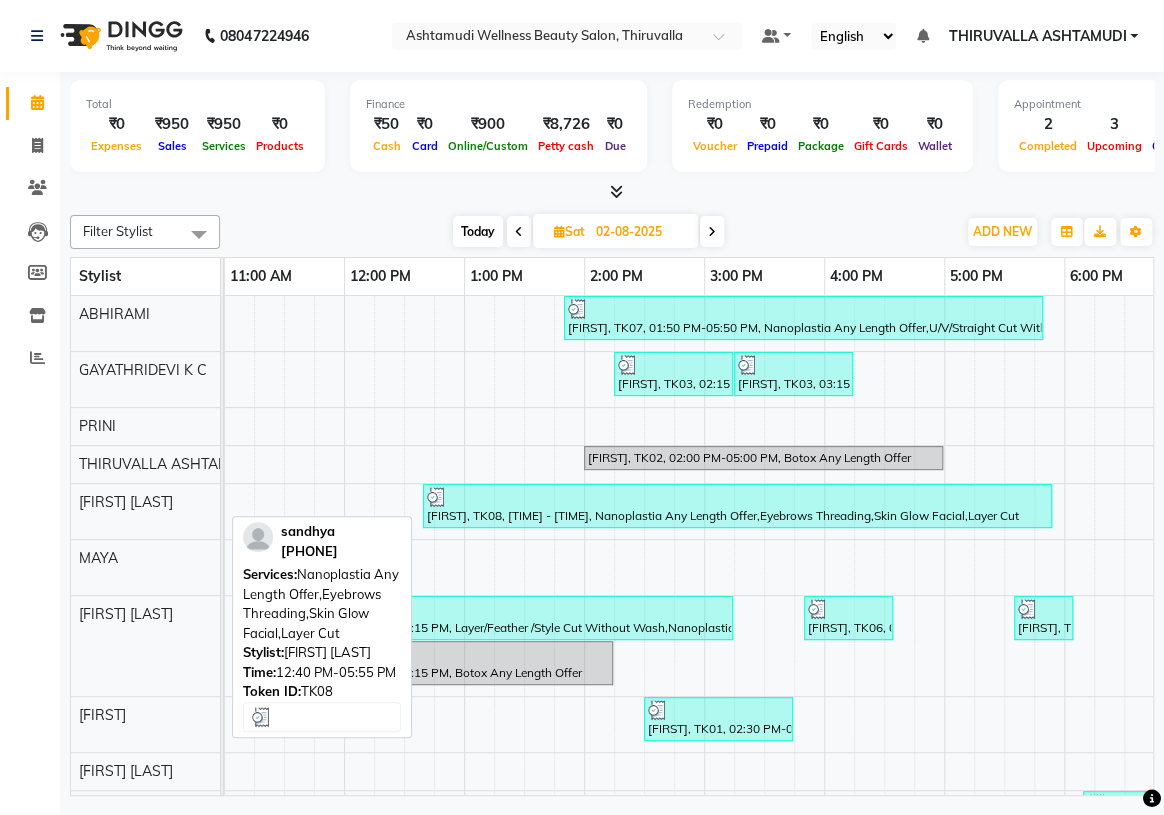 click on "[FIRST], TK08, [TIME] - [TIME], Nanoplastia Any Length Offer,Eyebrows Threading,Skin Glow Facial,Layer Cut" at bounding box center (737, 506) 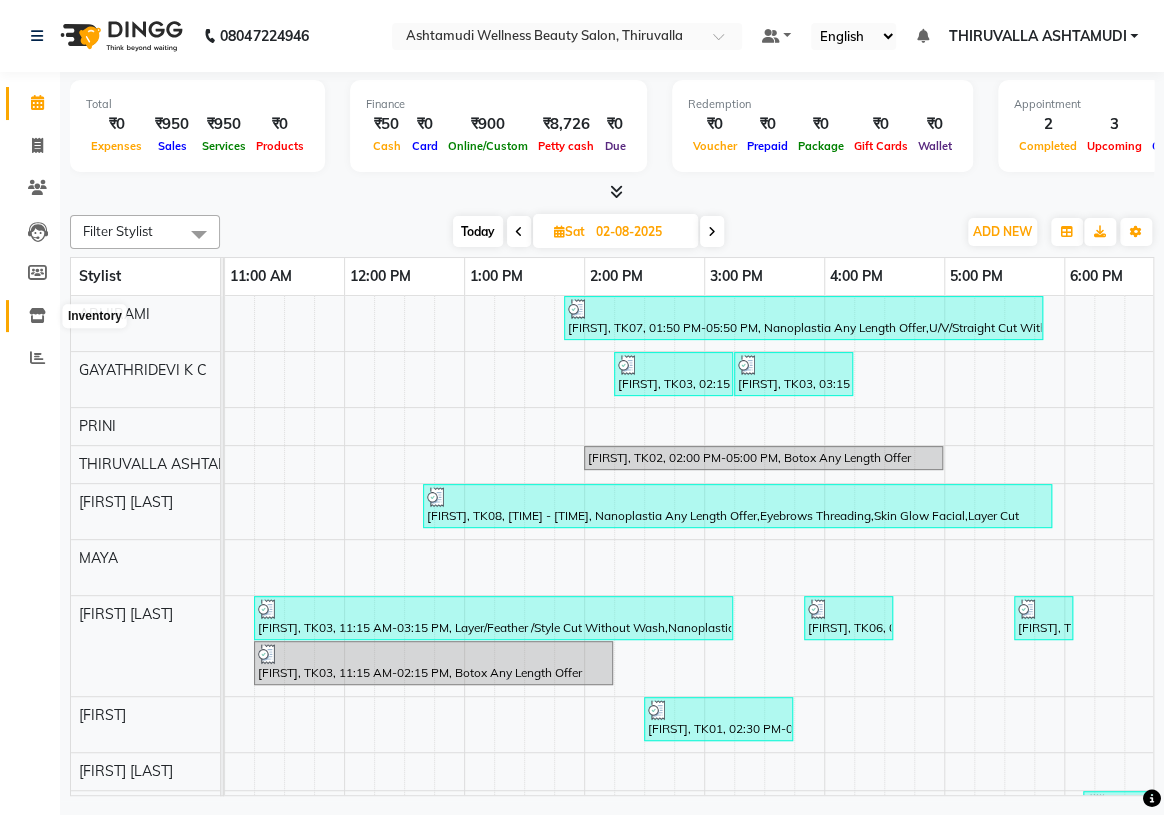 click 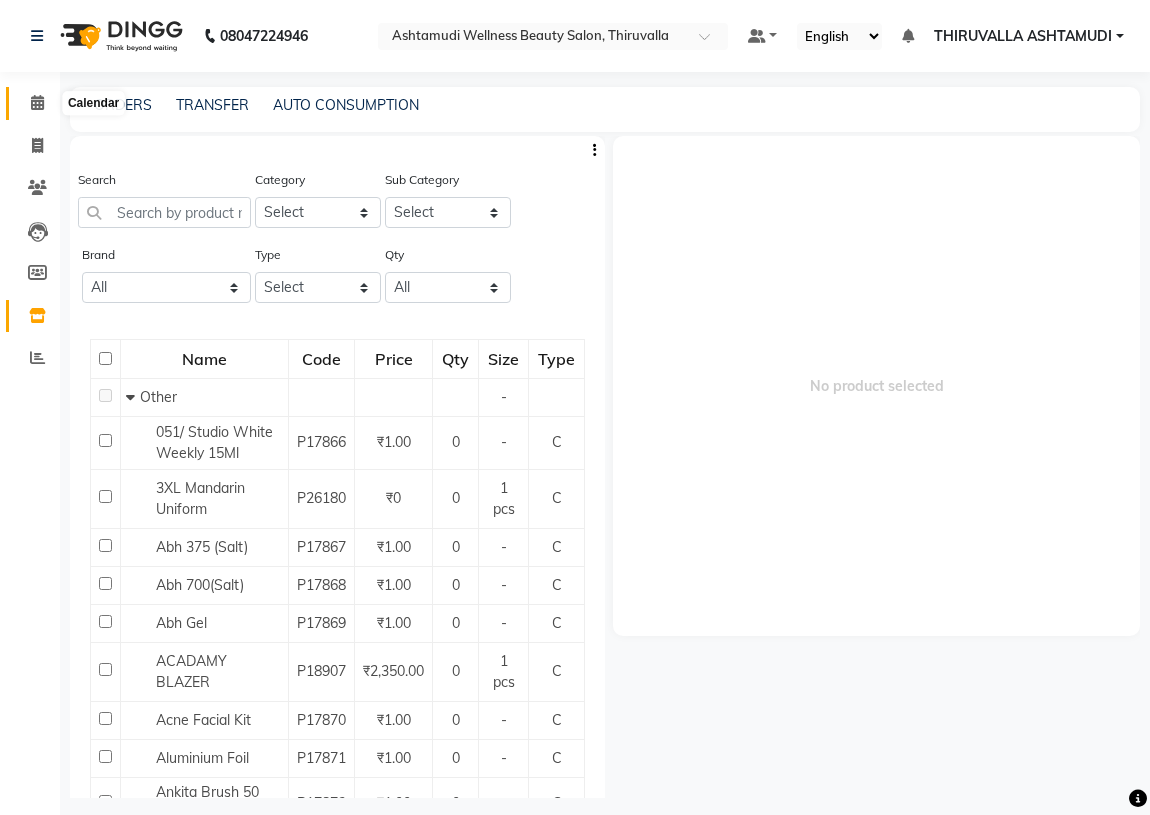 click 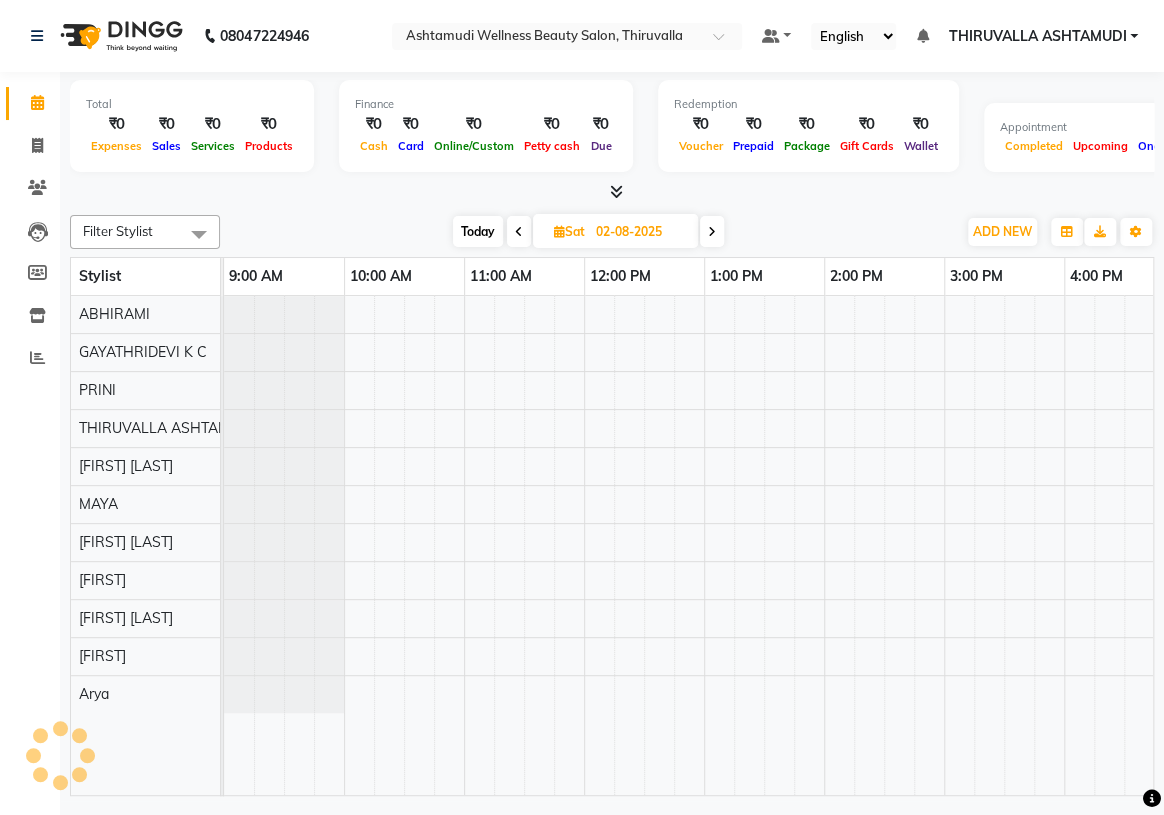 scroll, scrollTop: 0, scrollLeft: 240, axis: horizontal 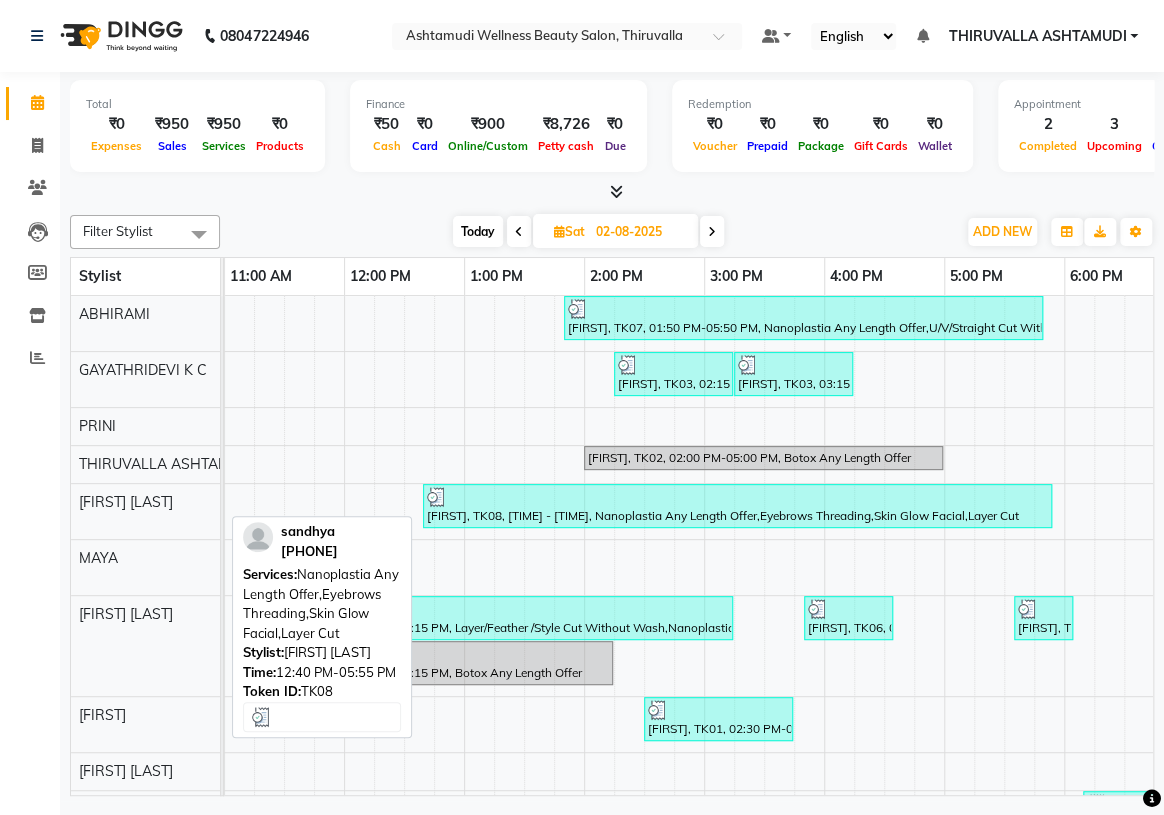 click at bounding box center [737, 497] 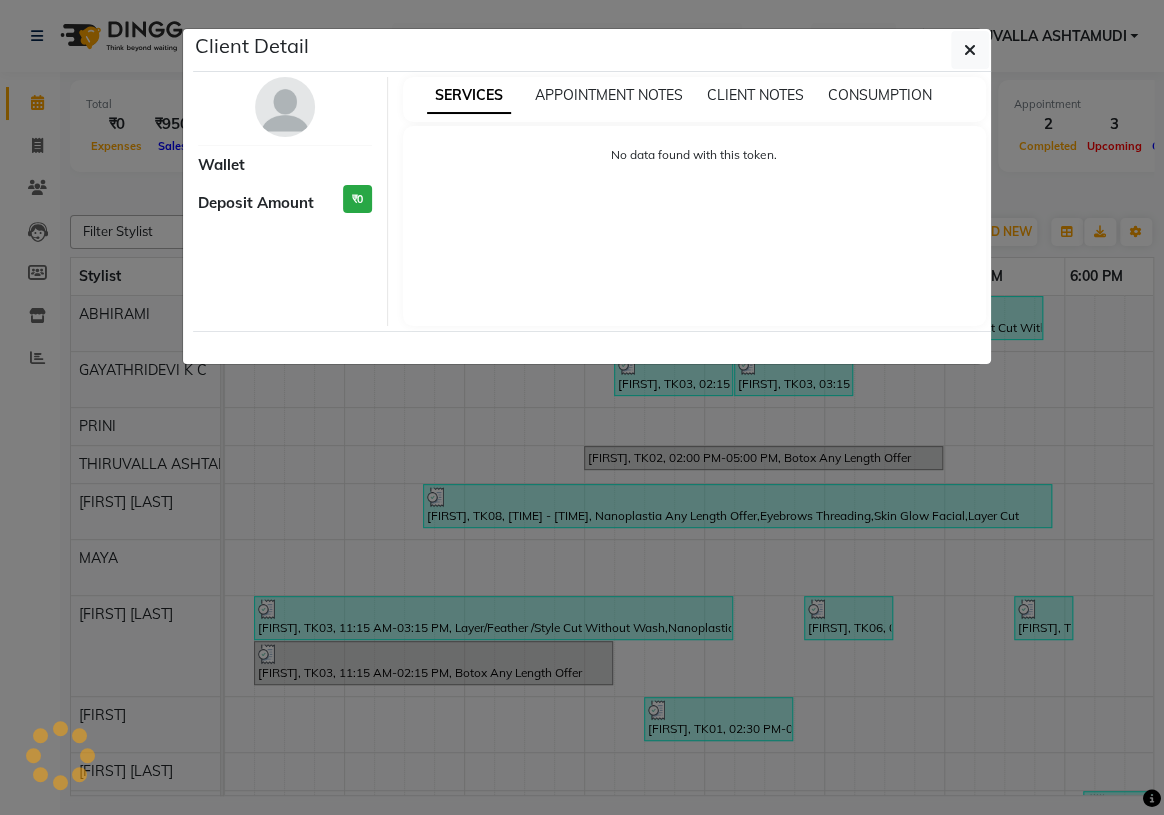 select on "3" 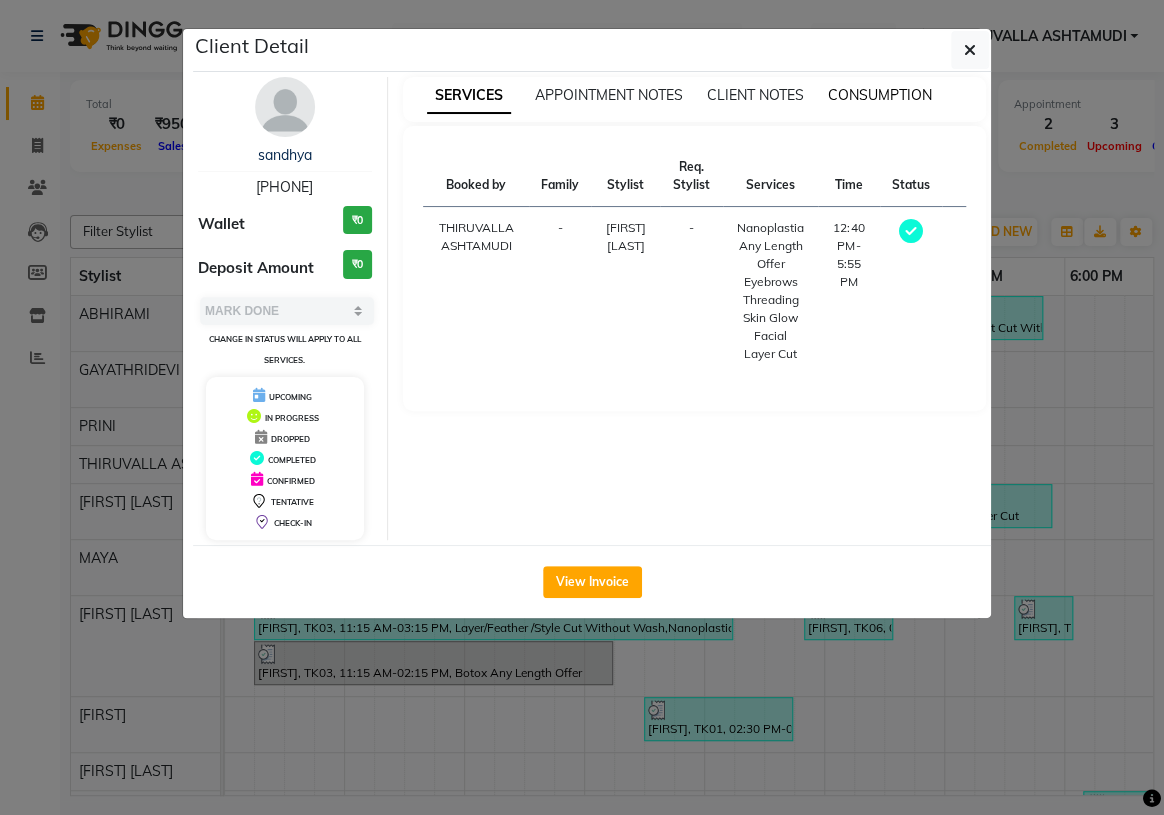 click on "CONSUMPTION" at bounding box center [880, 95] 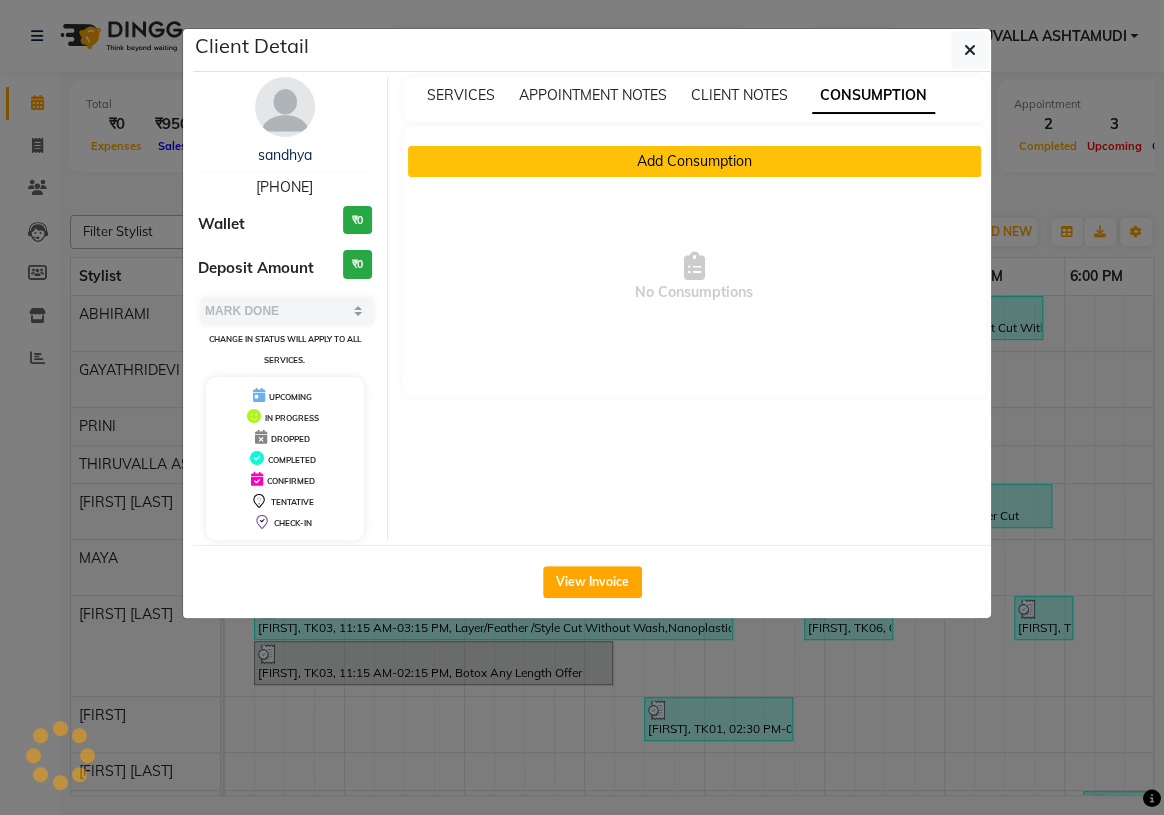 click on "Add Consumption" at bounding box center (695, 161) 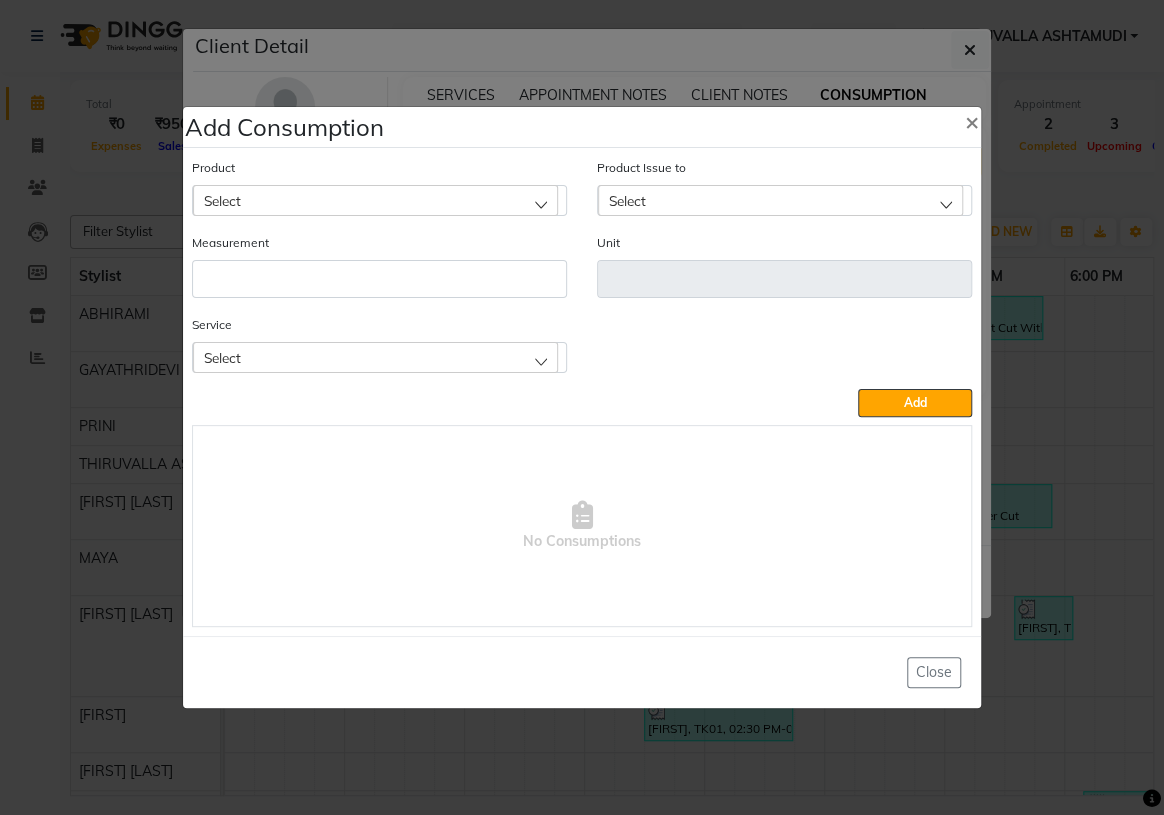 click on "Select" 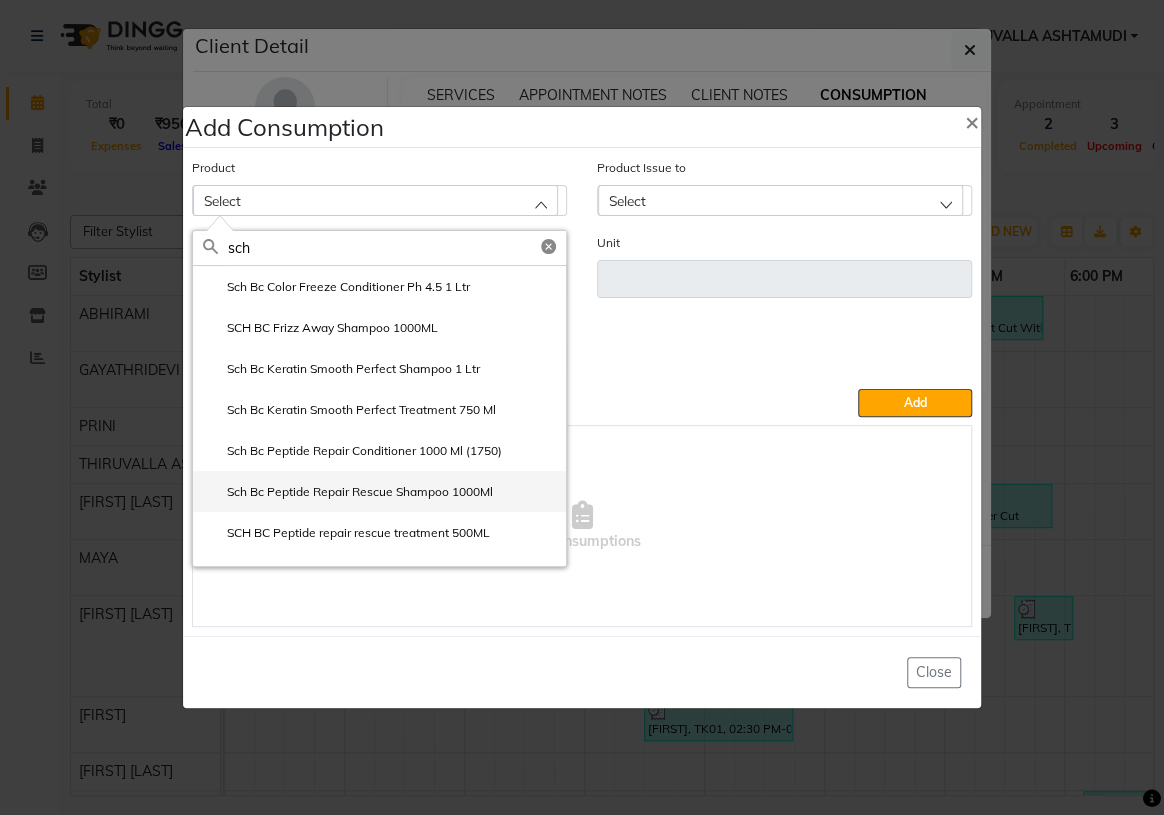 type on "sch" 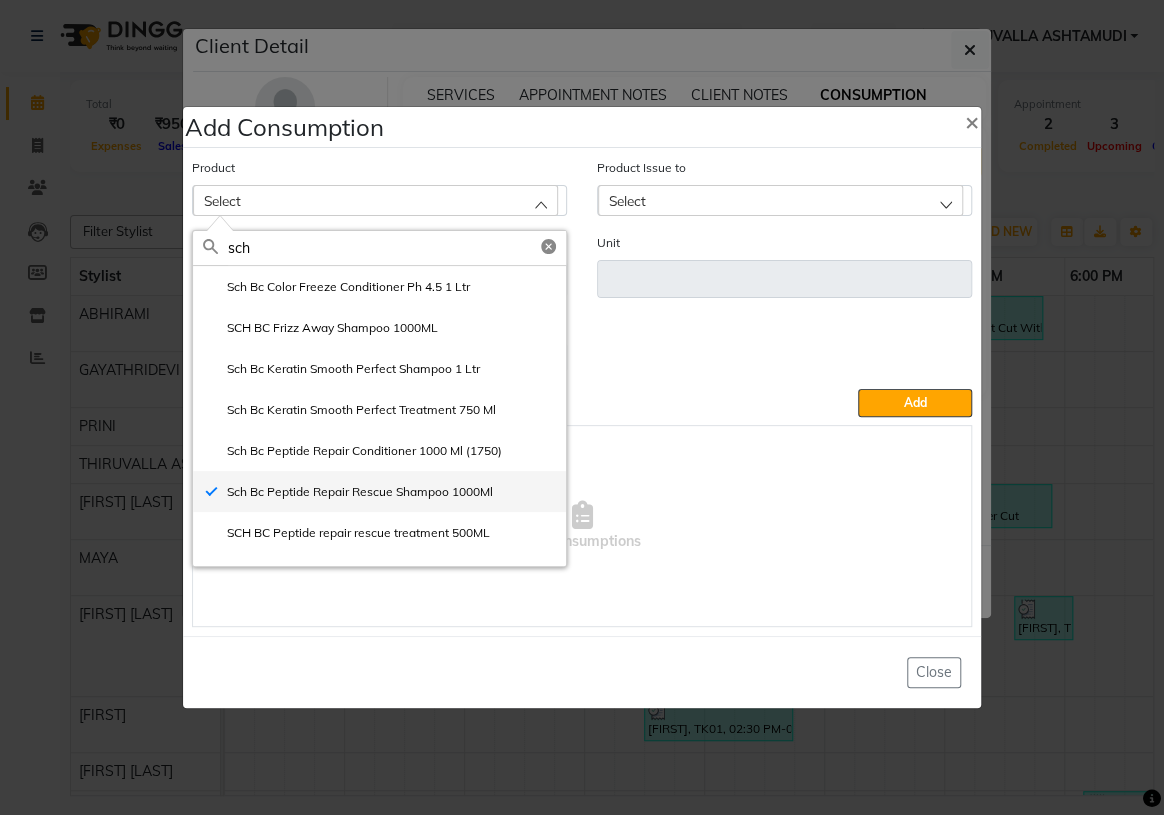 type on "ml" 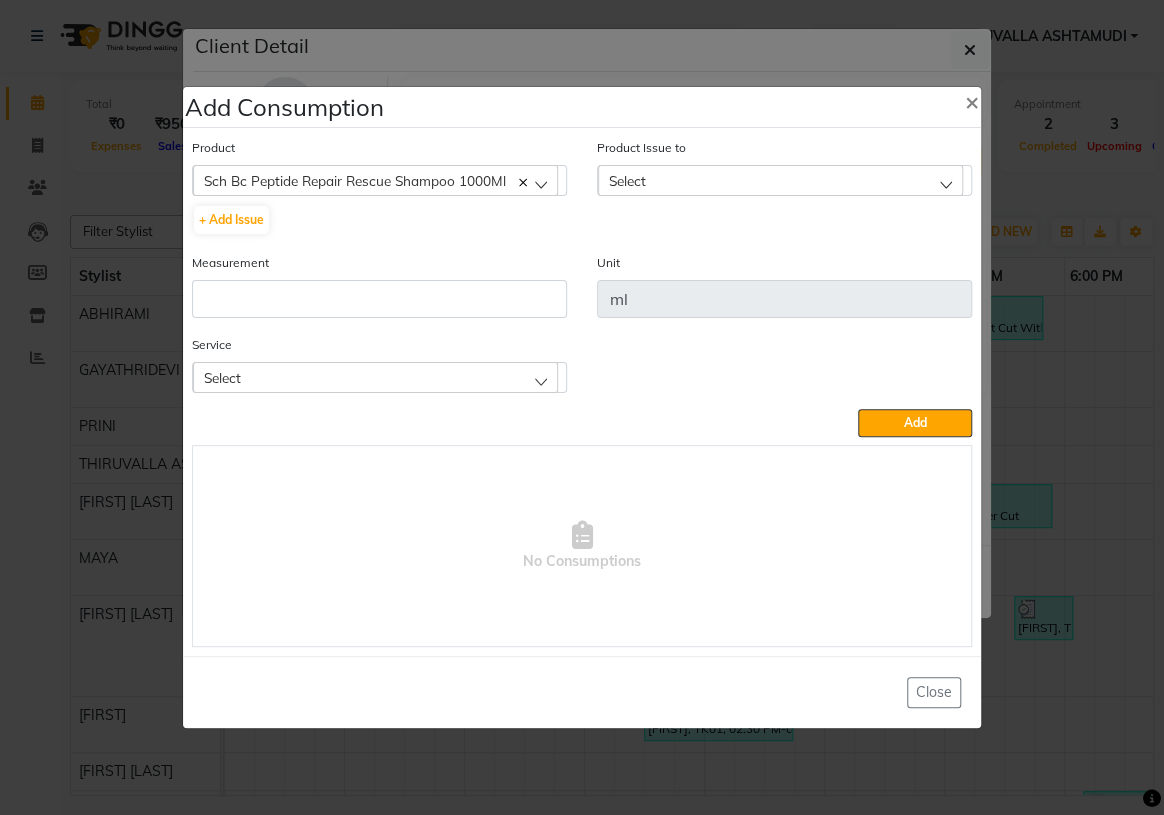 click on "Select" 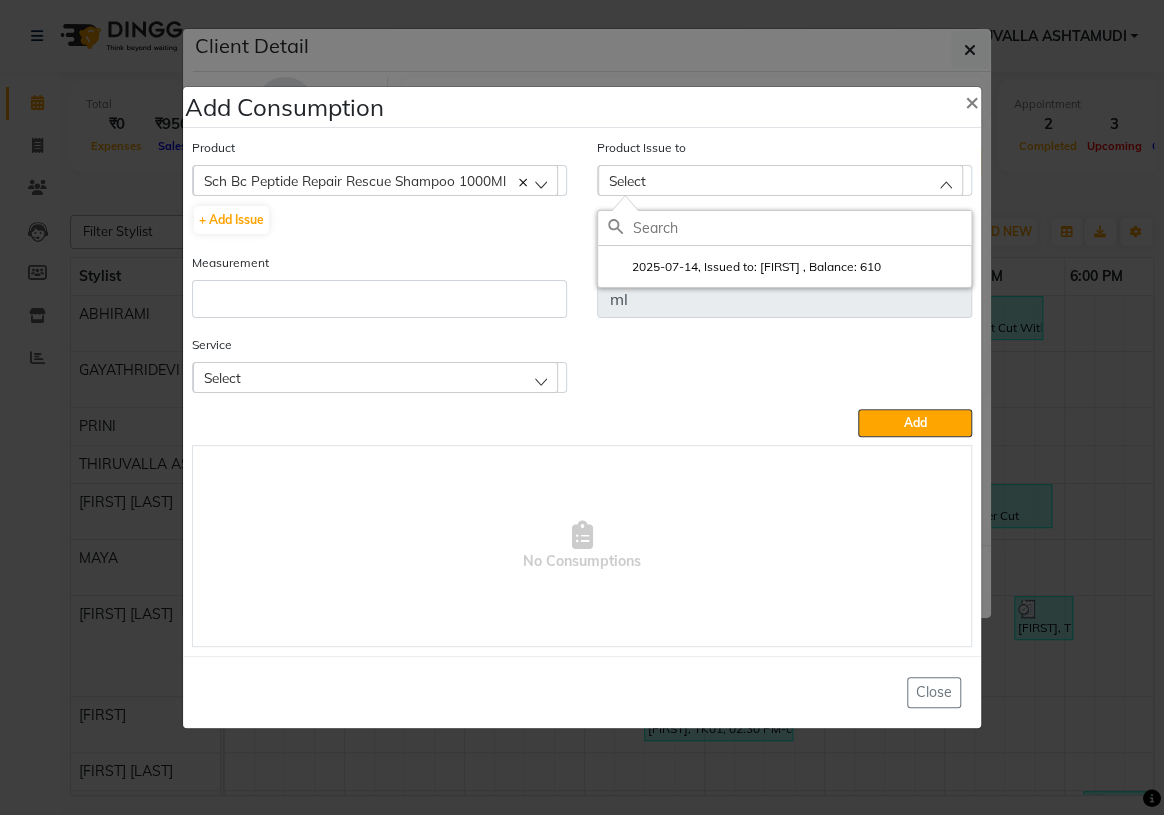 click 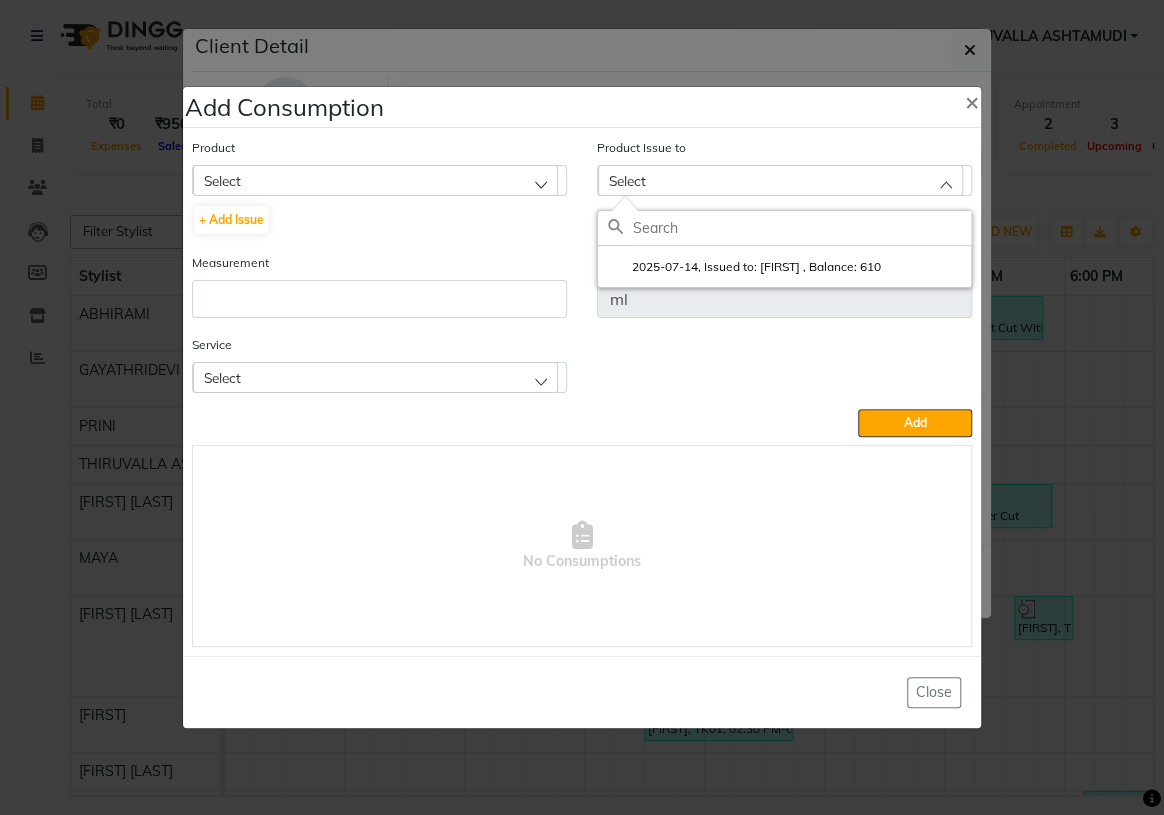 click on "Select" 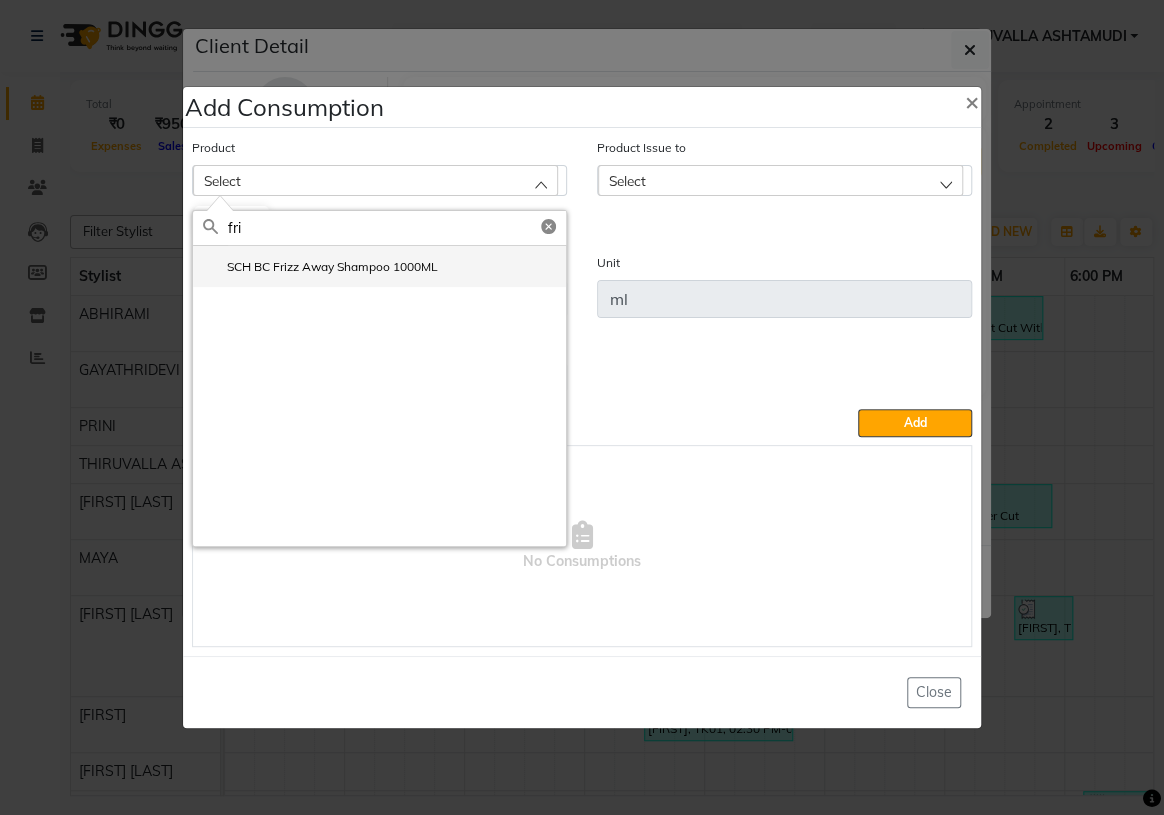 click on "SCH BC Frizz Away Shampoo 1000ML" 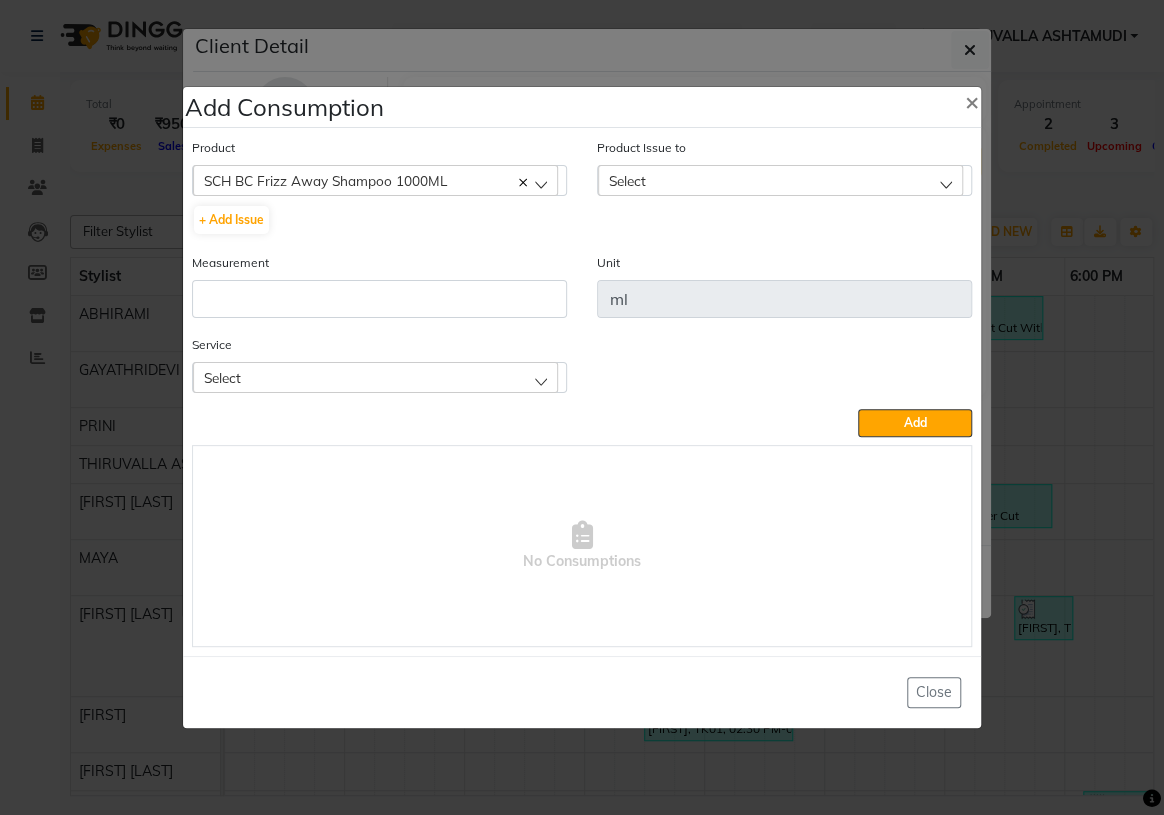 click on "Select" 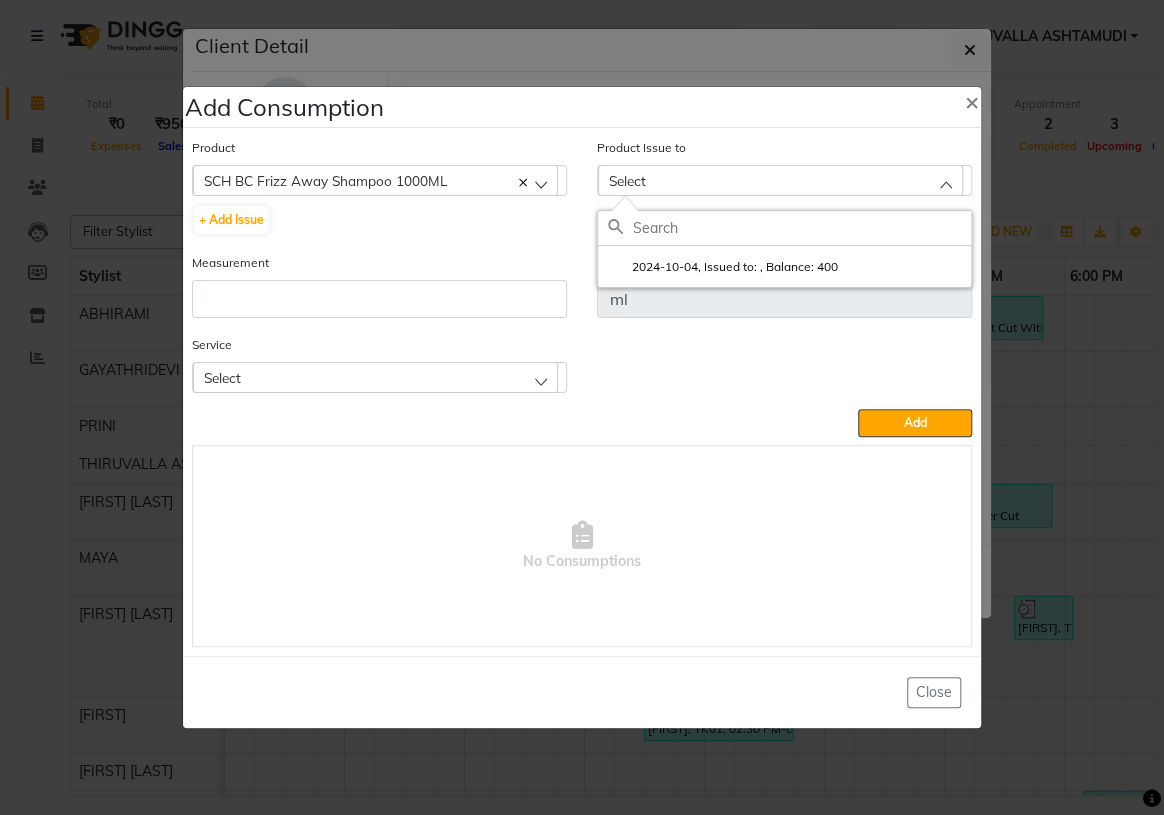 click 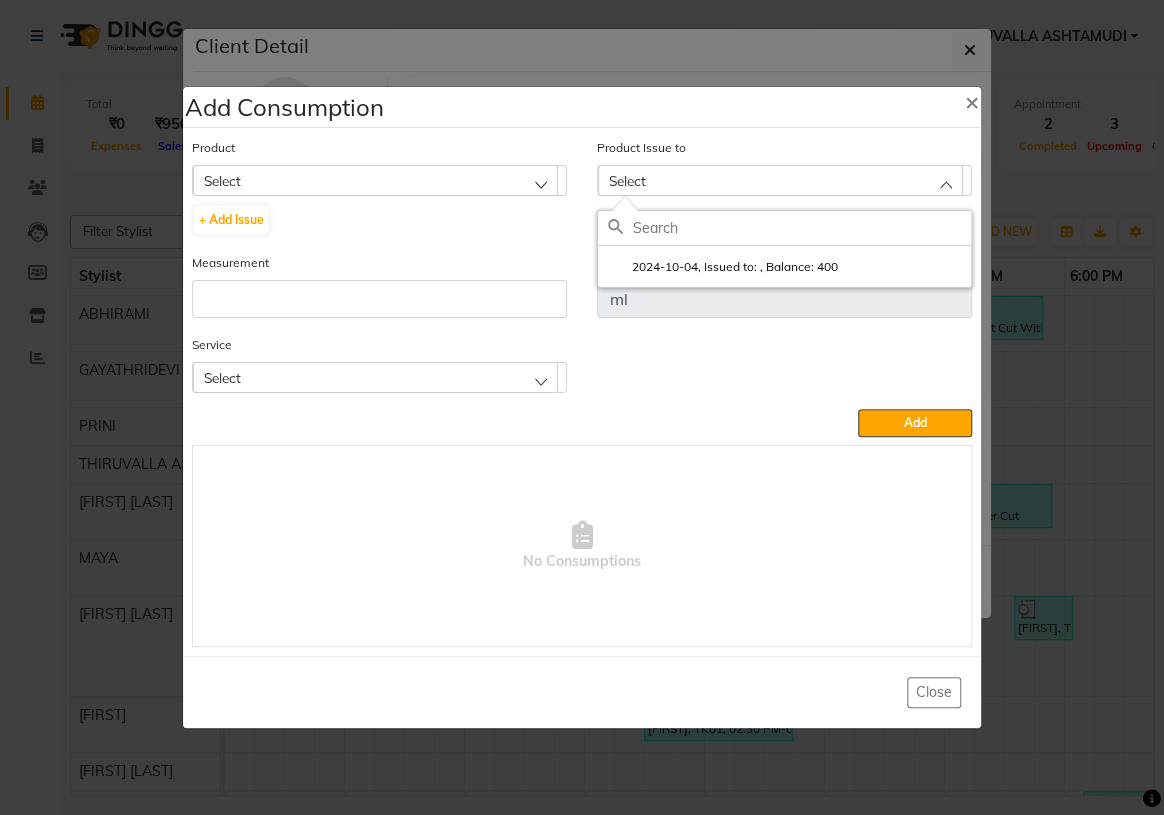 click on "Select" 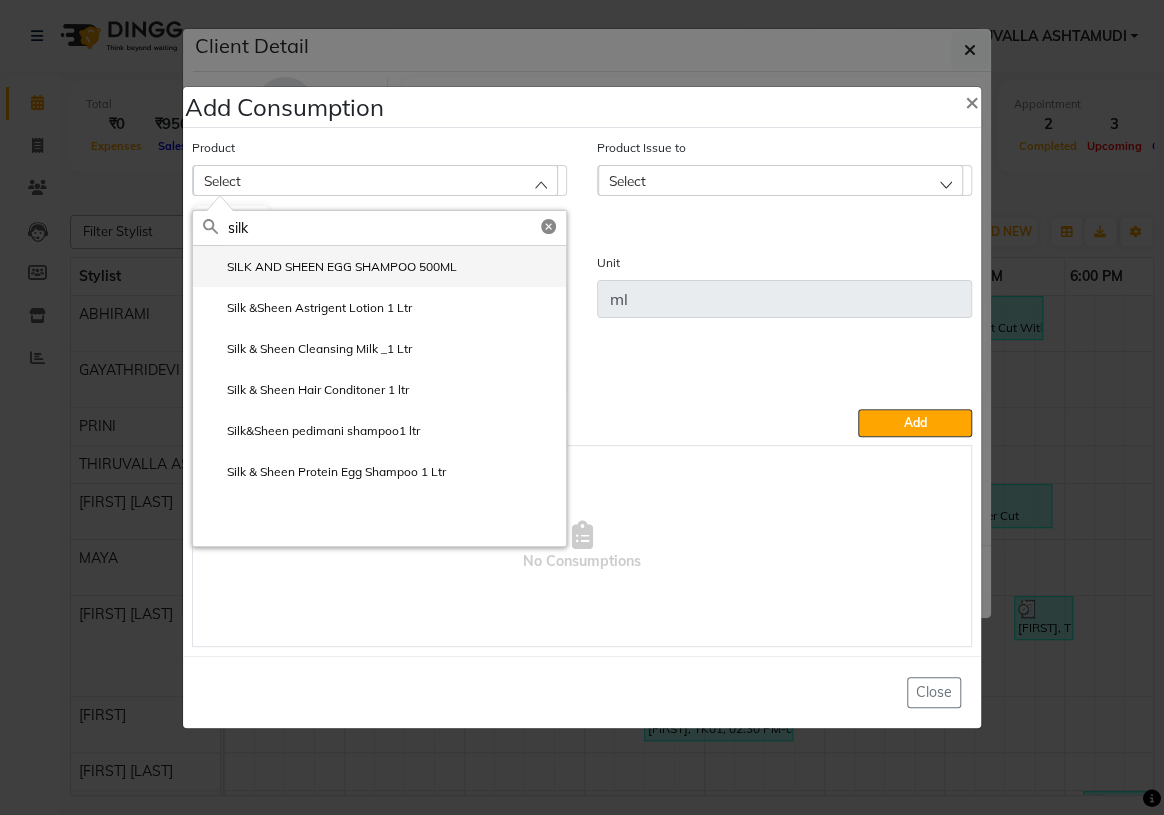 drag, startPoint x: 438, startPoint y: 266, endPoint x: 601, endPoint y: 245, distance: 164.3472 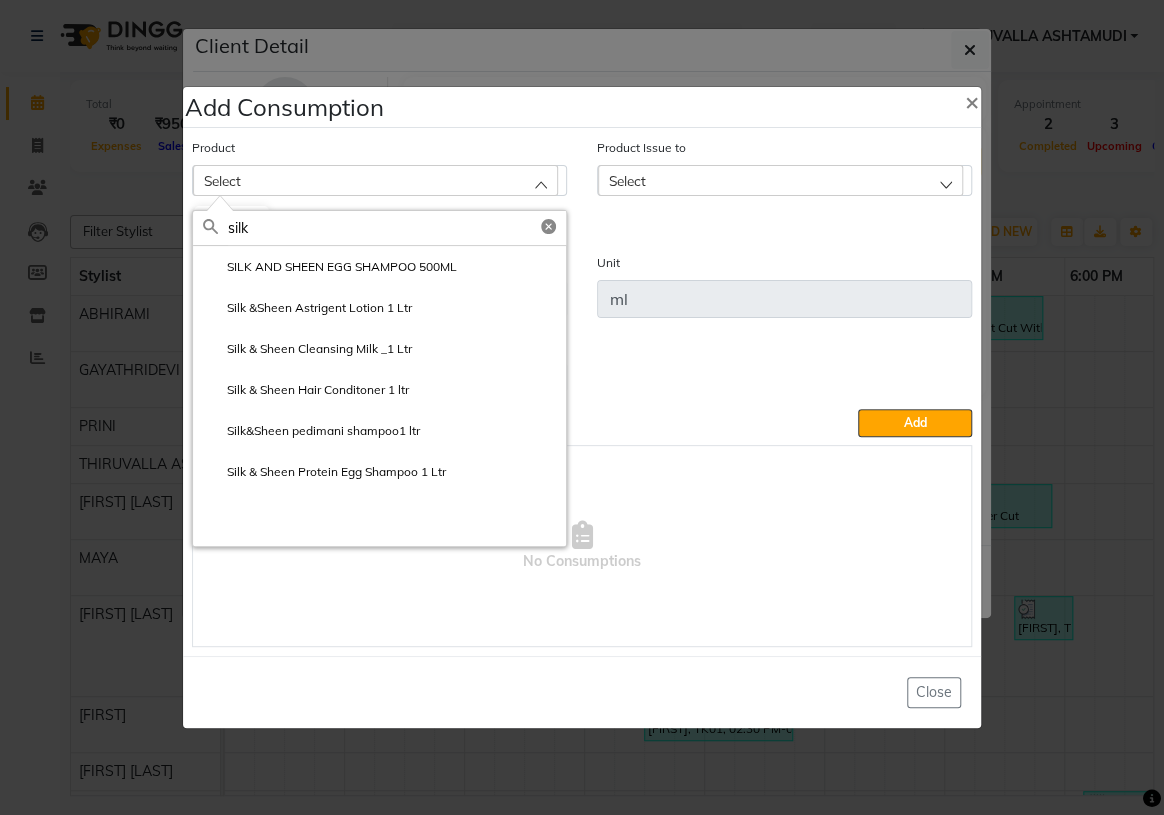 click on "SILK AND SHEEN EGG SHAMPOO 500ML" 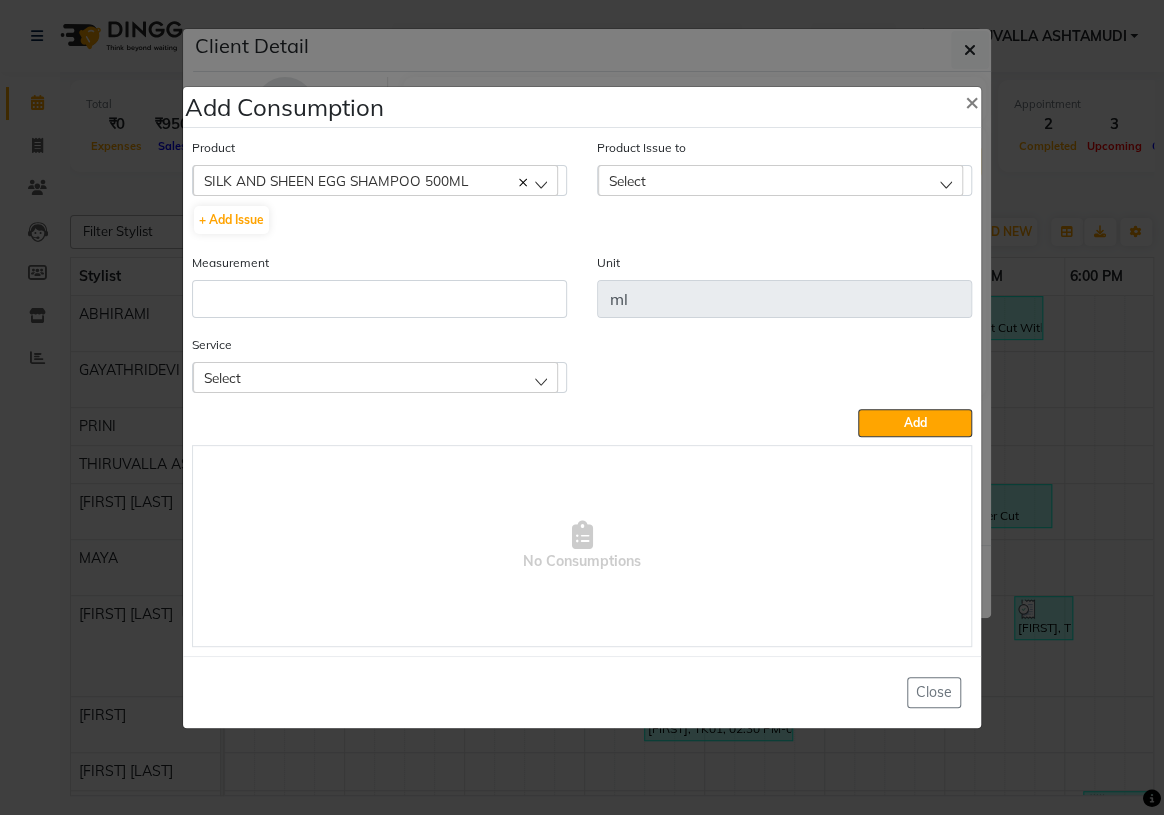 click on "Select" 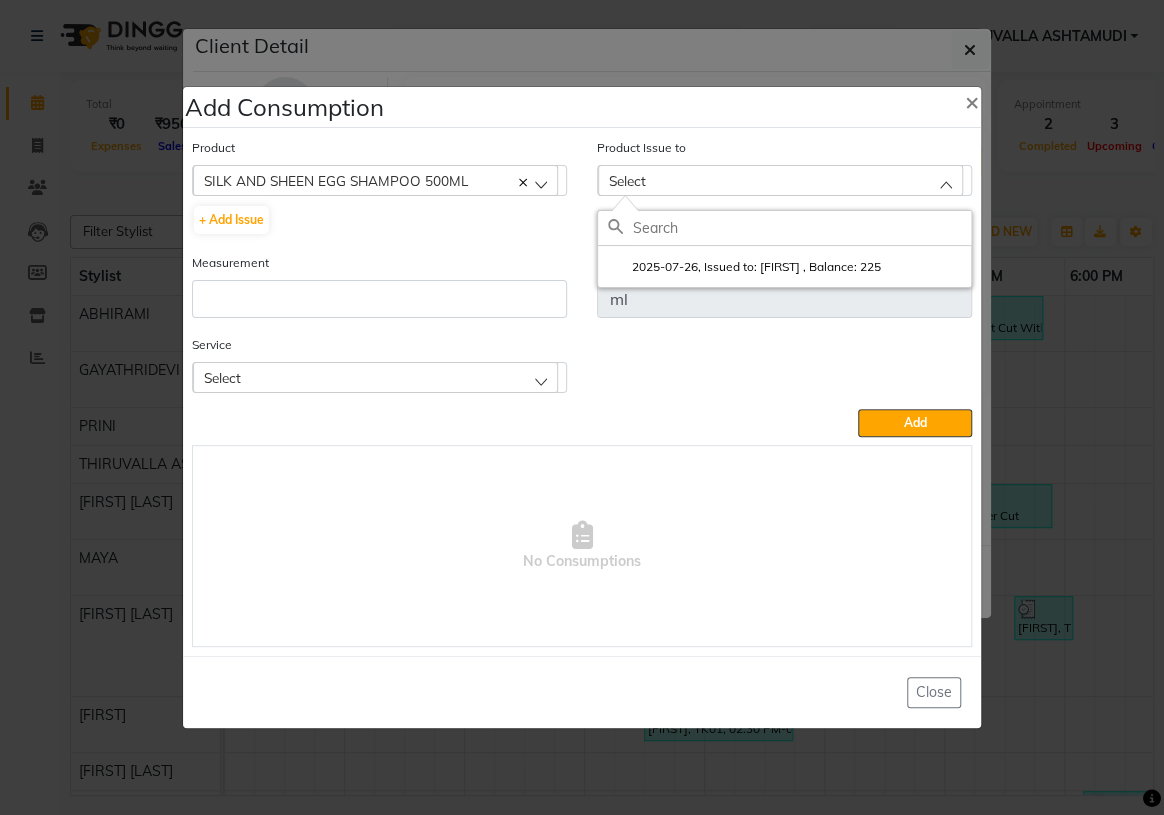 click 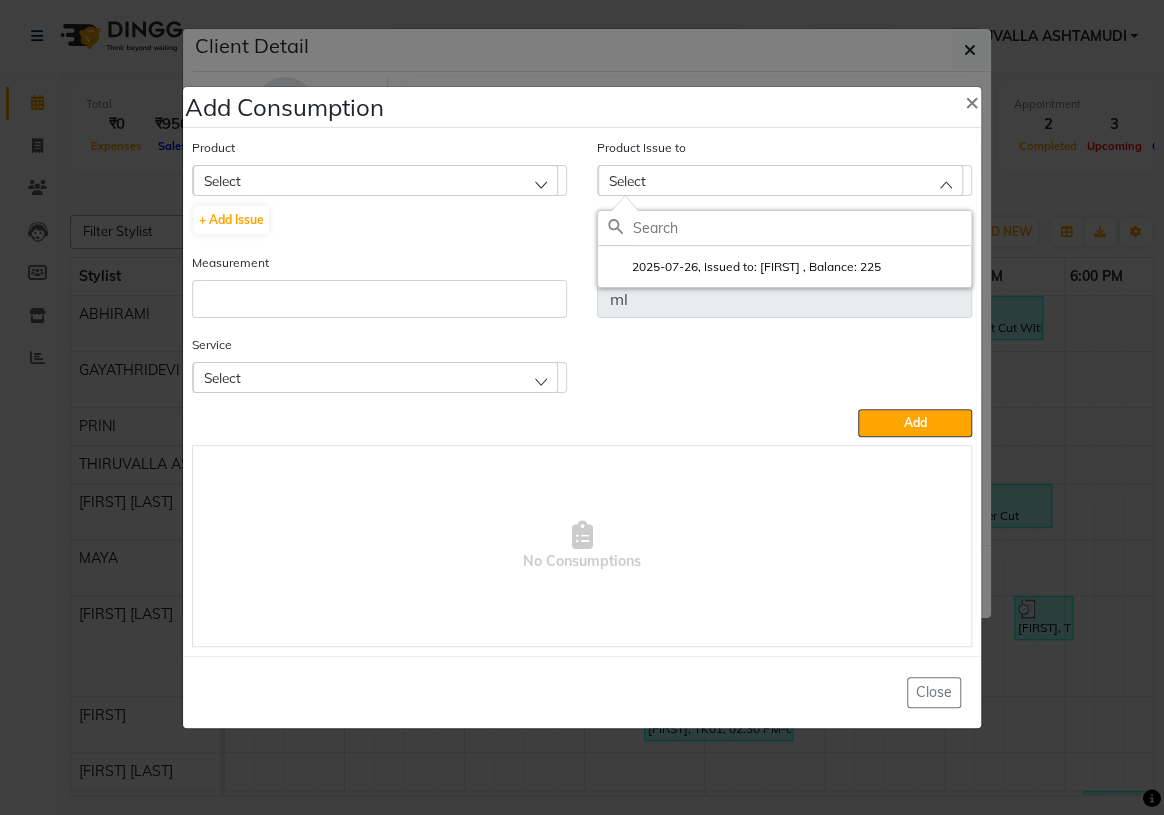 click on "Select" 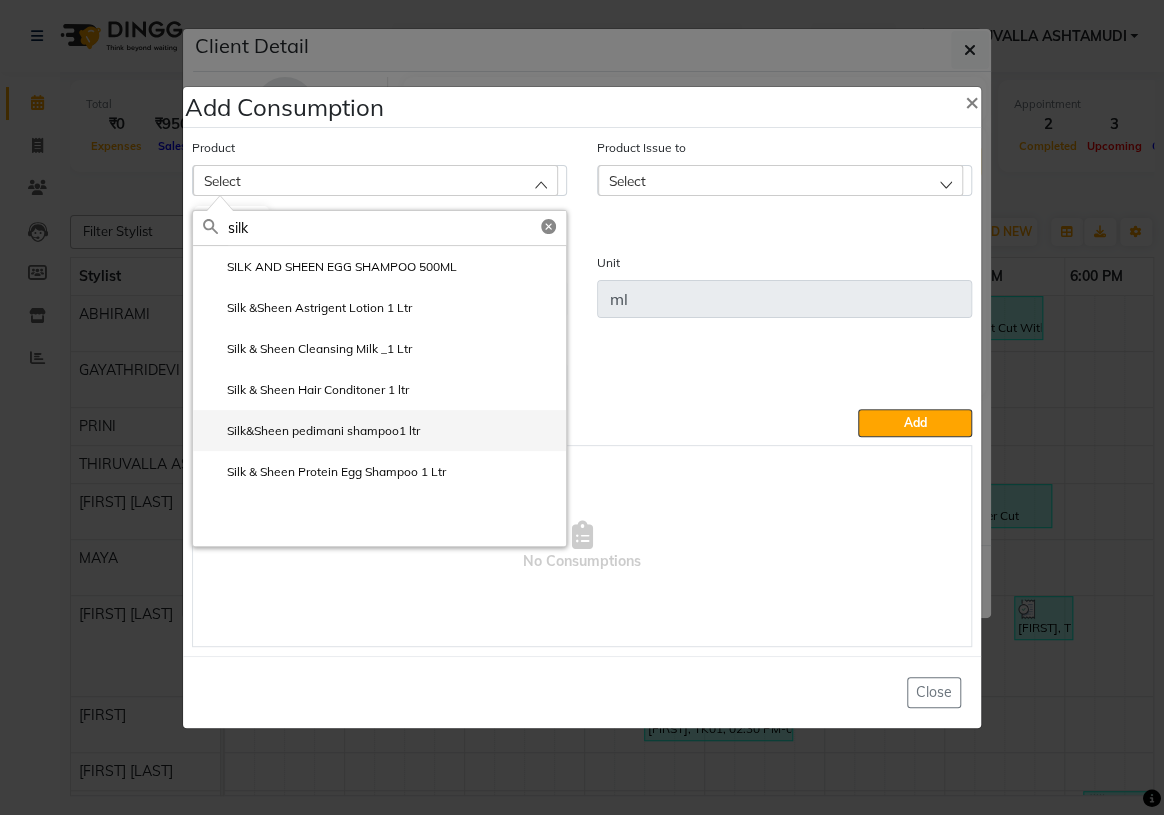 type on "silk" 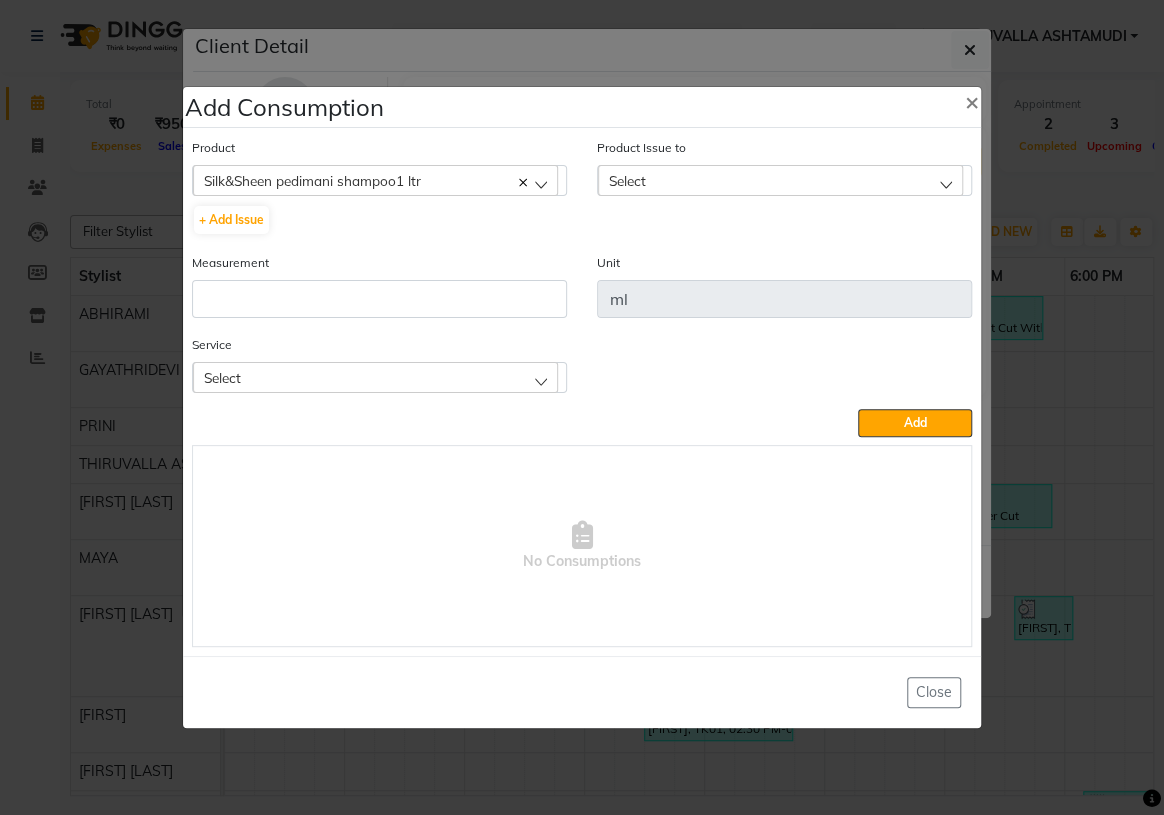 click on "Select" 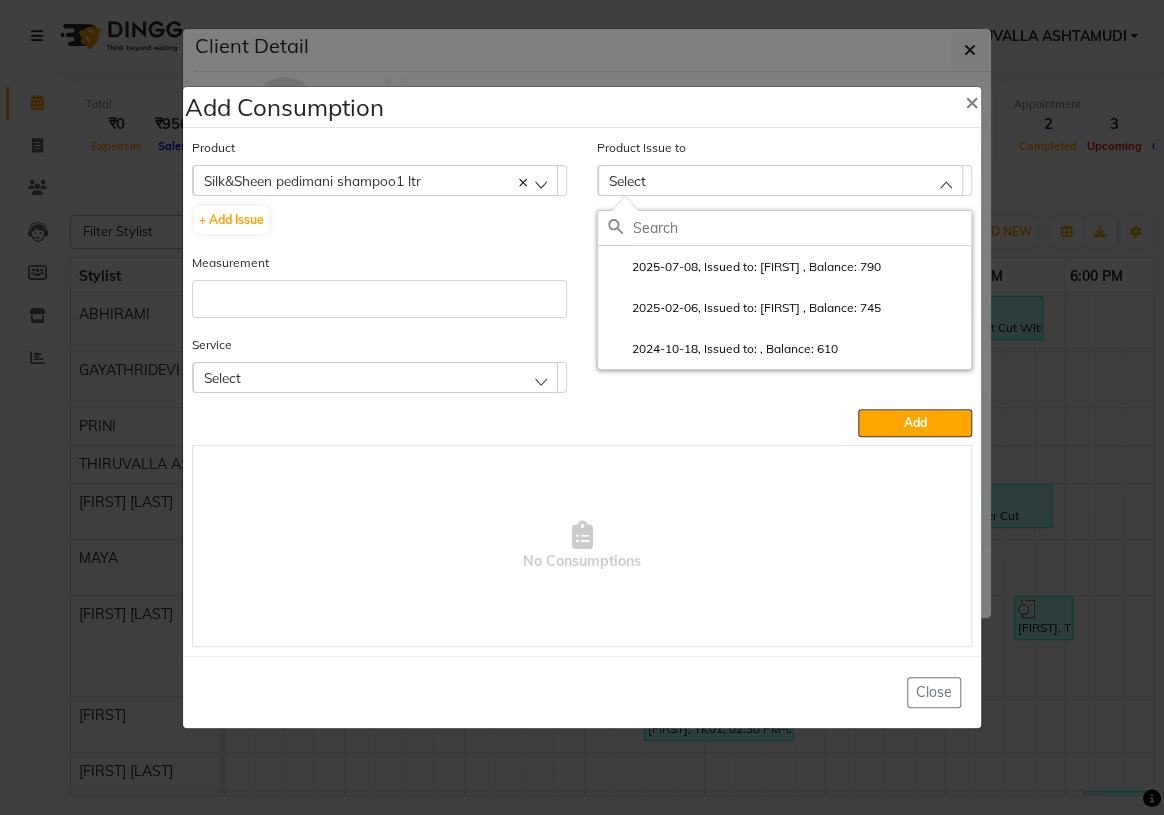 click 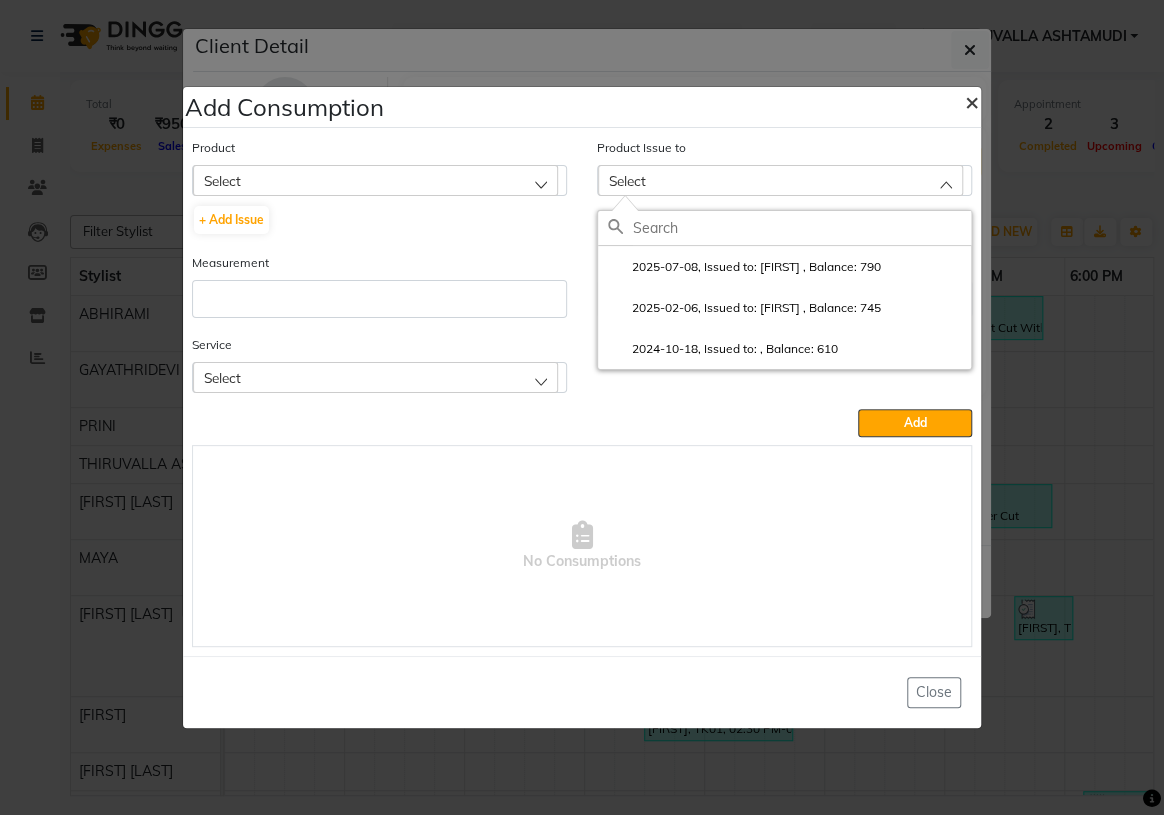 click on "×" 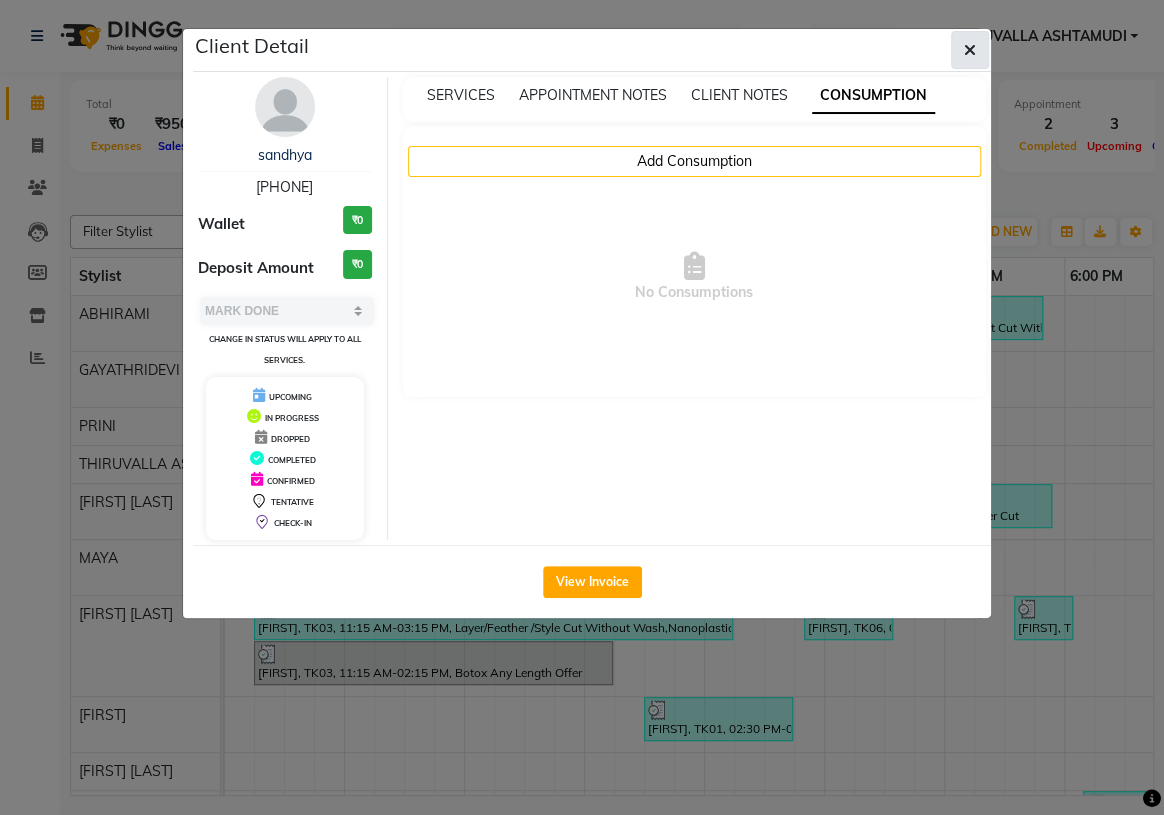 click 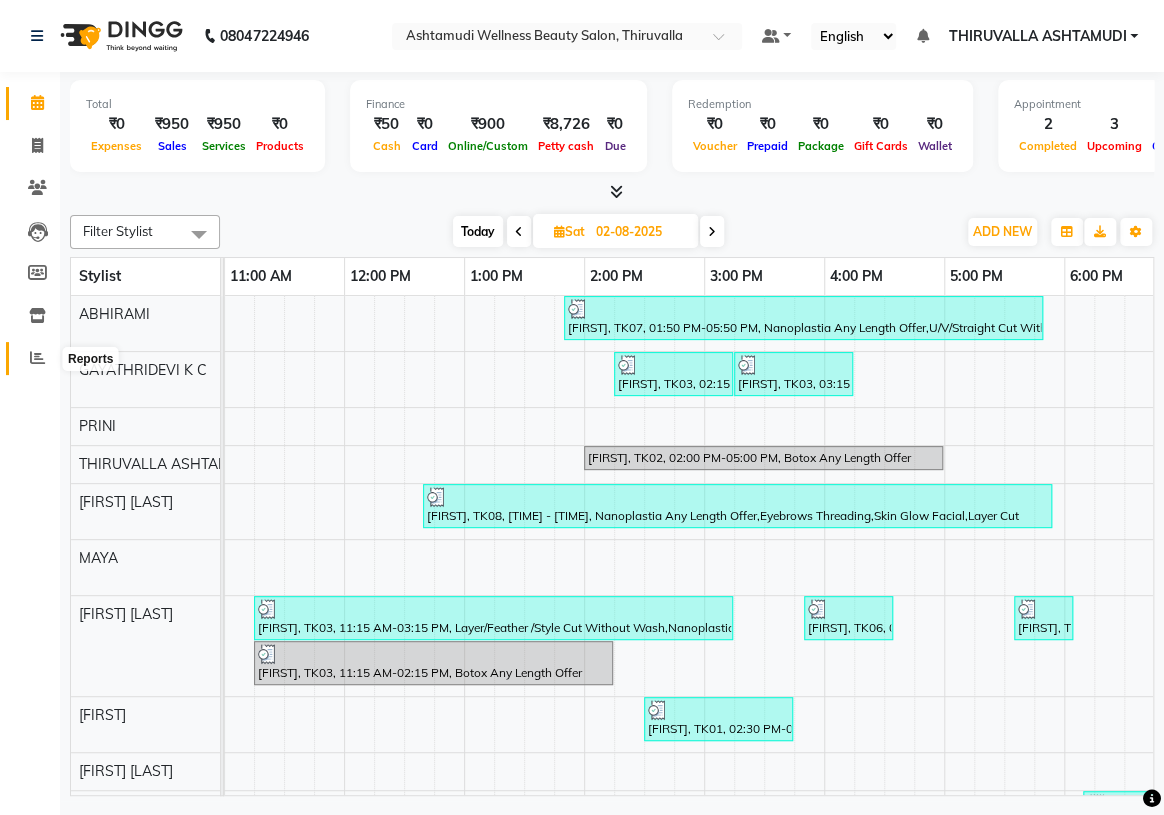 click 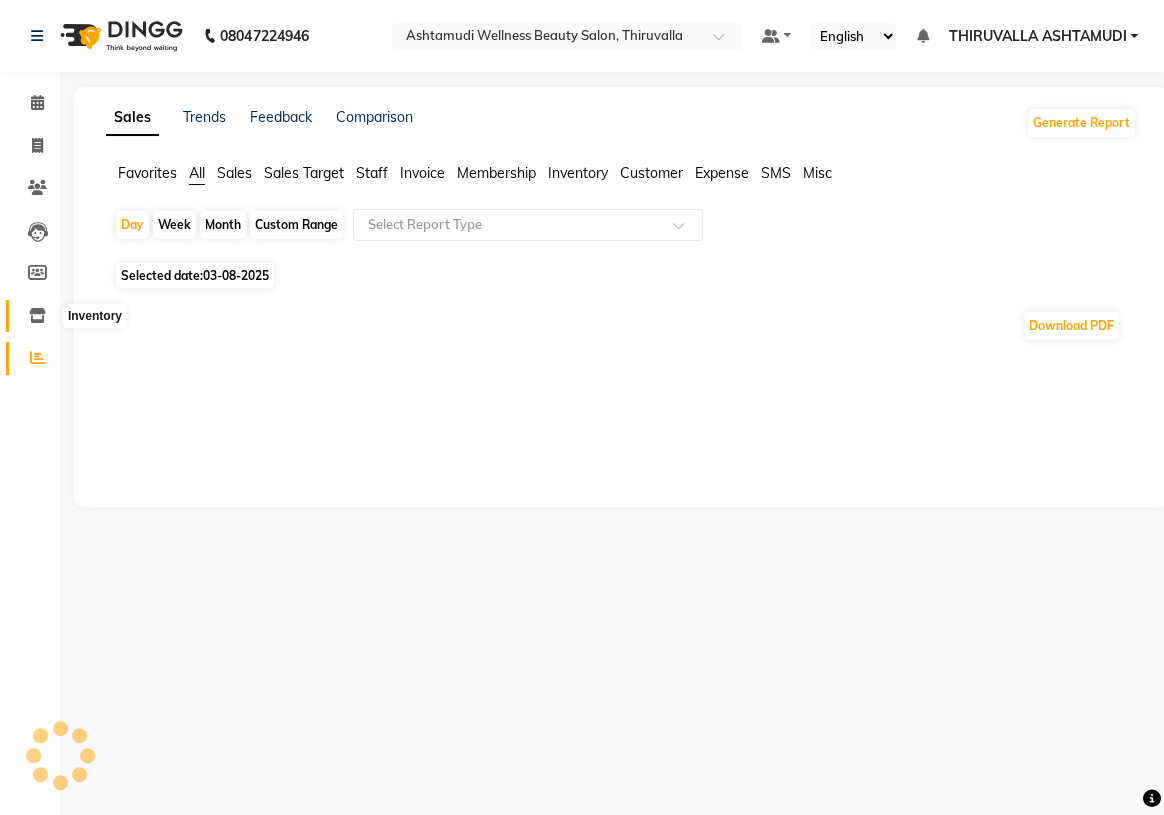 click 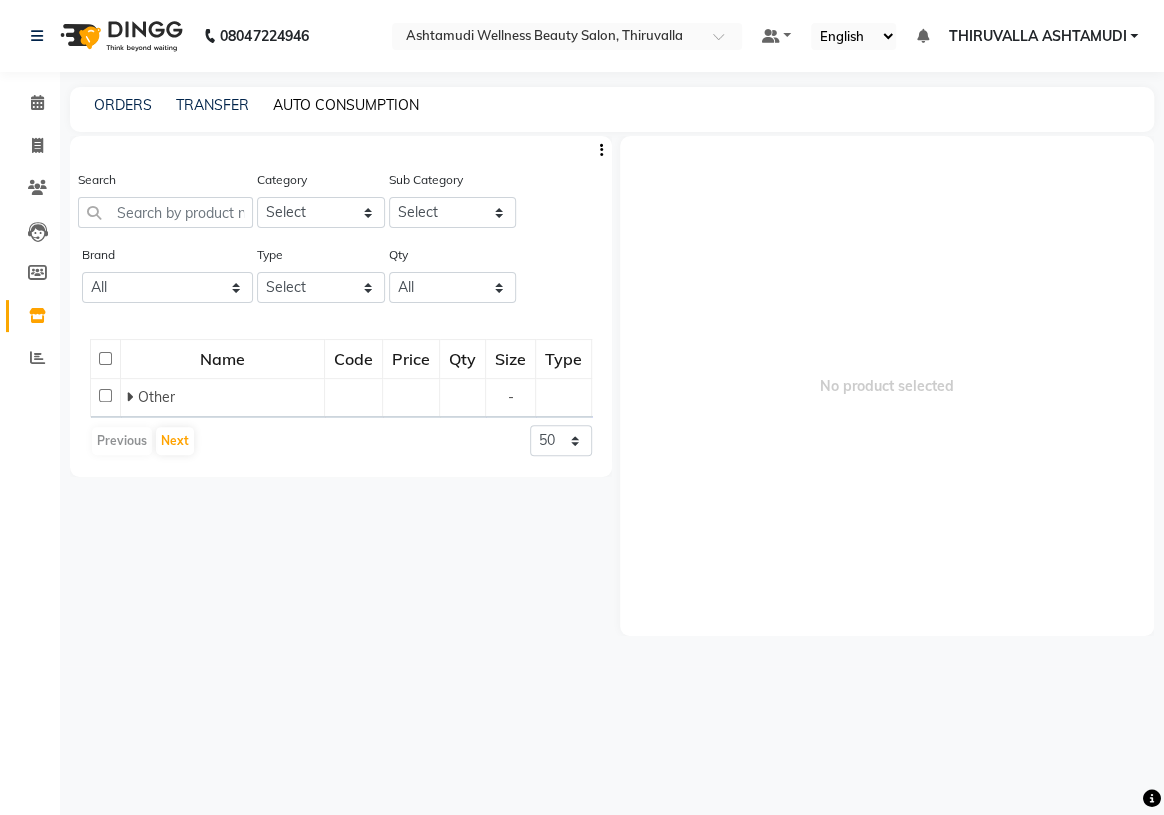 click on "AUTO CONSUMPTION" 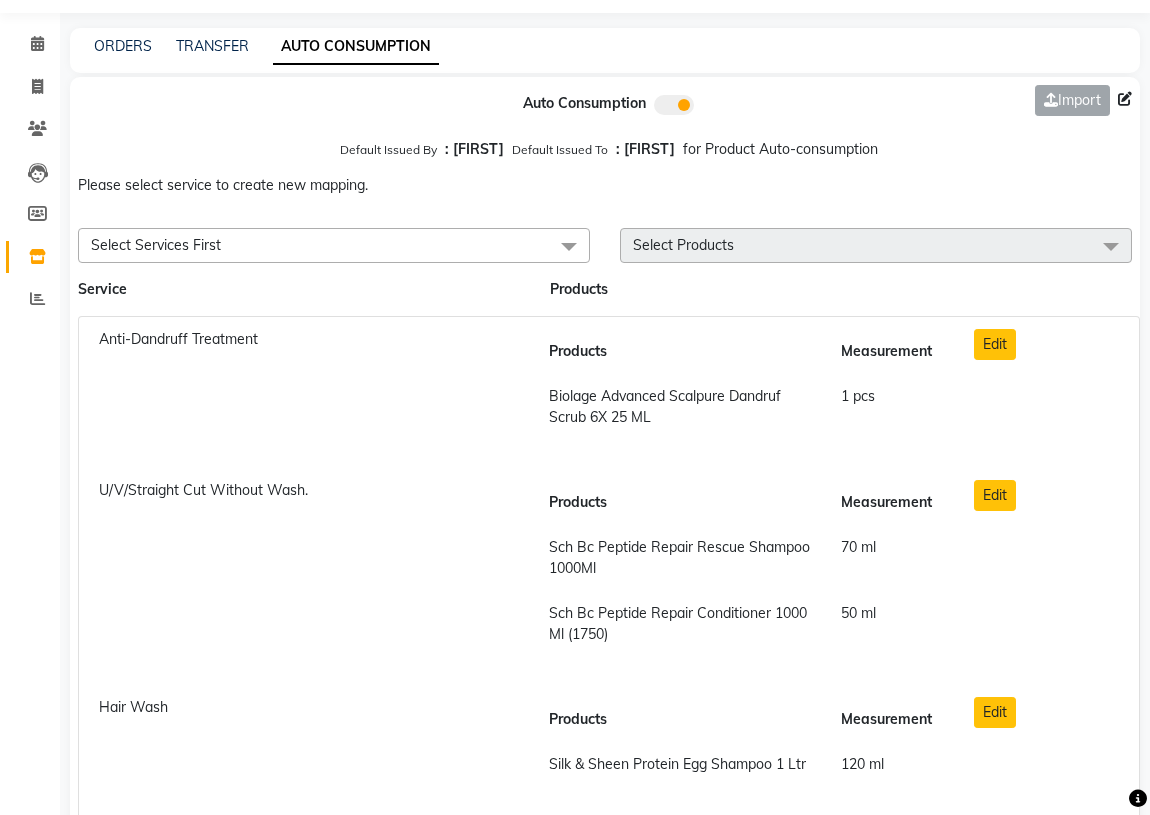 scroll, scrollTop: 90, scrollLeft: 0, axis: vertical 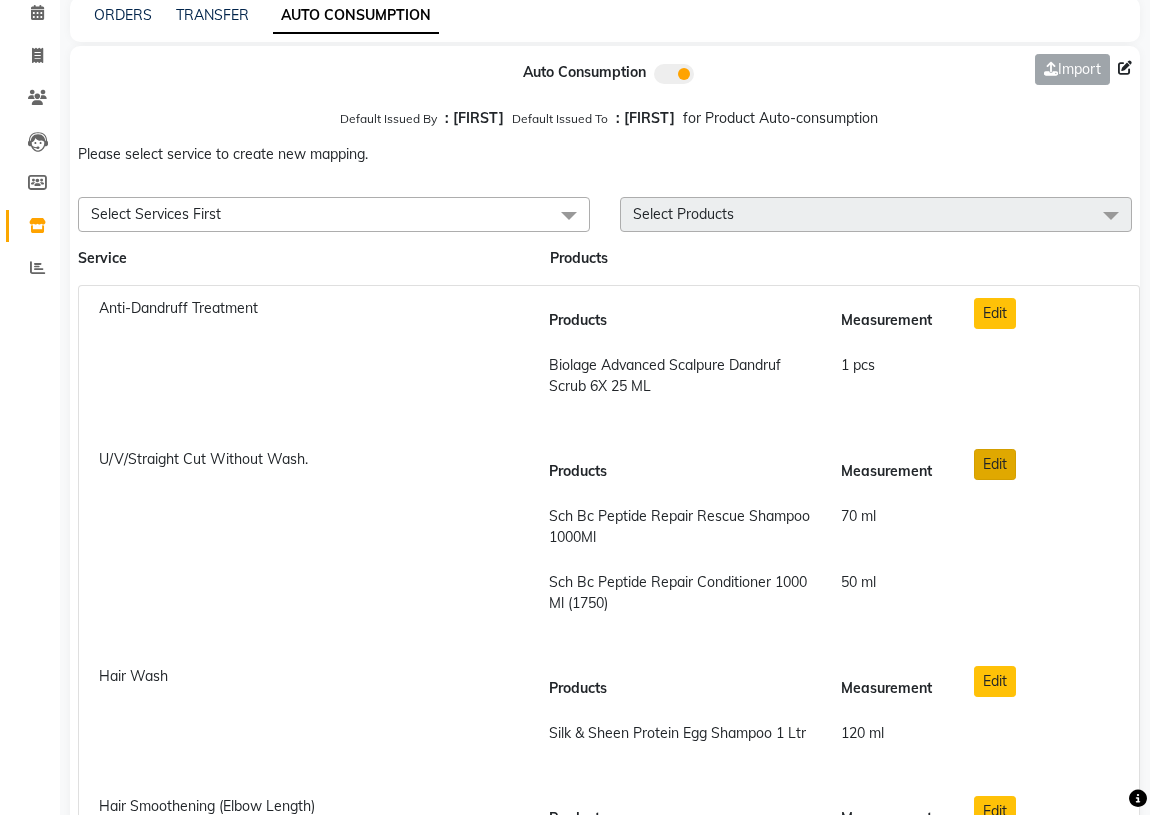 click on "Edit" at bounding box center [995, 464] 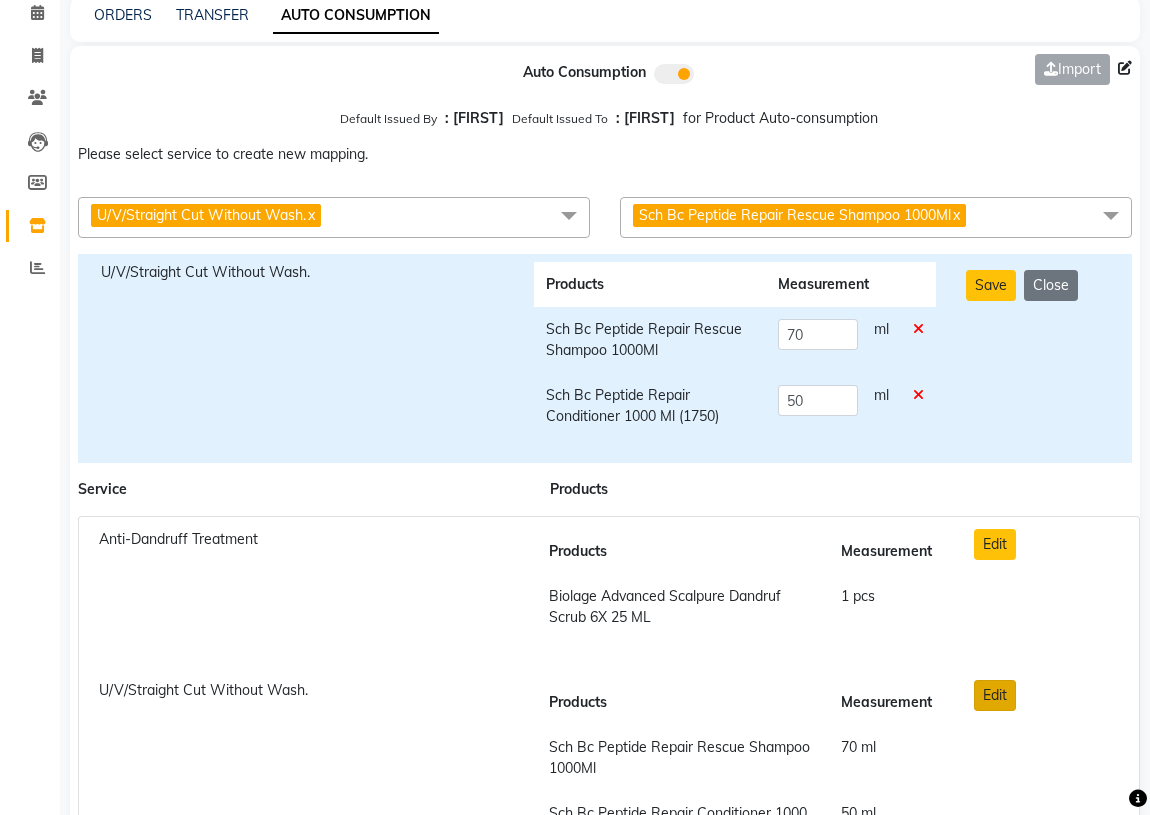 scroll, scrollTop: 0, scrollLeft: 0, axis: both 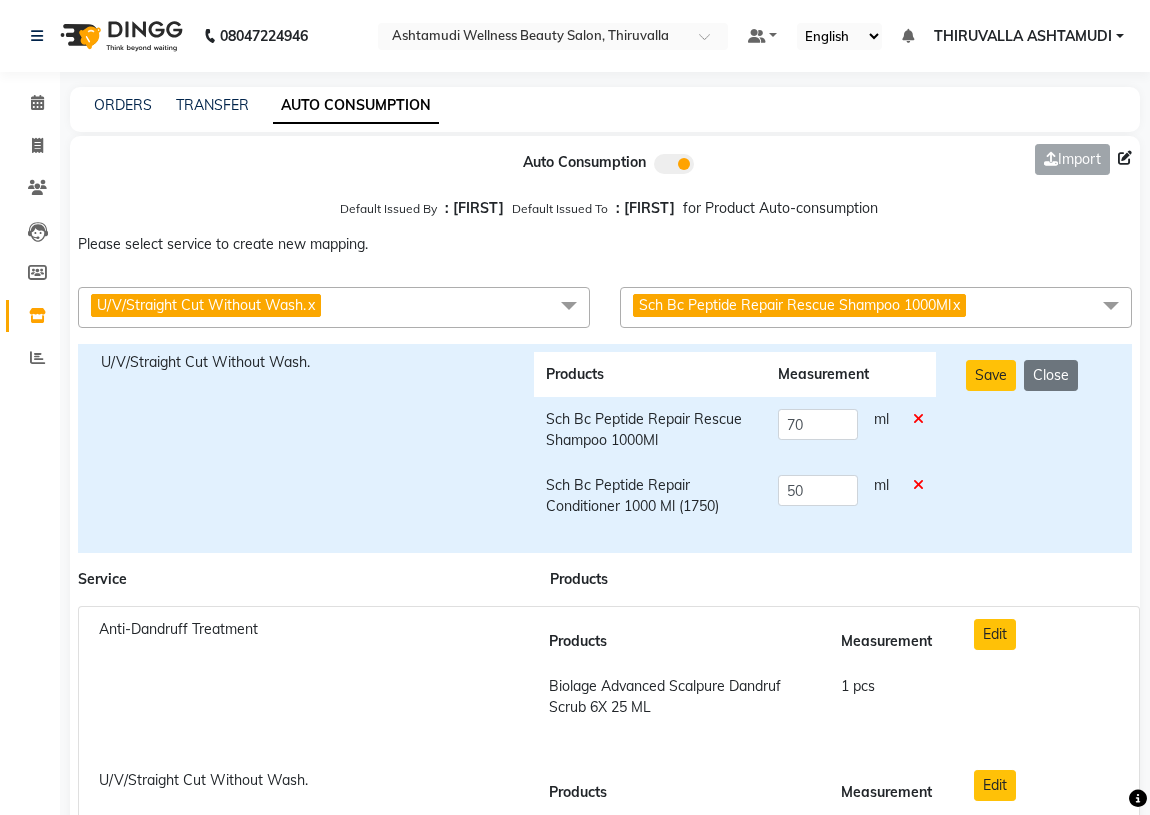 click at bounding box center [918, 419] 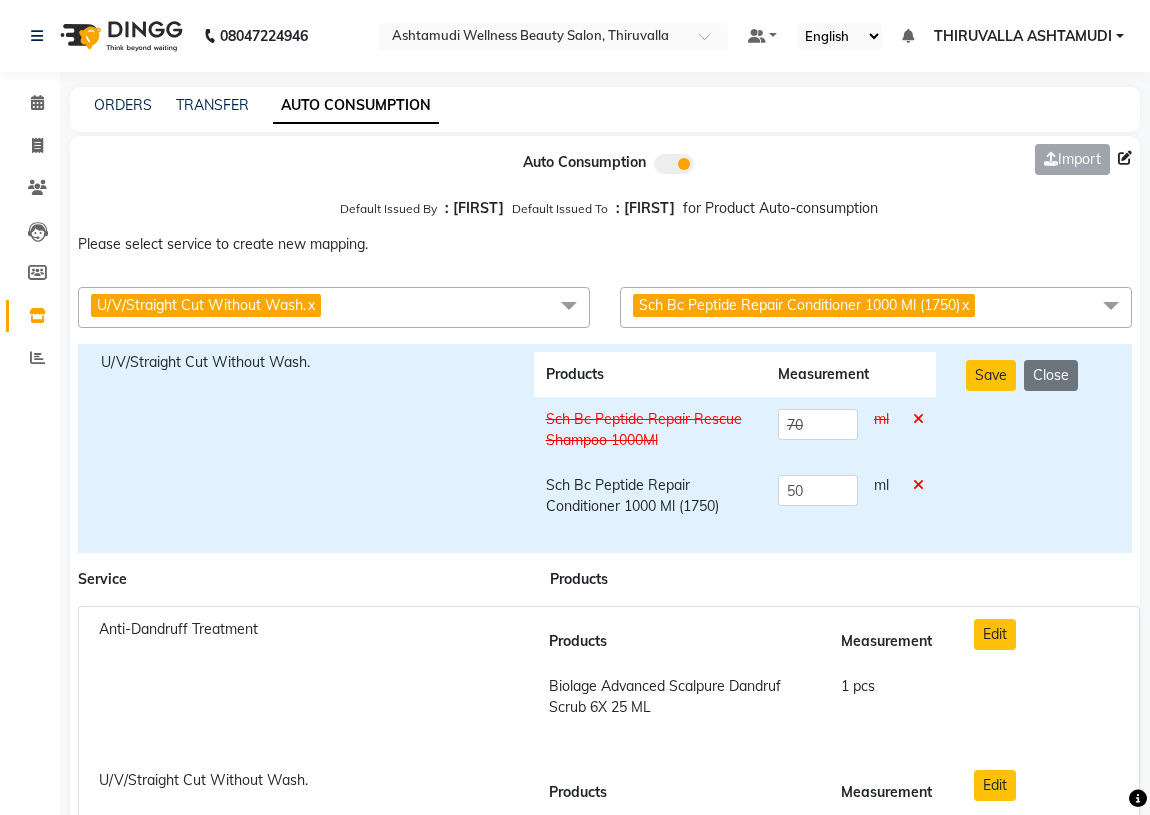 click on "Sch Bc Peptide Repair Conditioner 1000 Ml (1750)  x" at bounding box center [876, 307] 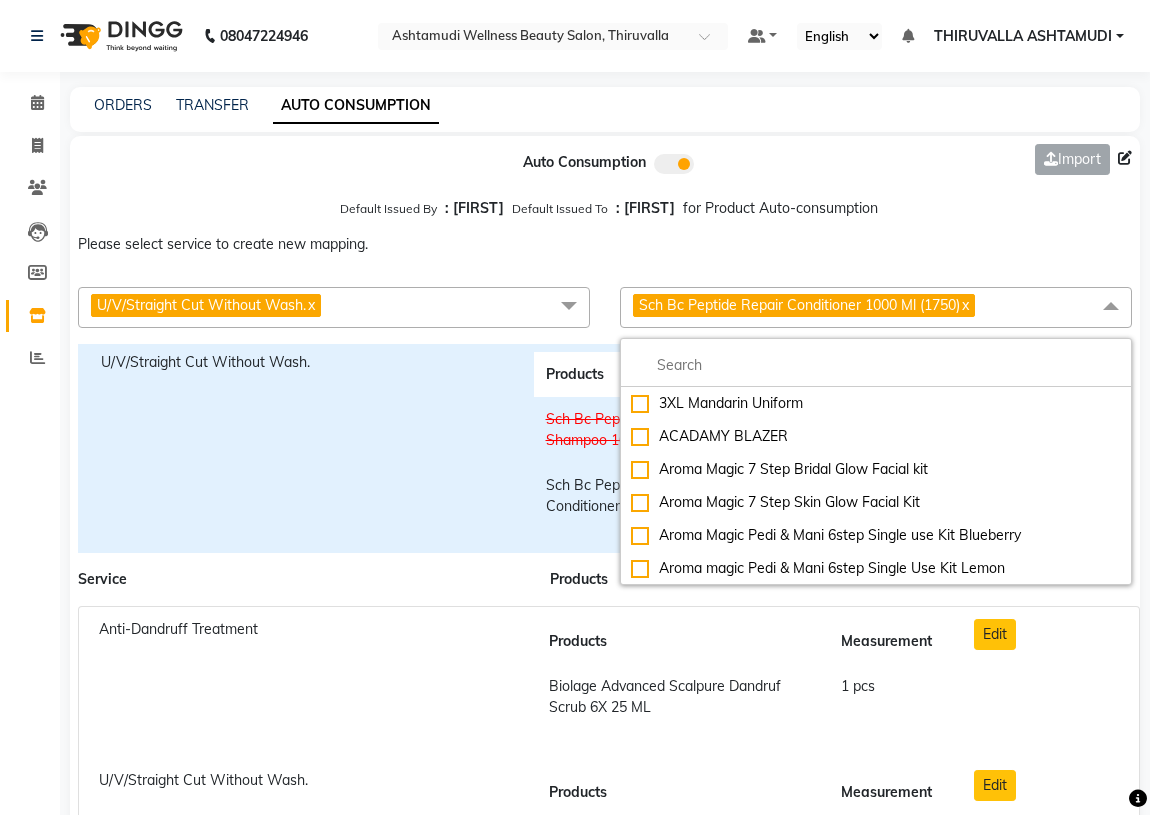 click on "x" at bounding box center [964, 305] 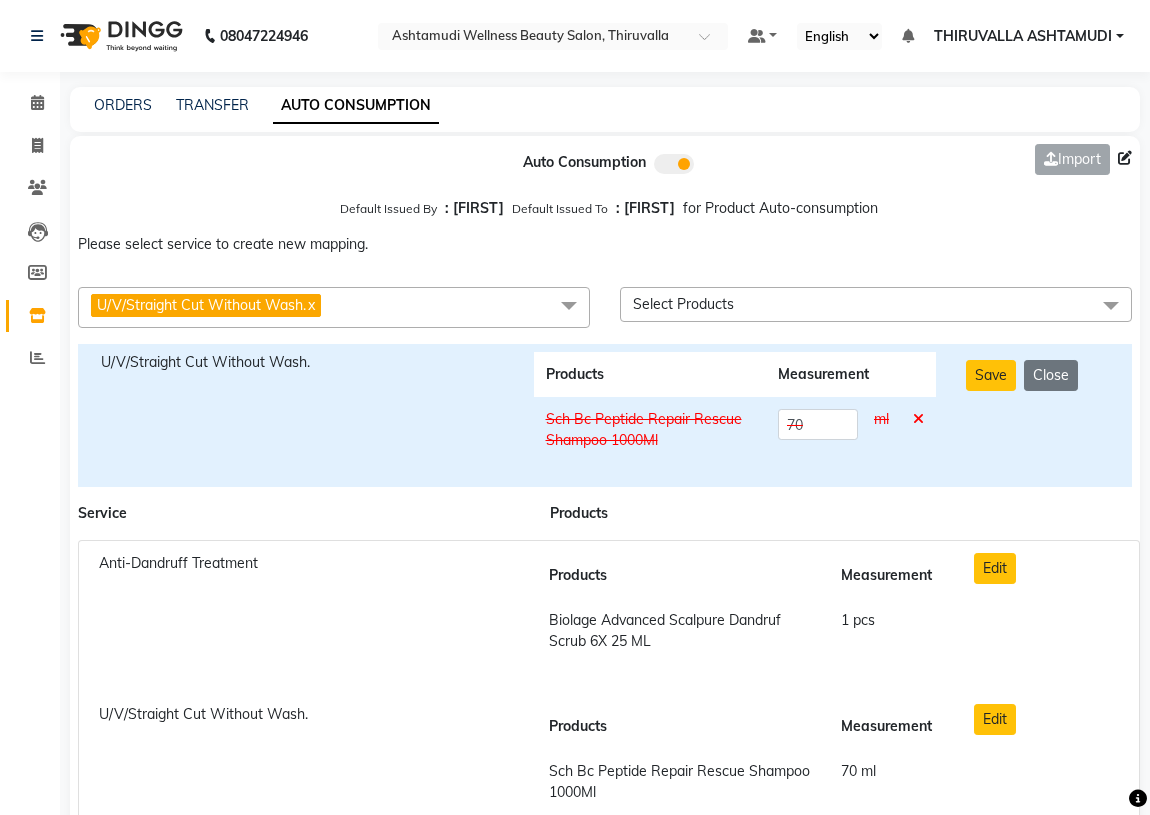 click on "Select Products" at bounding box center (876, 304) 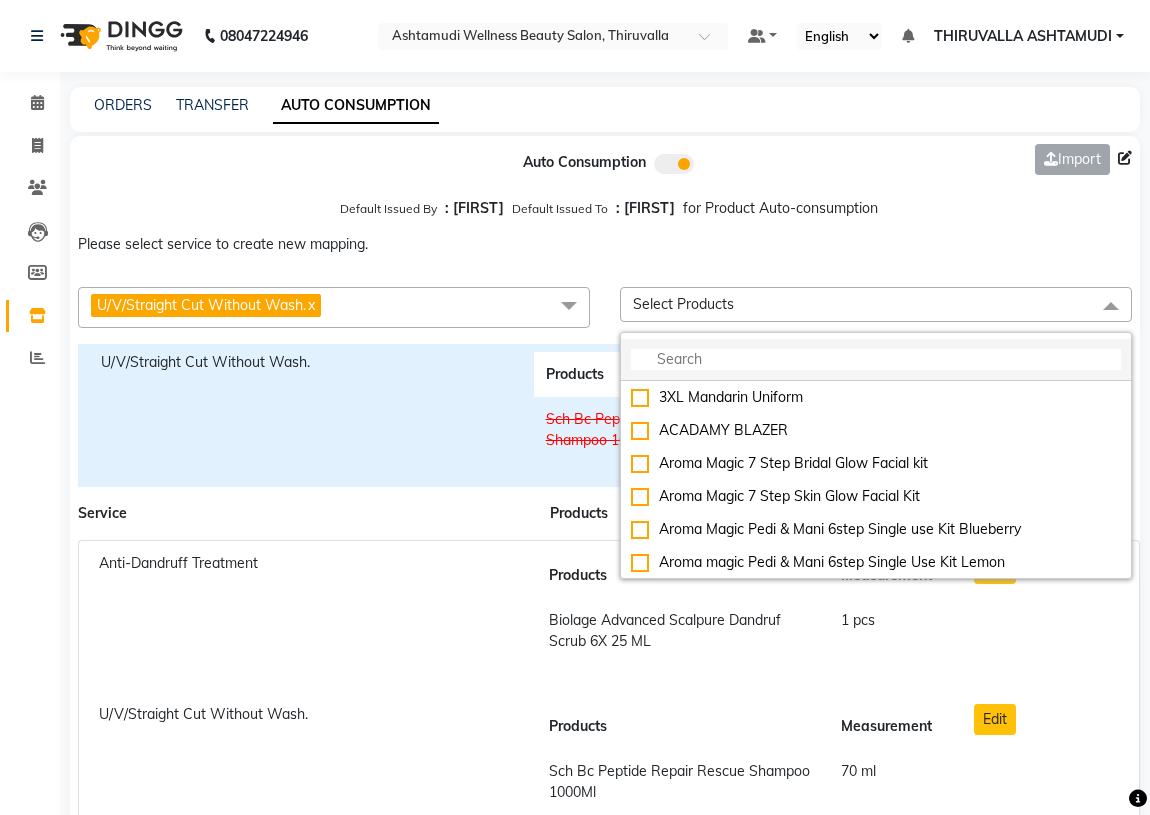 click at bounding box center (876, 359) 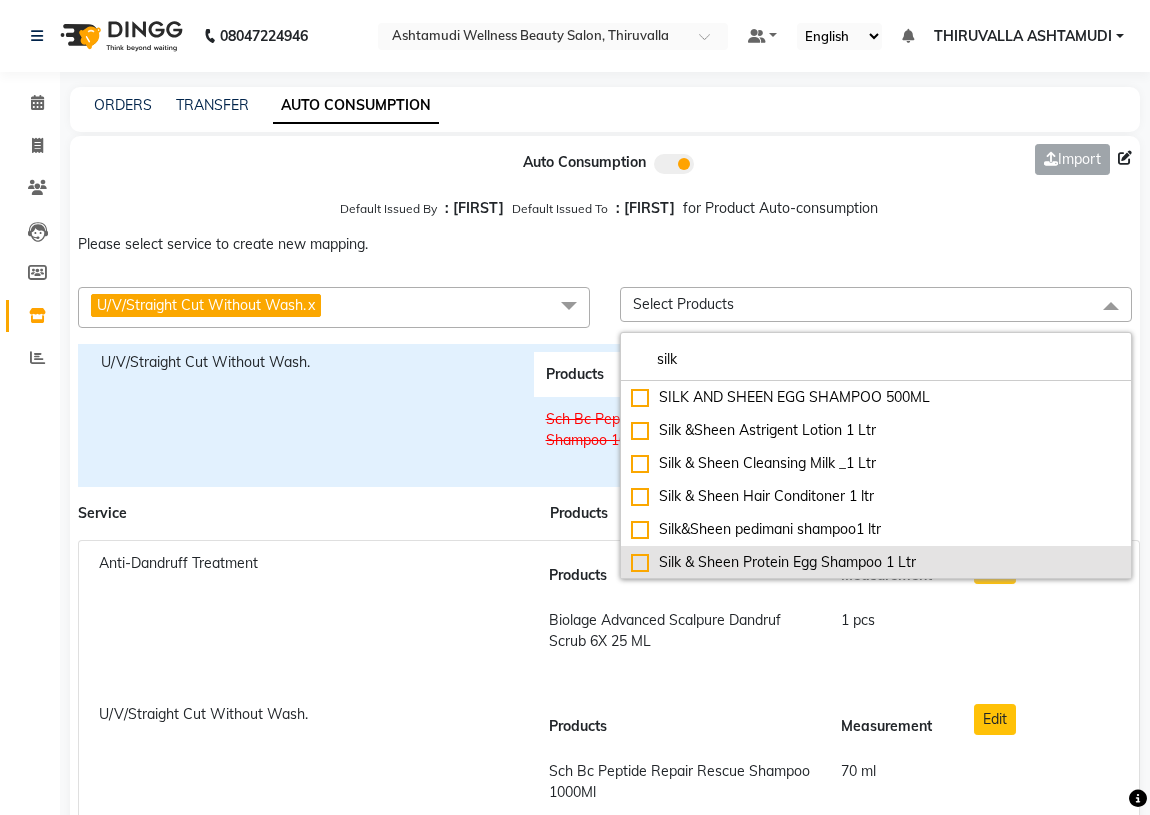 type on "silk" 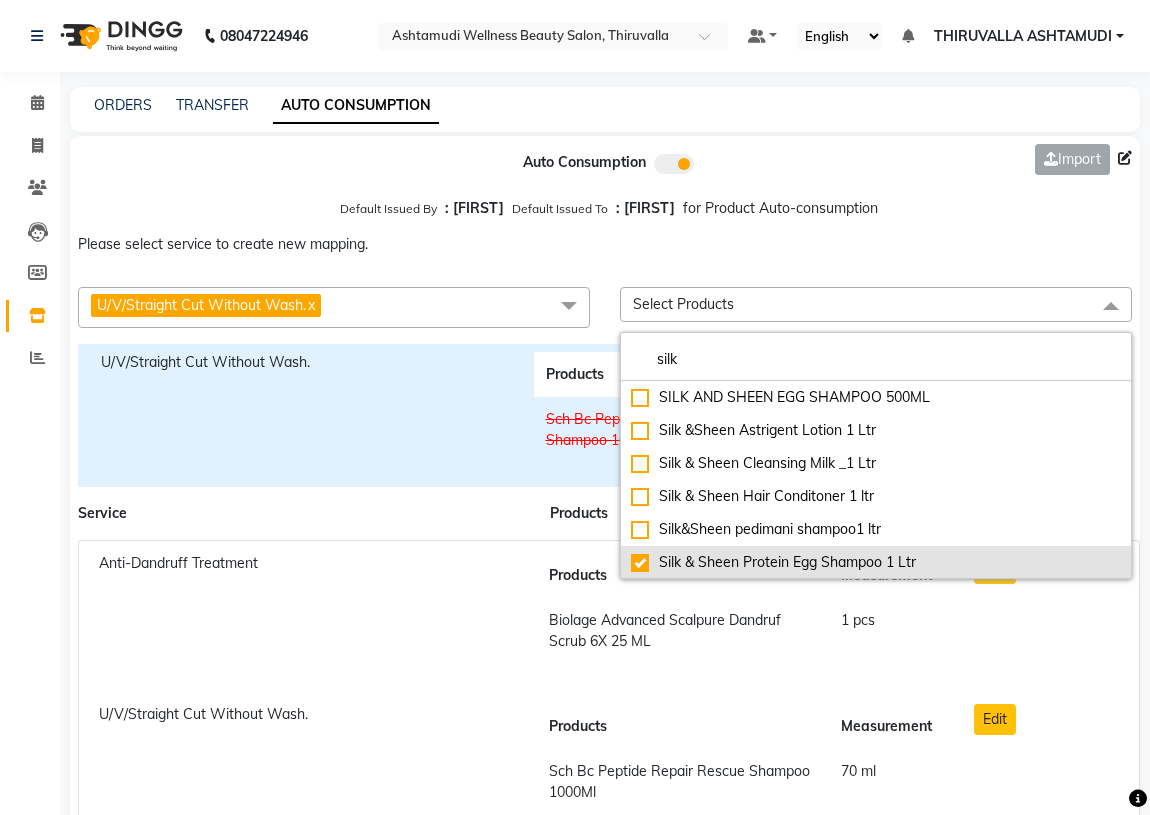 checkbox on "true" 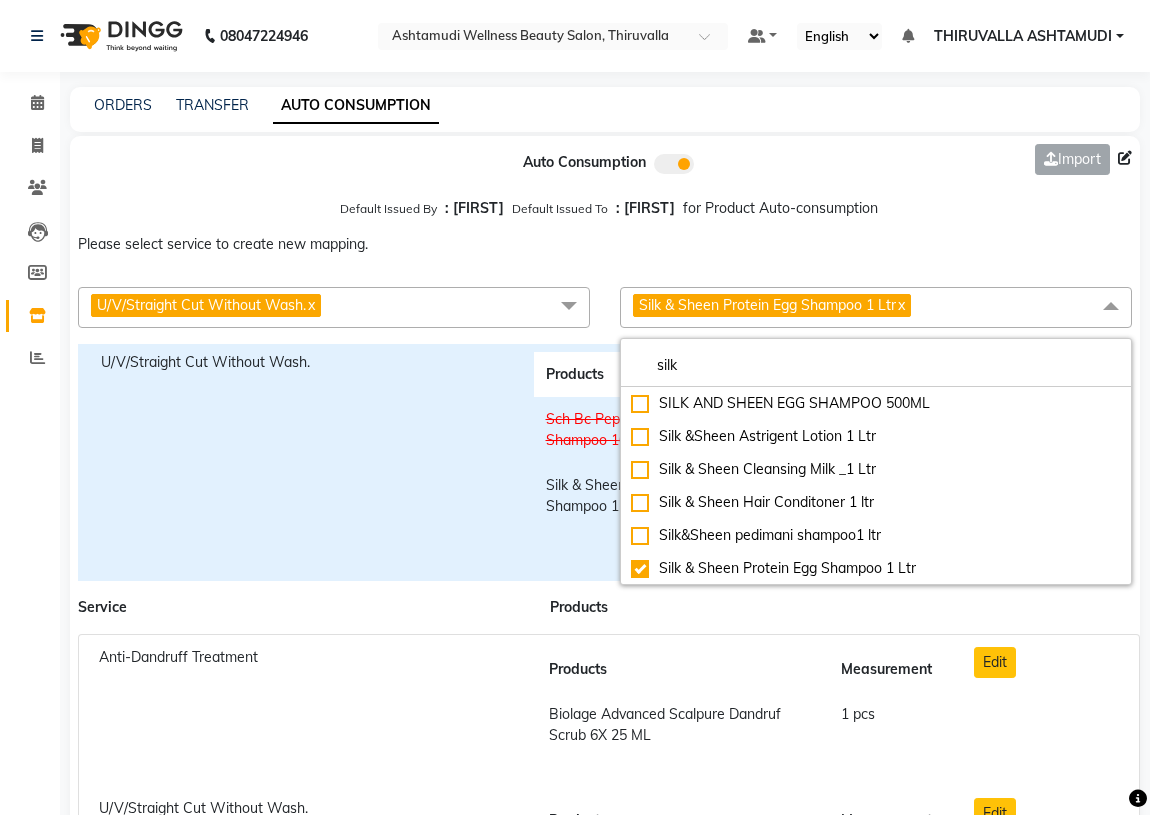 click on "Anti-Dandruff Treatment" at bounding box center [303, 710] 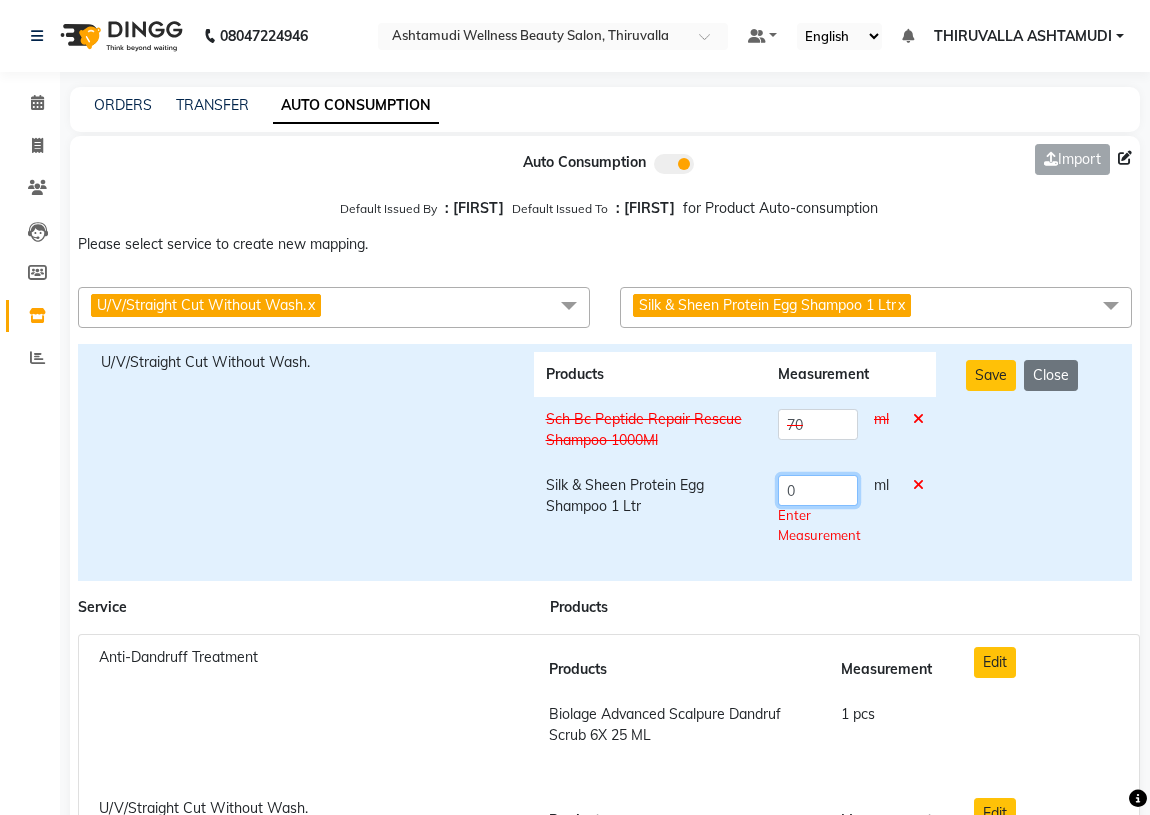 click on "0" at bounding box center [818, 490] 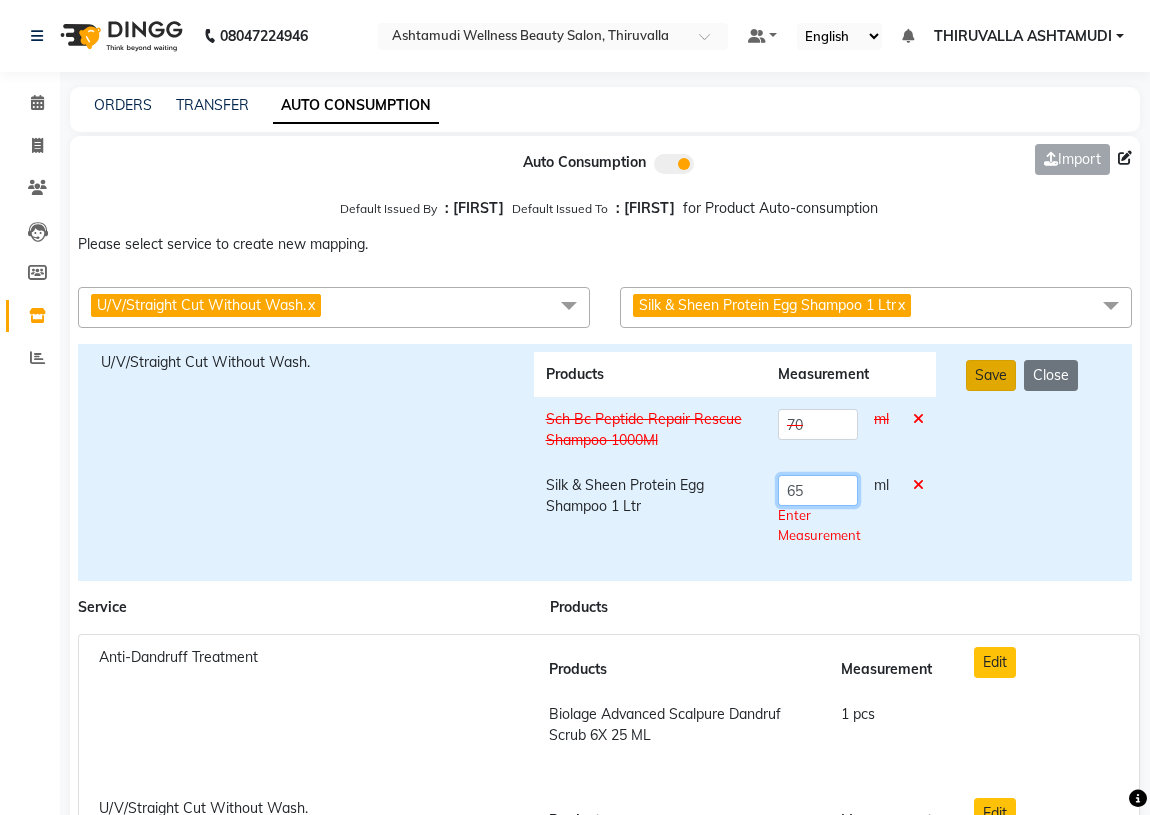 type on "65" 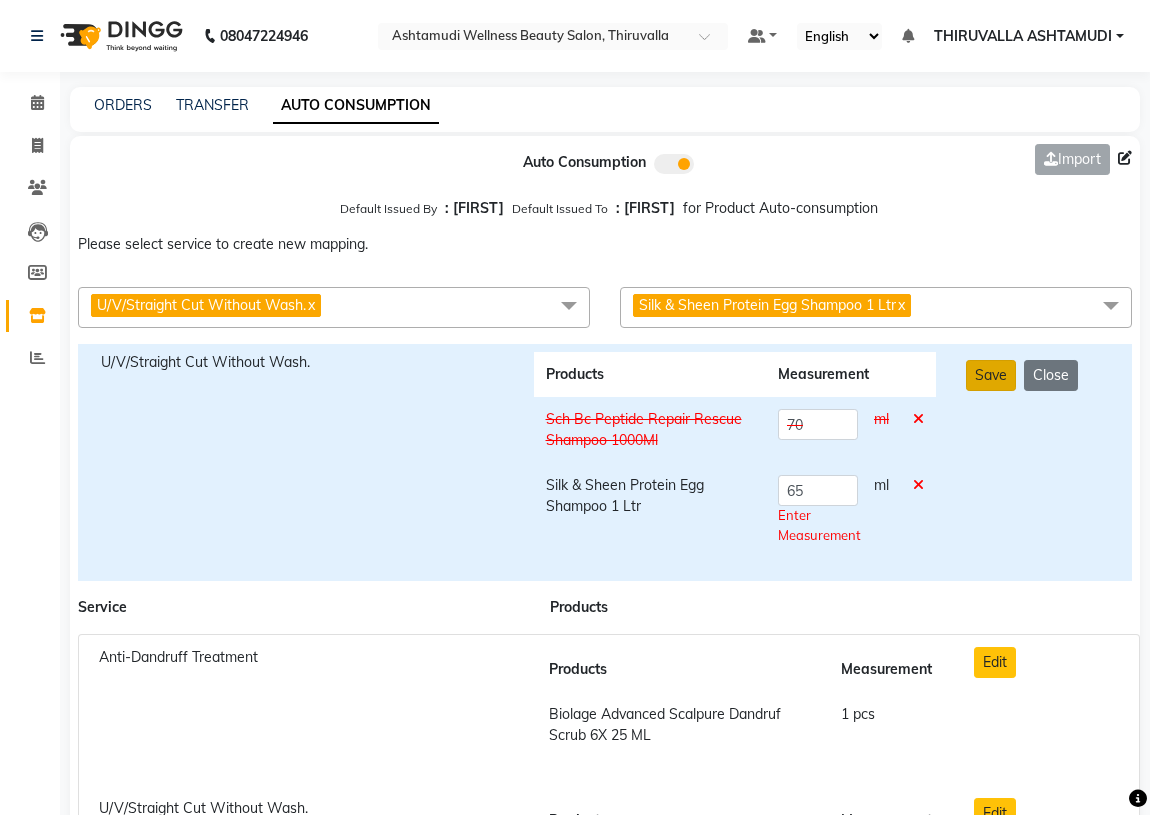 click on "Save" at bounding box center [991, 375] 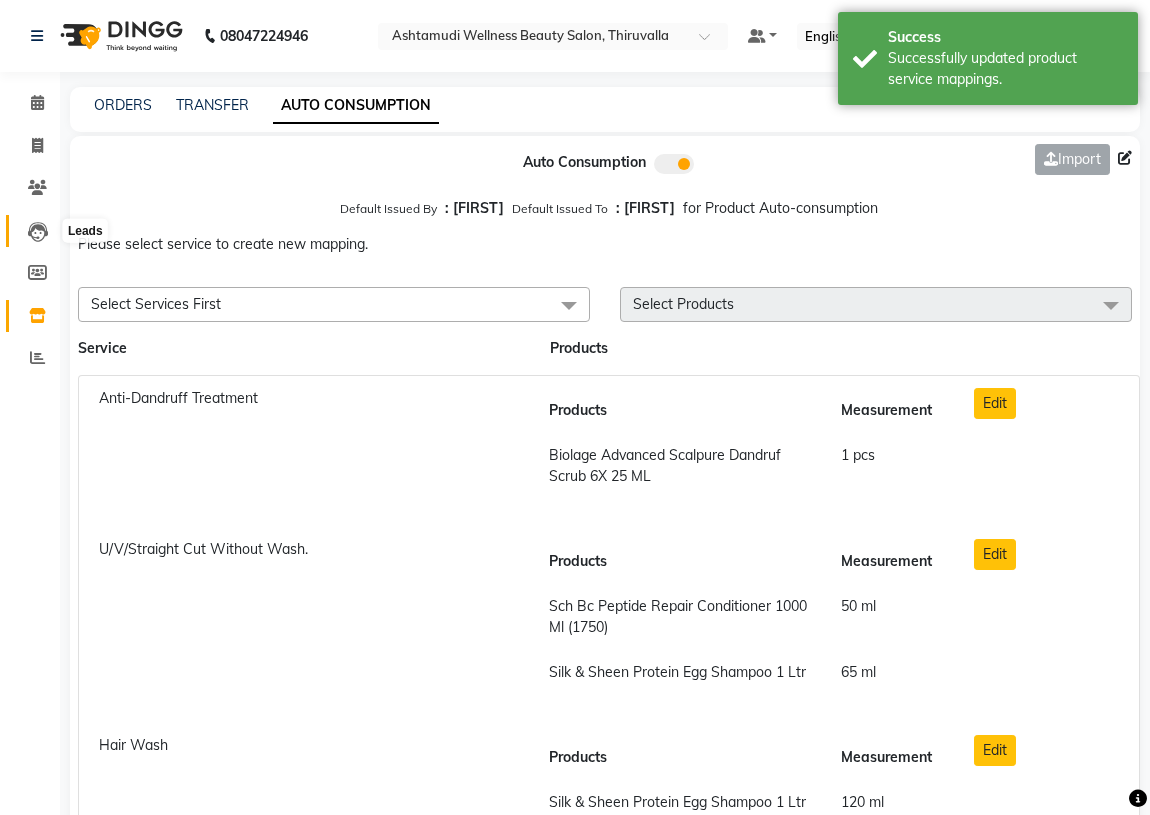 click 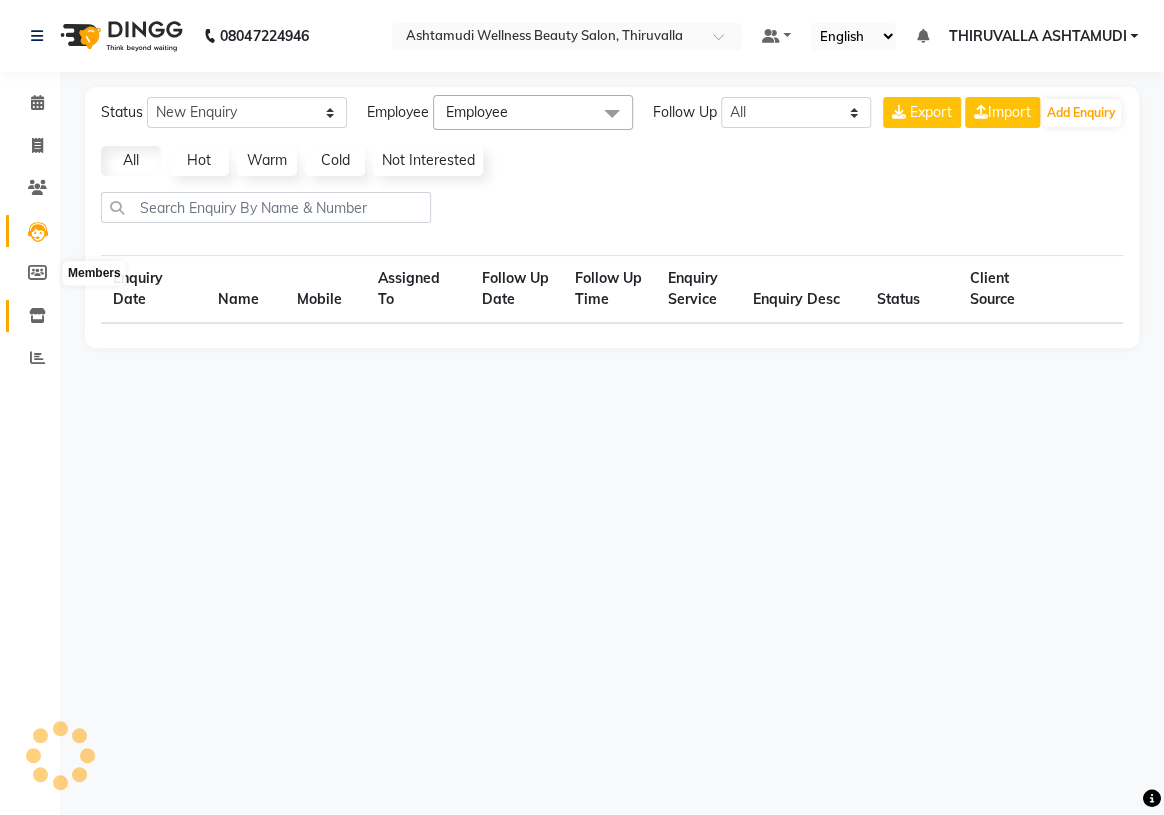 select on "10" 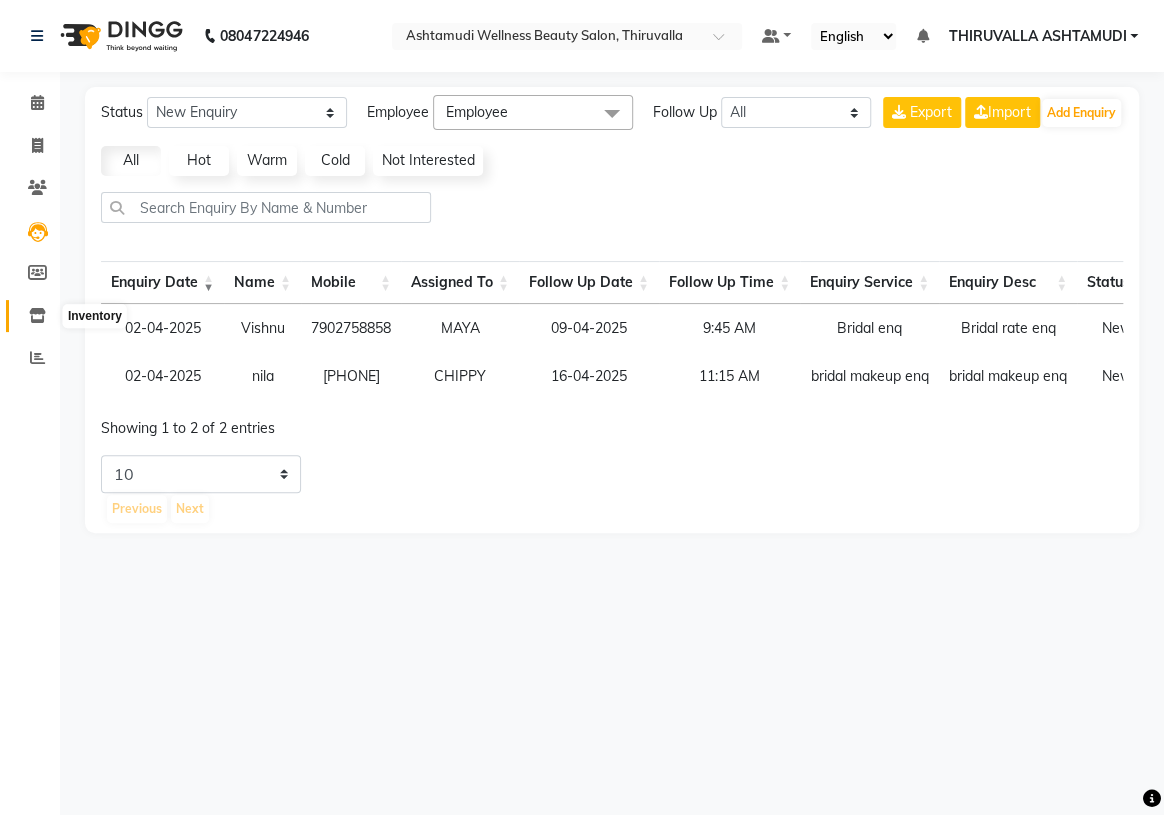 click 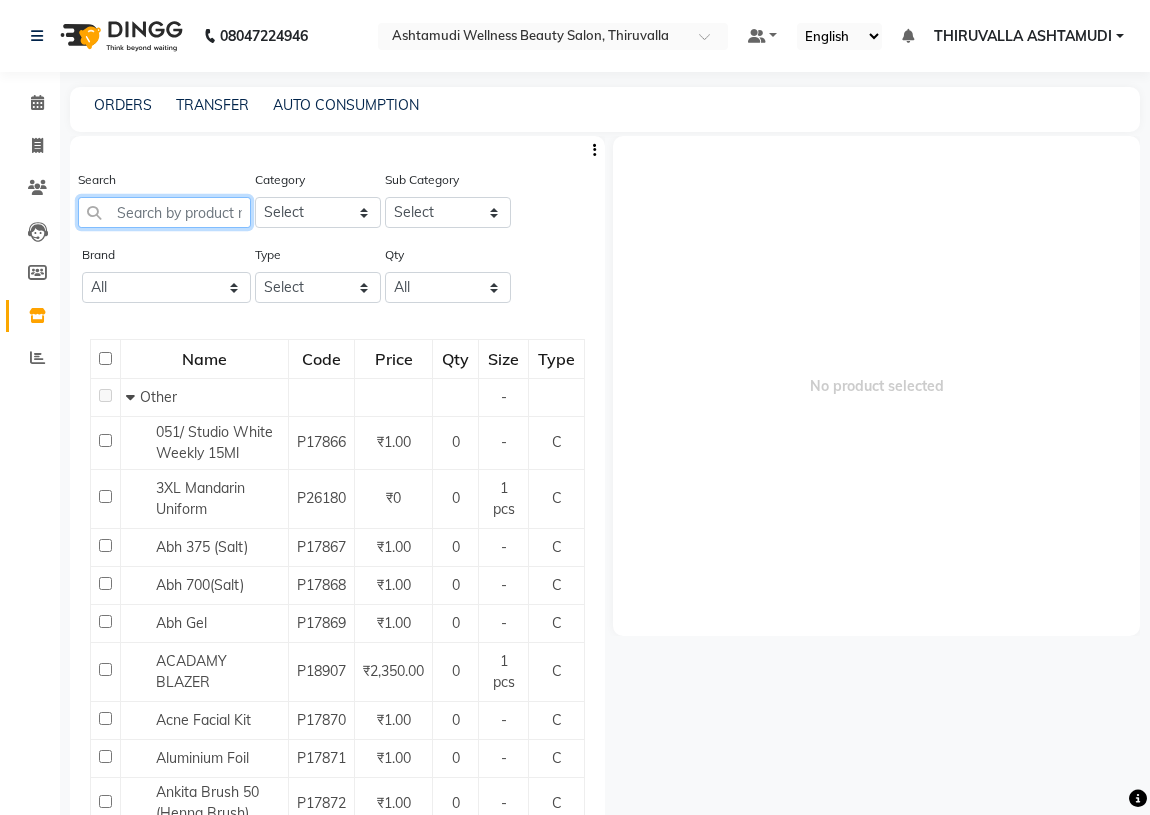 click 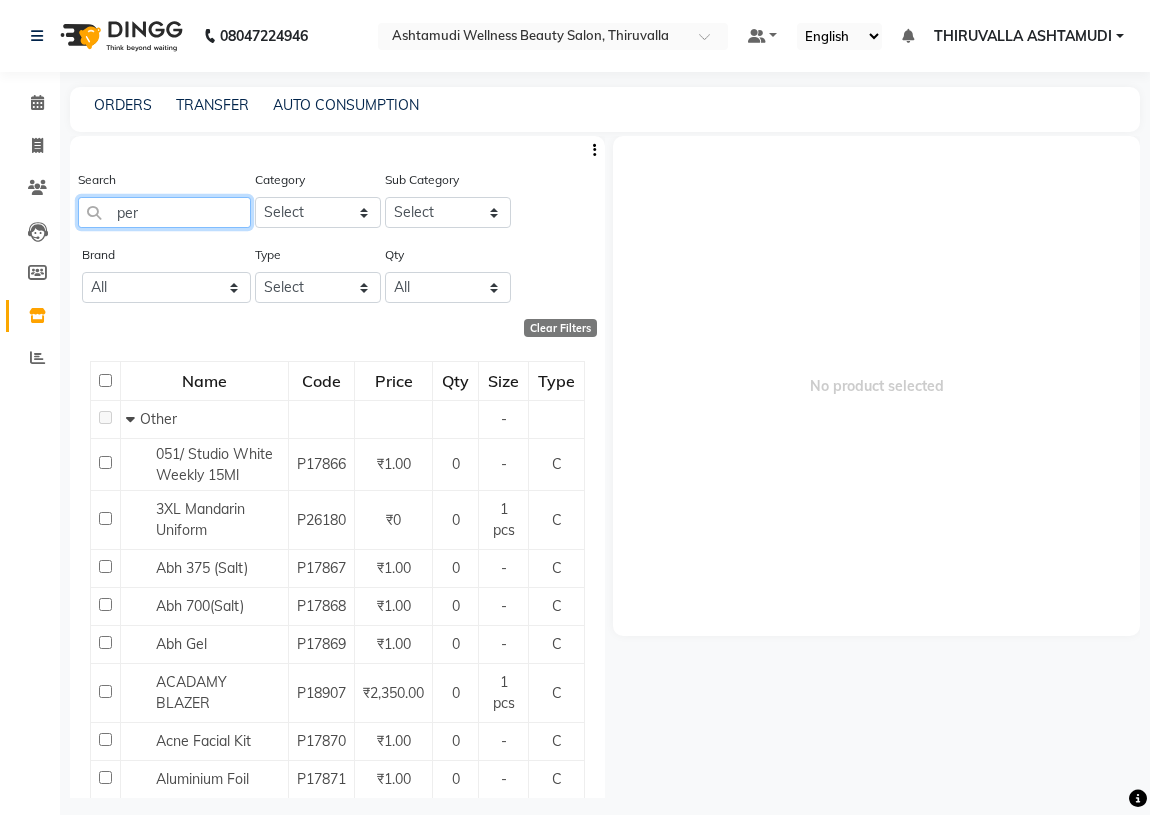 type on "pert" 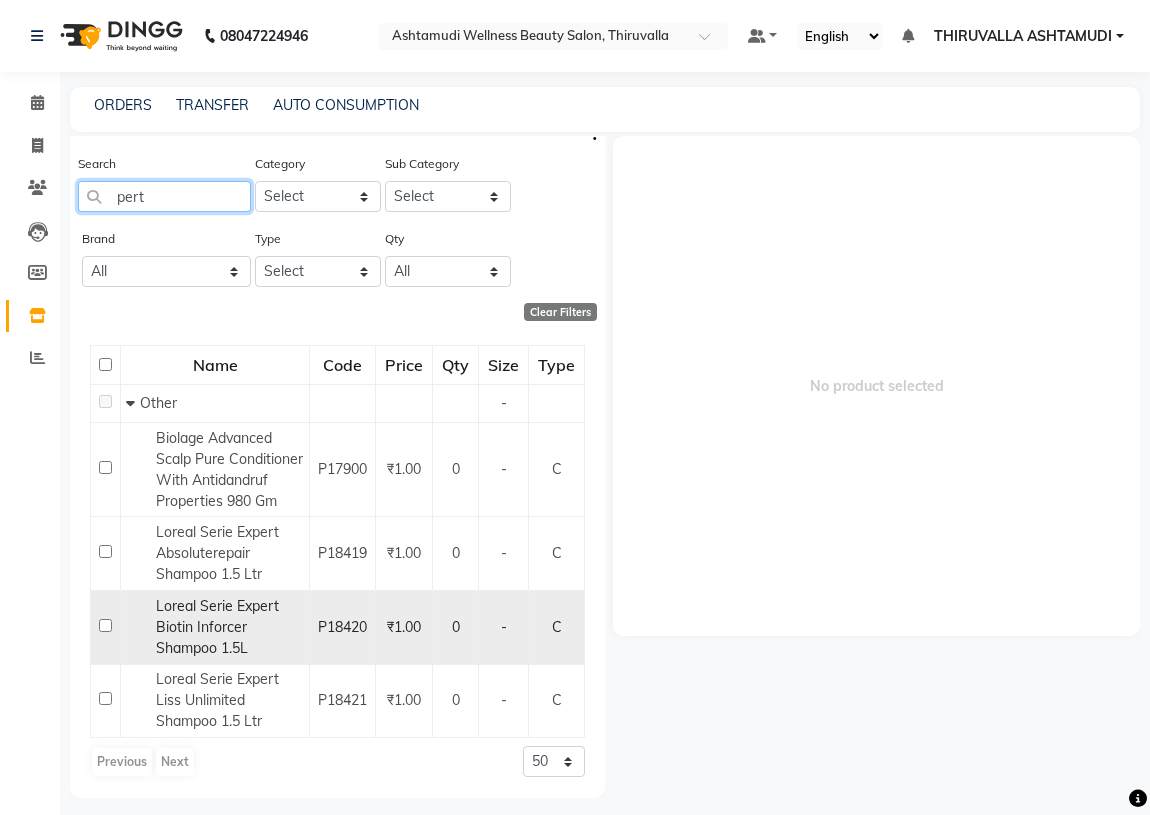 scroll, scrollTop: 37, scrollLeft: 0, axis: vertical 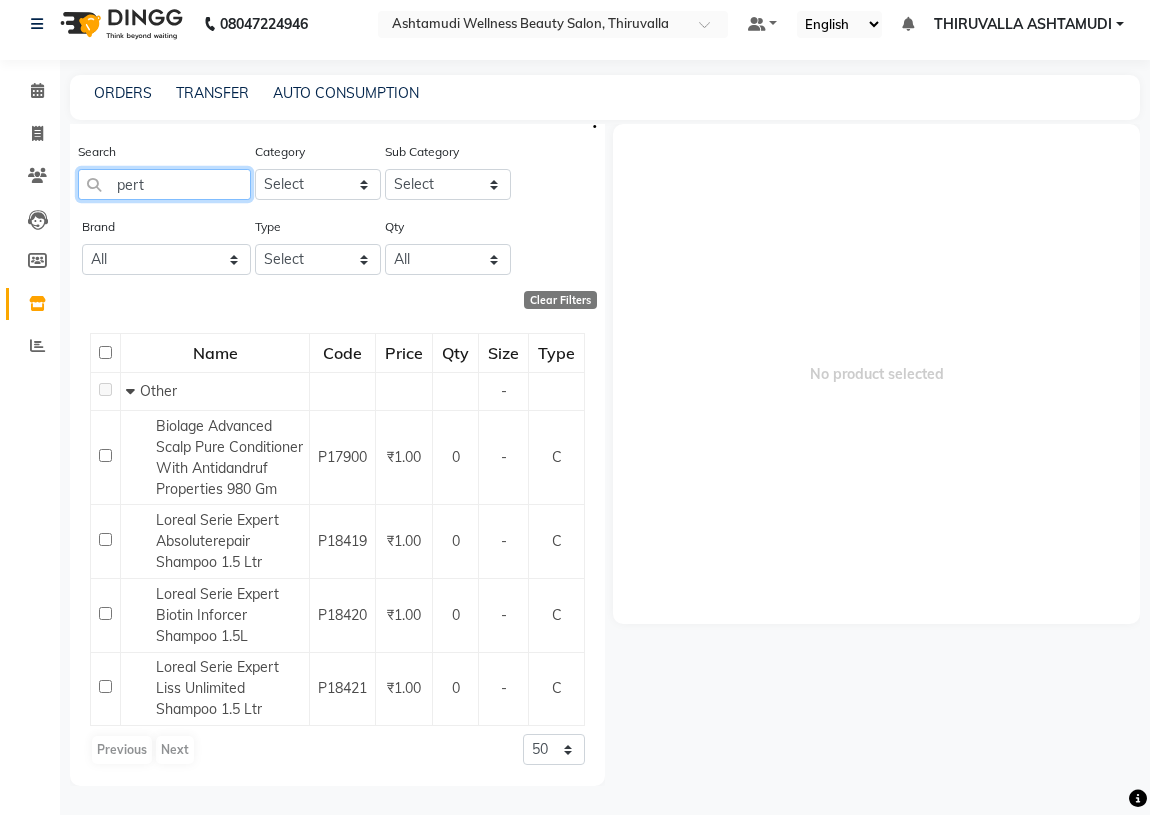 drag, startPoint x: 170, startPoint y: 164, endPoint x: 95, endPoint y: 173, distance: 75.53807 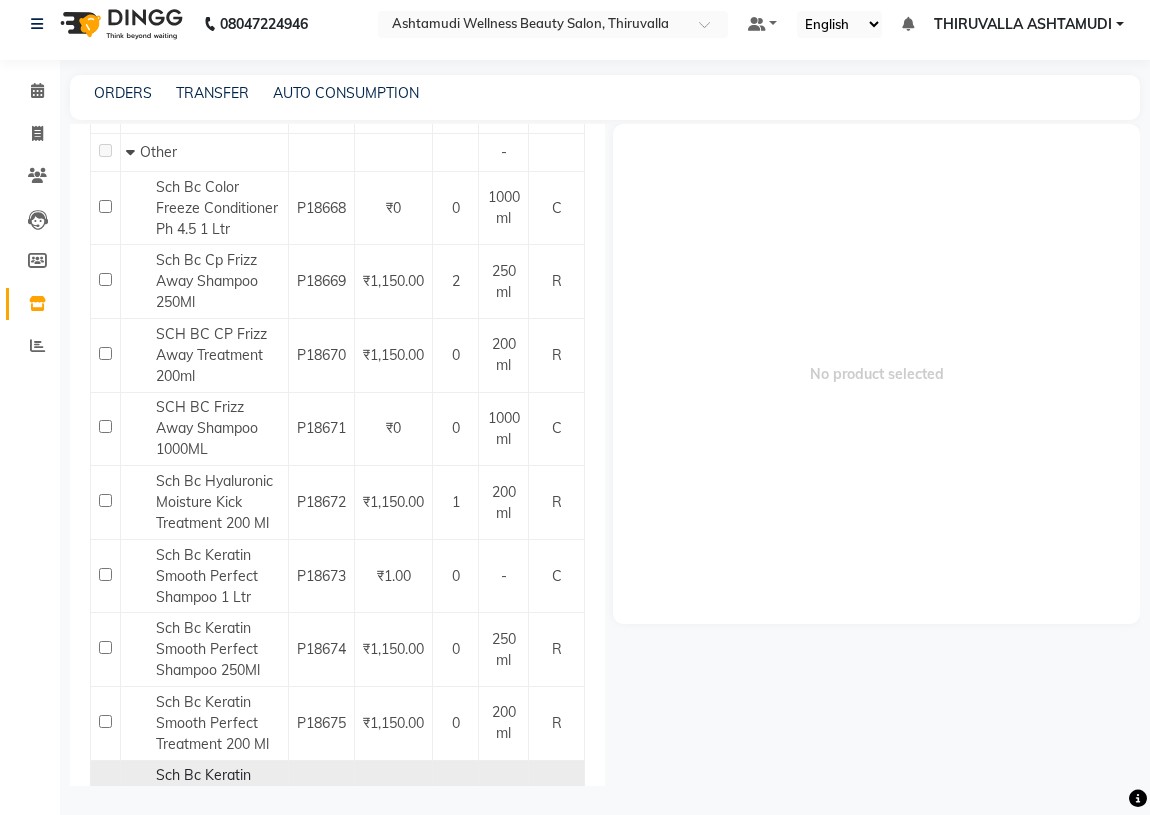 scroll, scrollTop: 181, scrollLeft: 0, axis: vertical 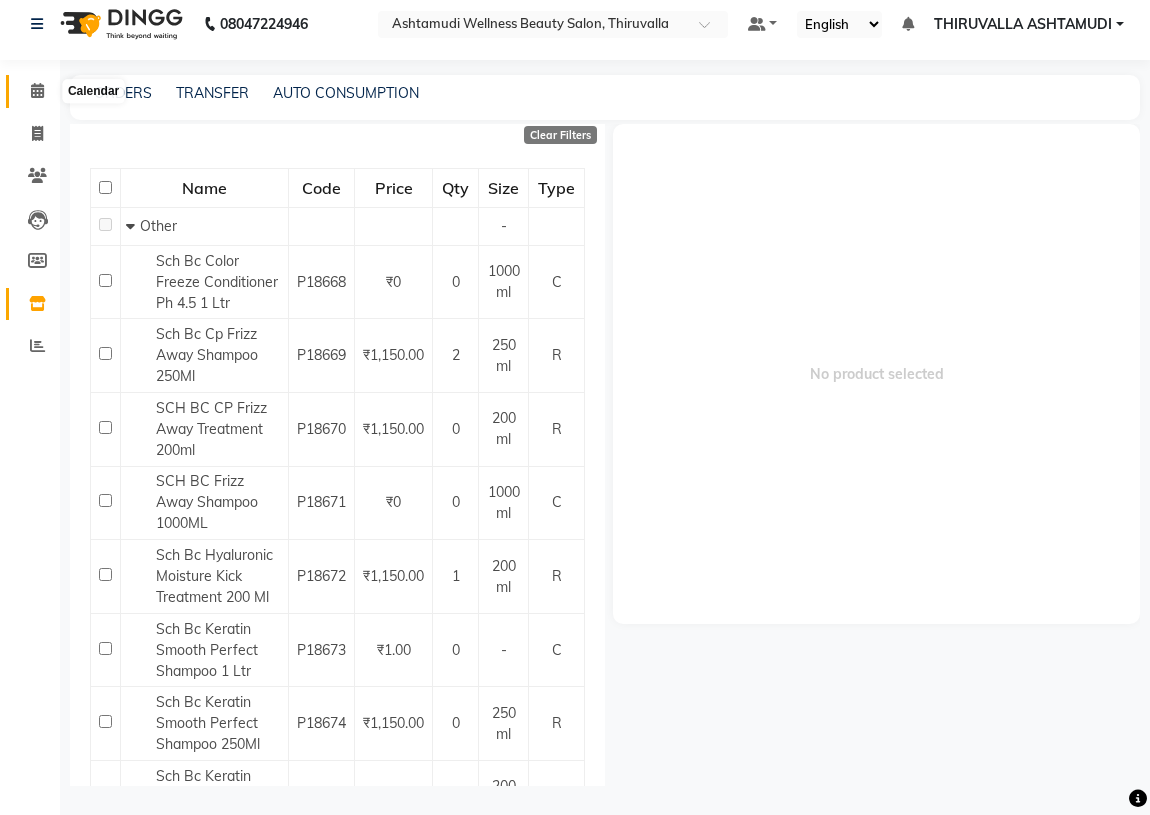type on "sch" 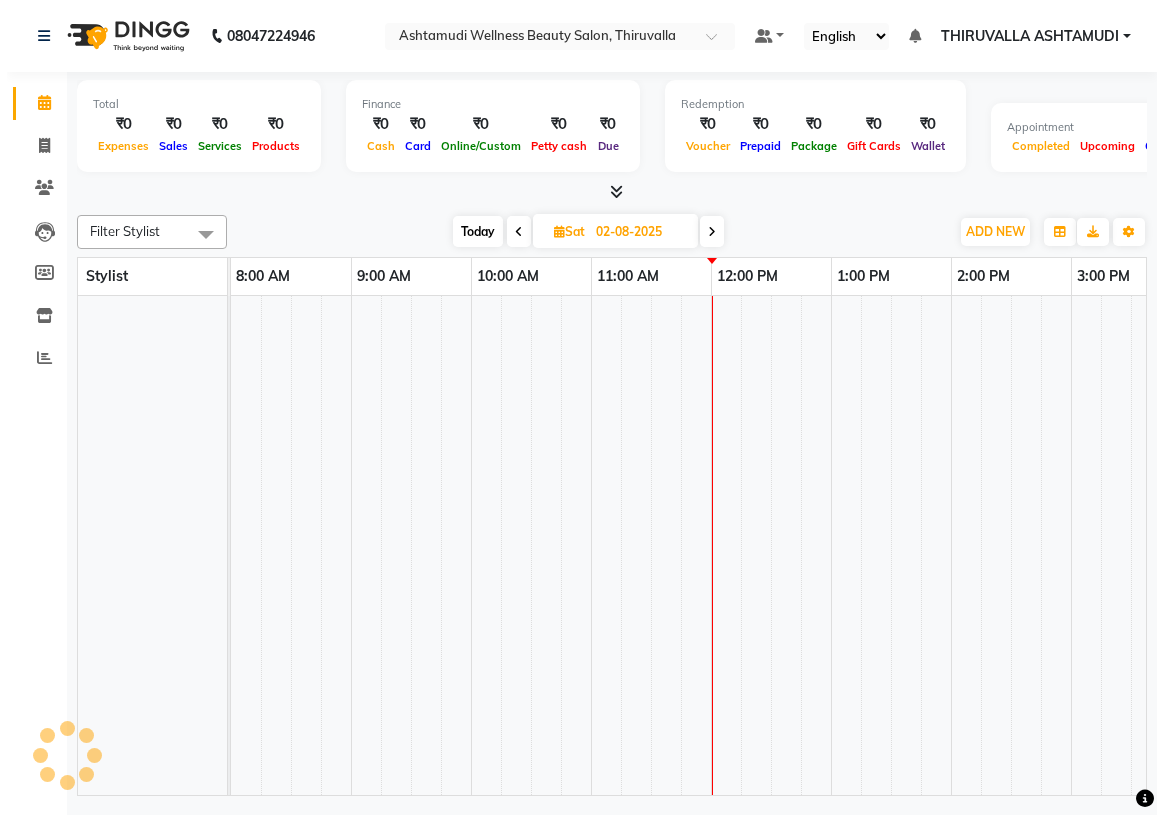scroll, scrollTop: 0, scrollLeft: 0, axis: both 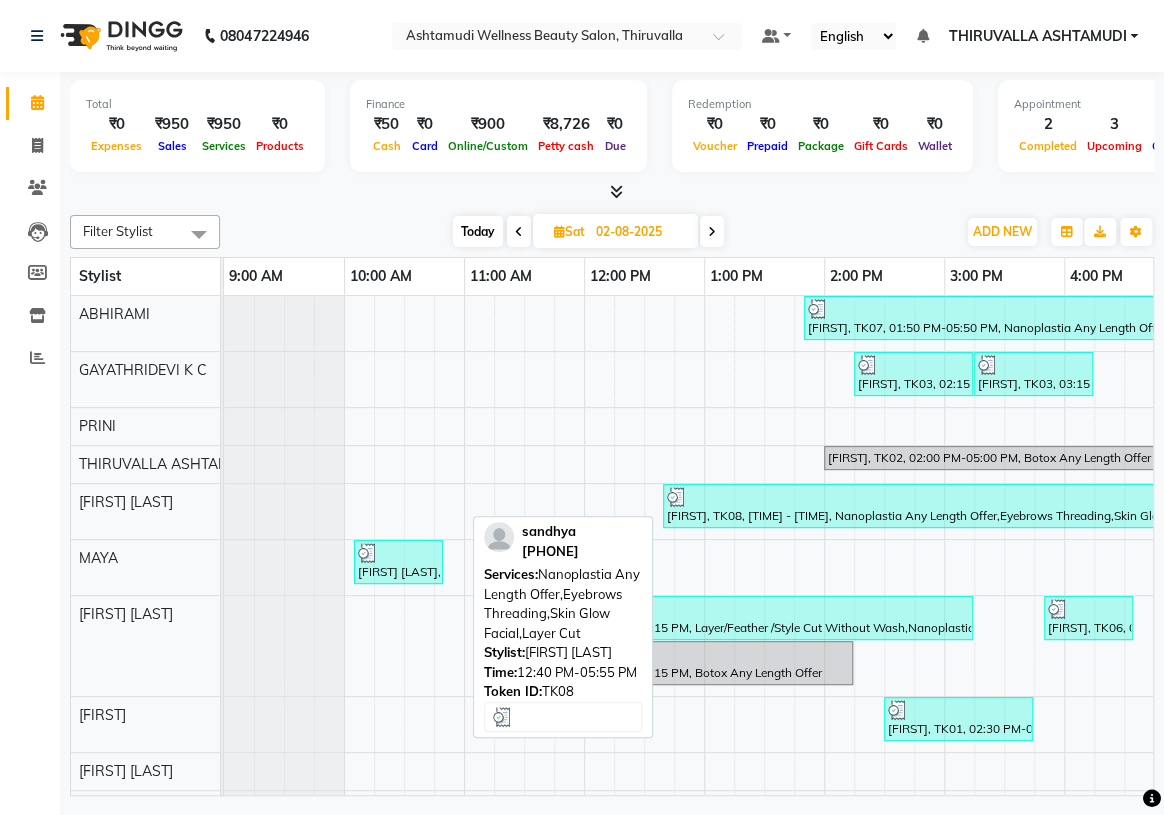click on "[FIRST], TK08, [TIME] - [TIME], Nanoplastia Any Length Offer,Eyebrows Threading,Skin Glow Facial,Layer Cut" at bounding box center [977, 506] 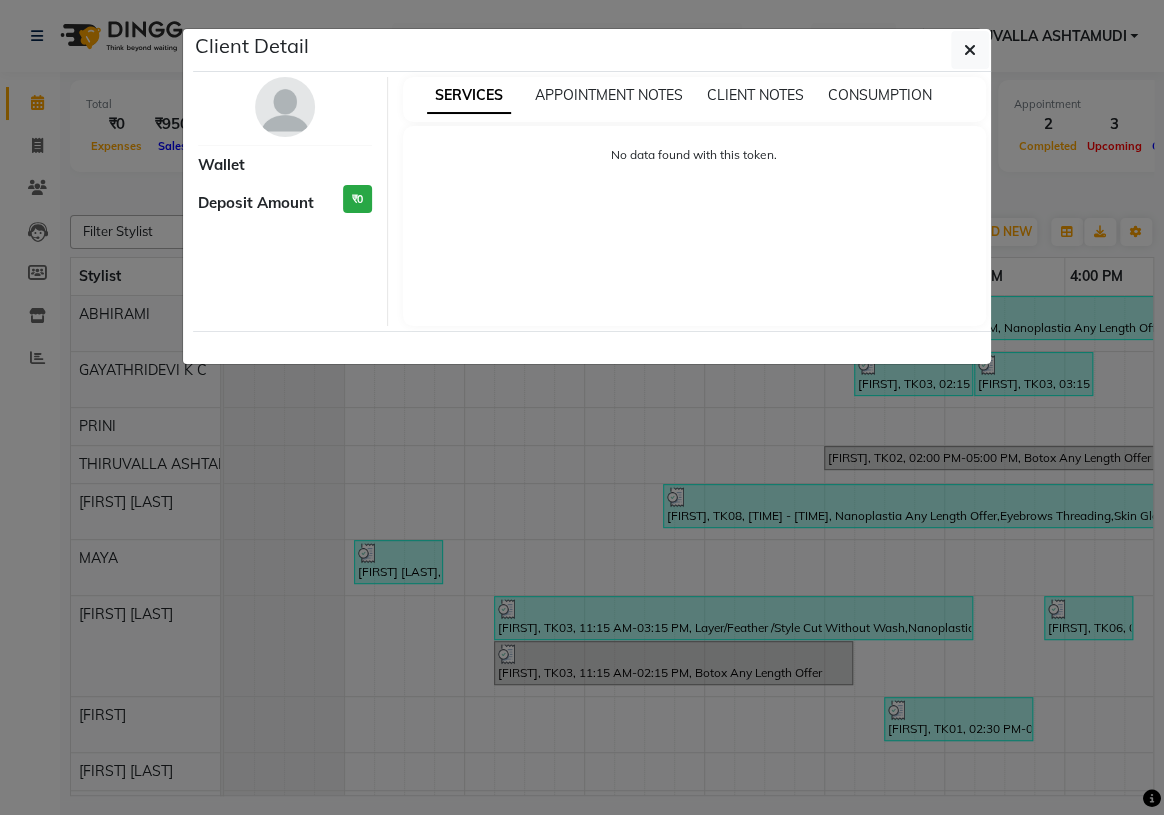 select on "3" 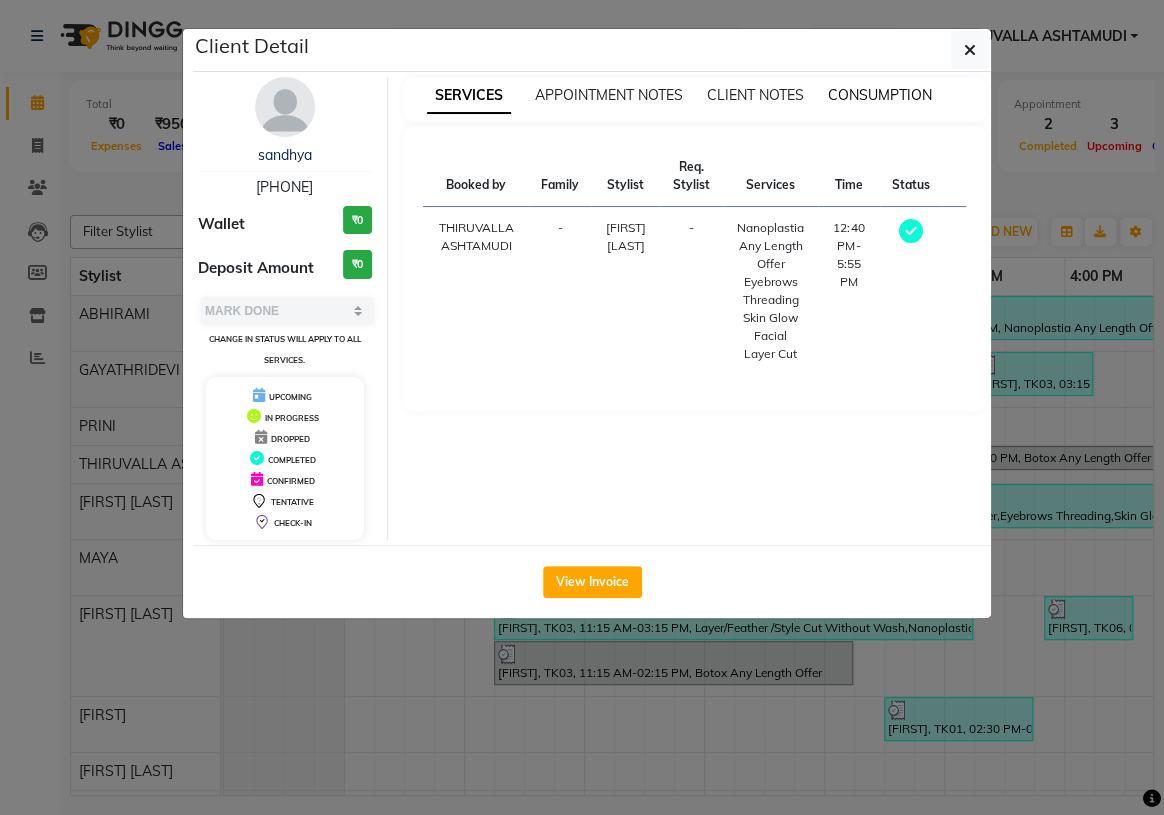 click on "CONSUMPTION" at bounding box center (880, 95) 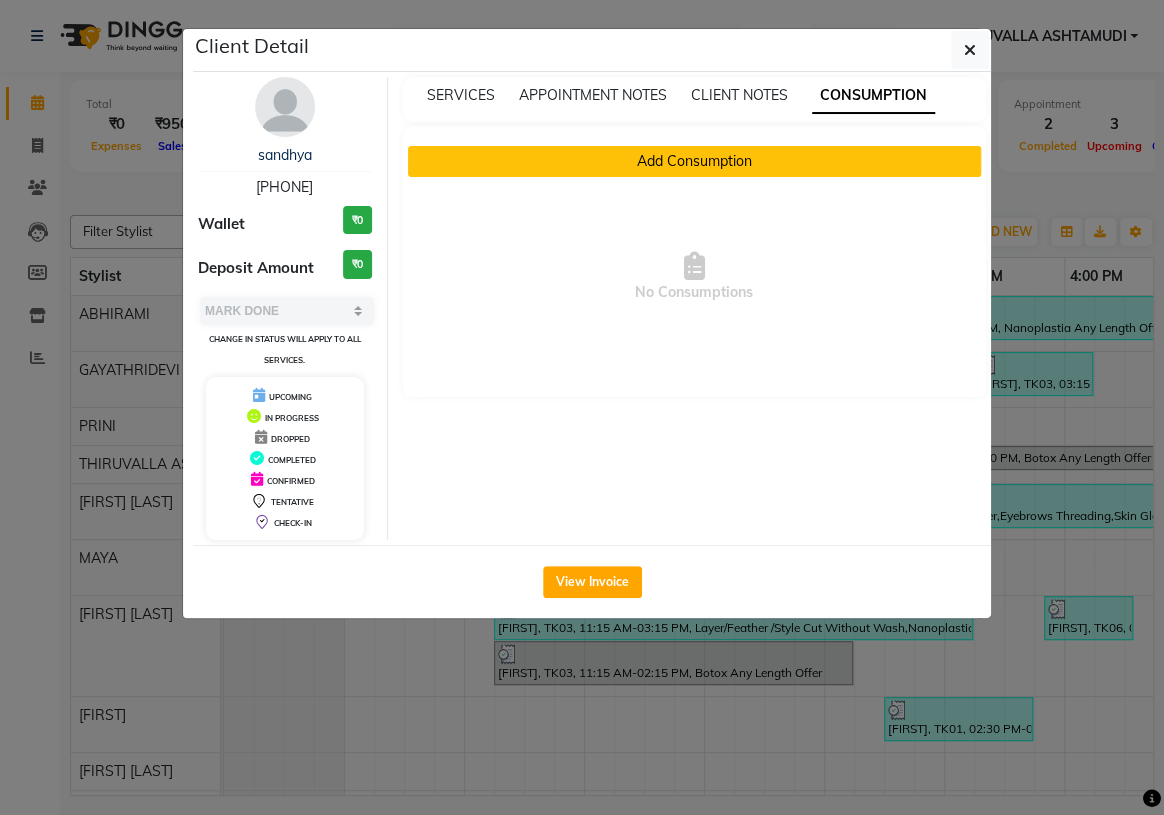 click on "Add Consumption" at bounding box center [695, 161] 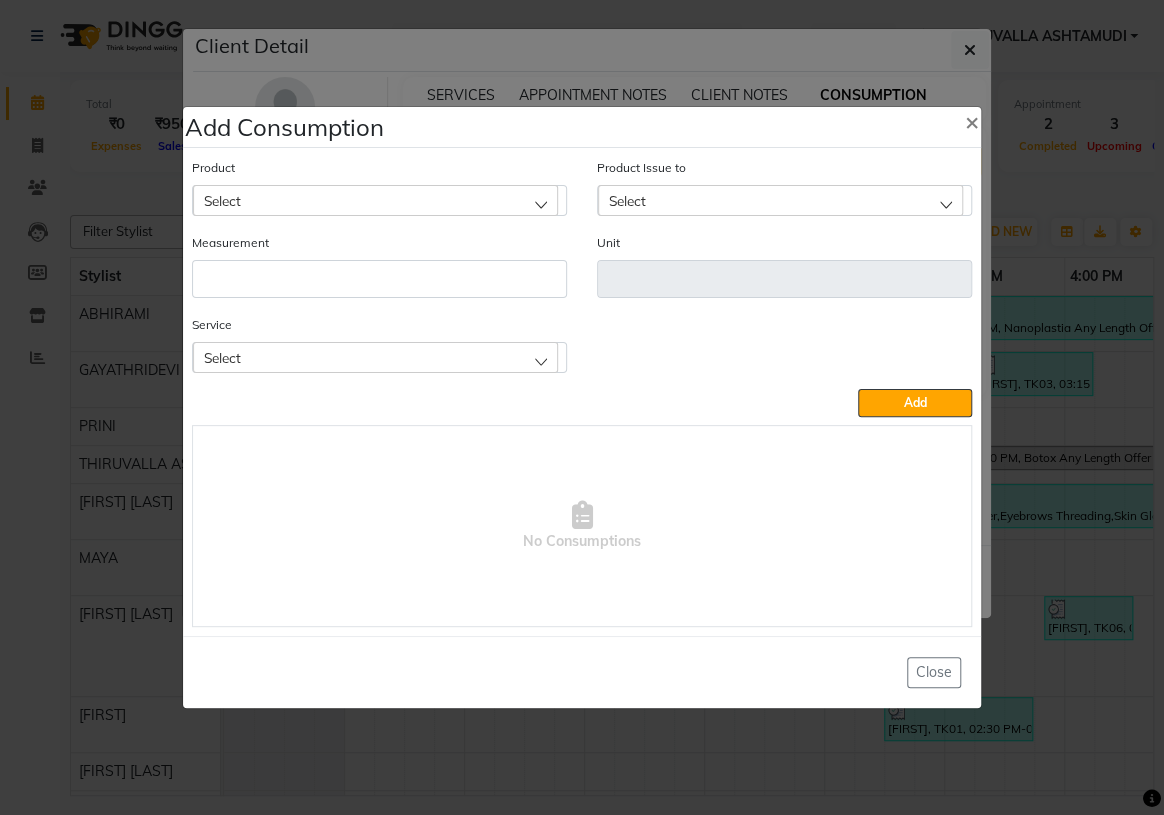 click on "Select" 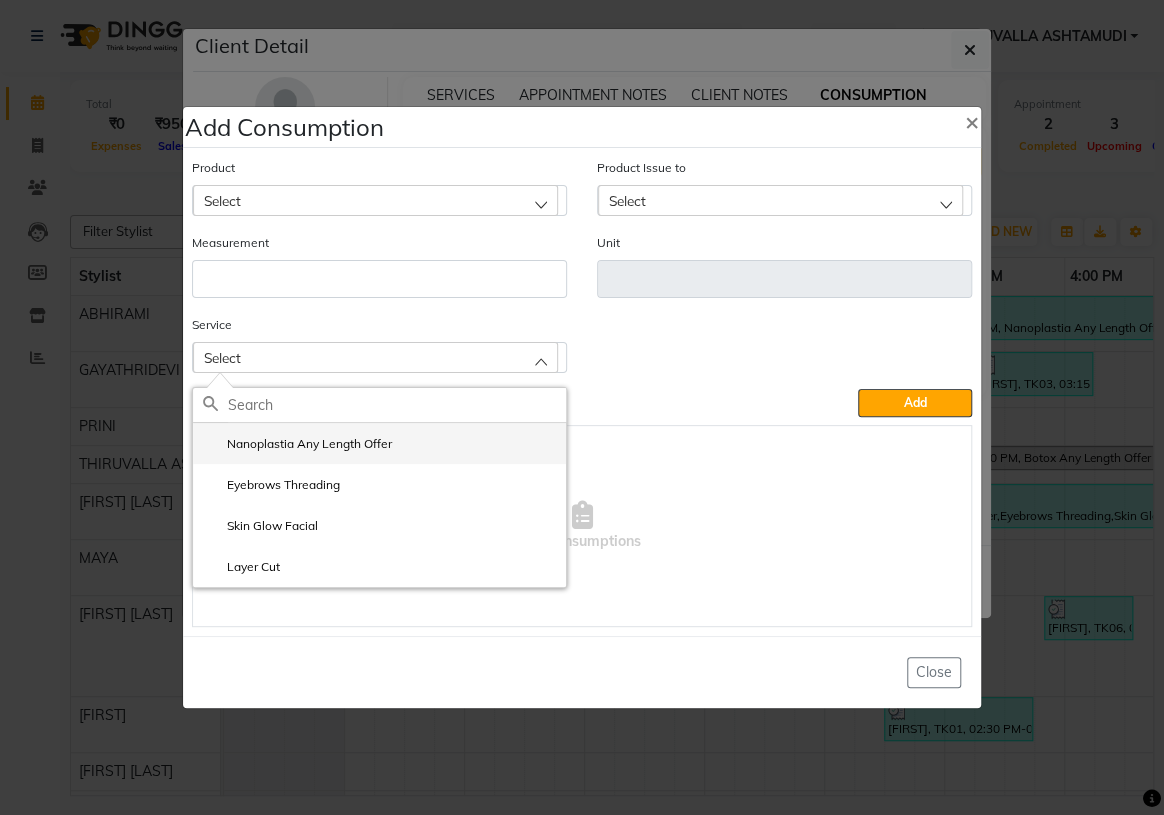 click on "Nanoplastia Any Length Offer" 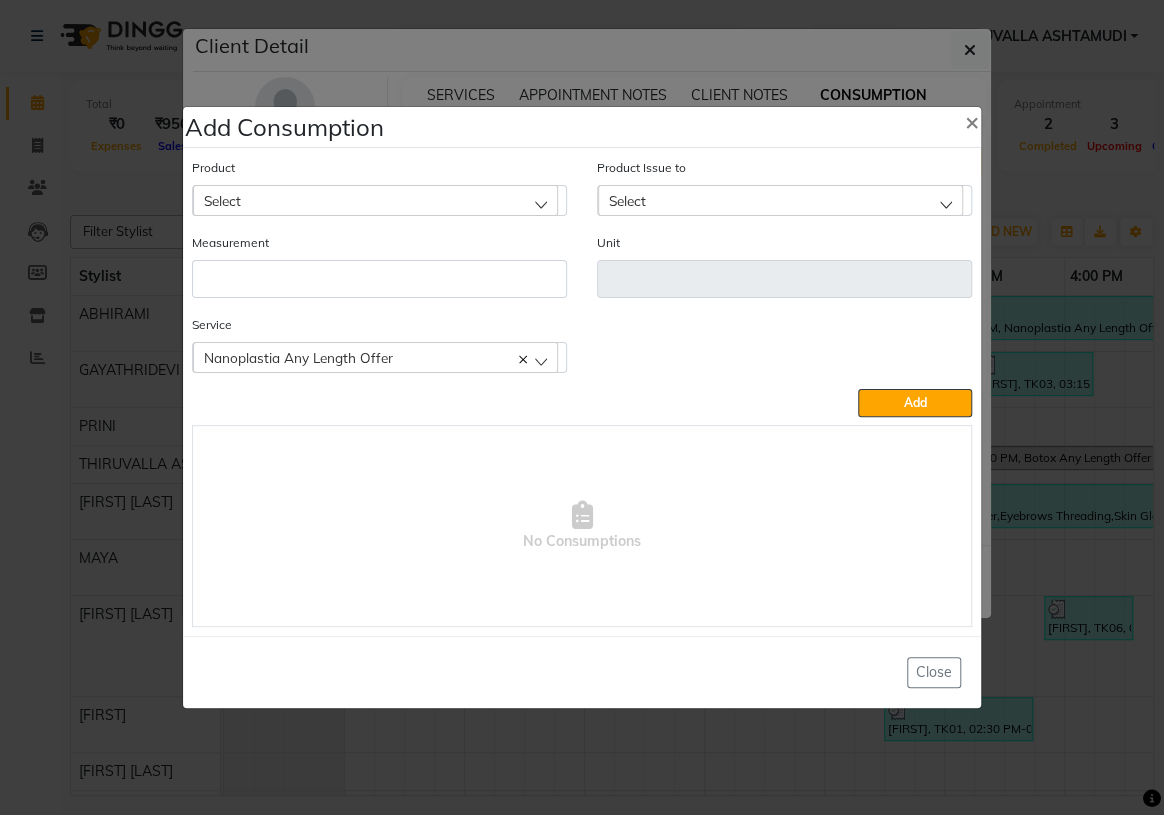 click on "Select" 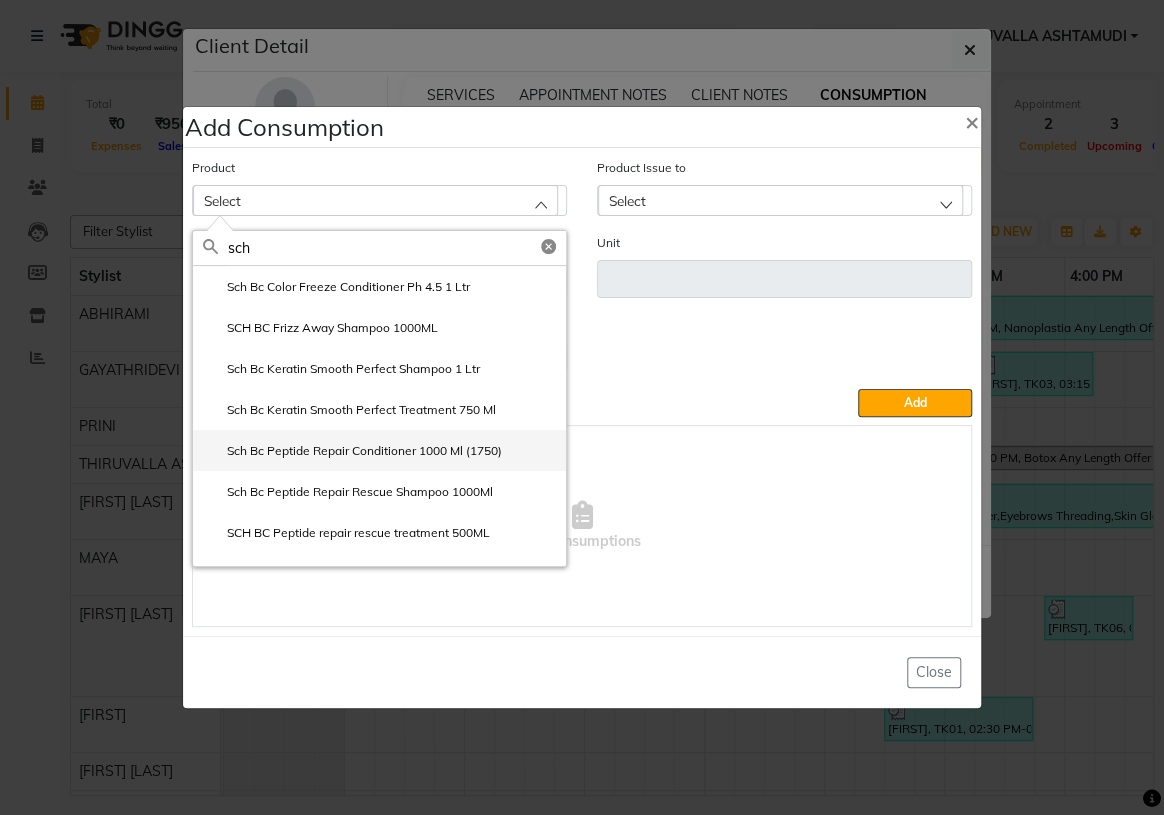 type on "sch" 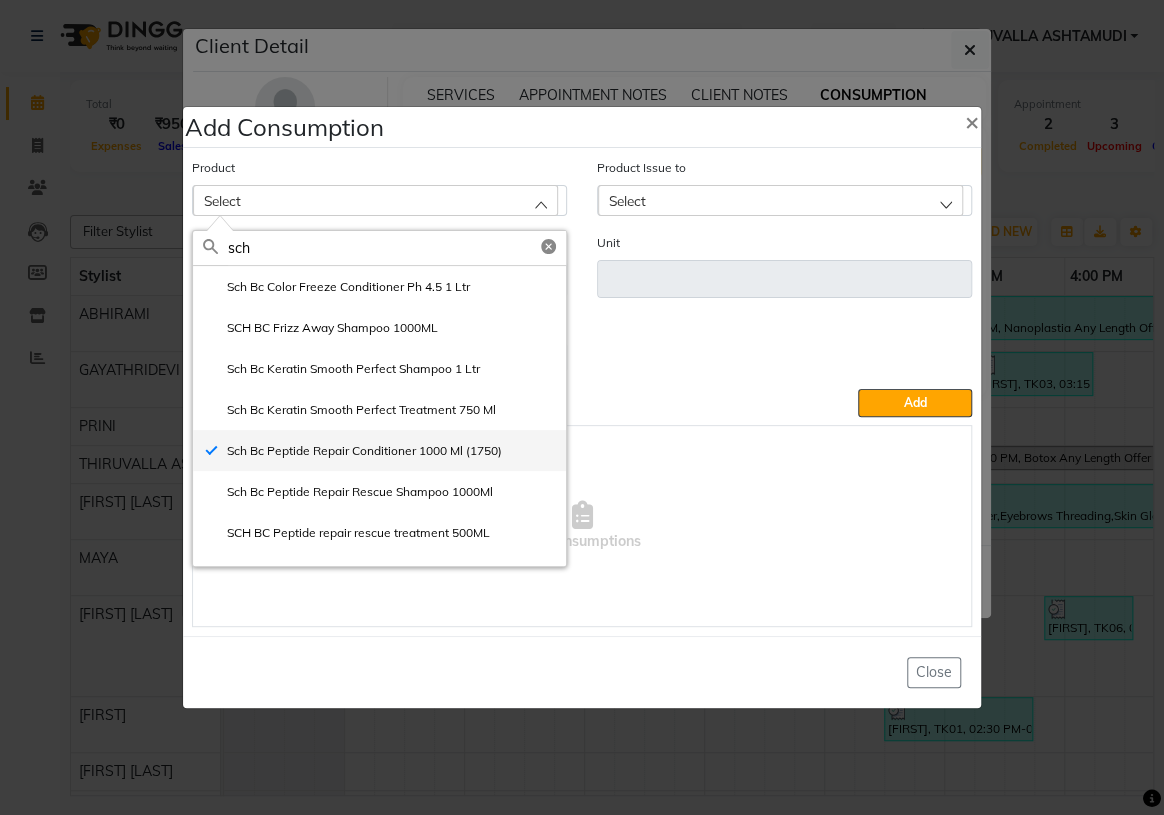 type on "ml" 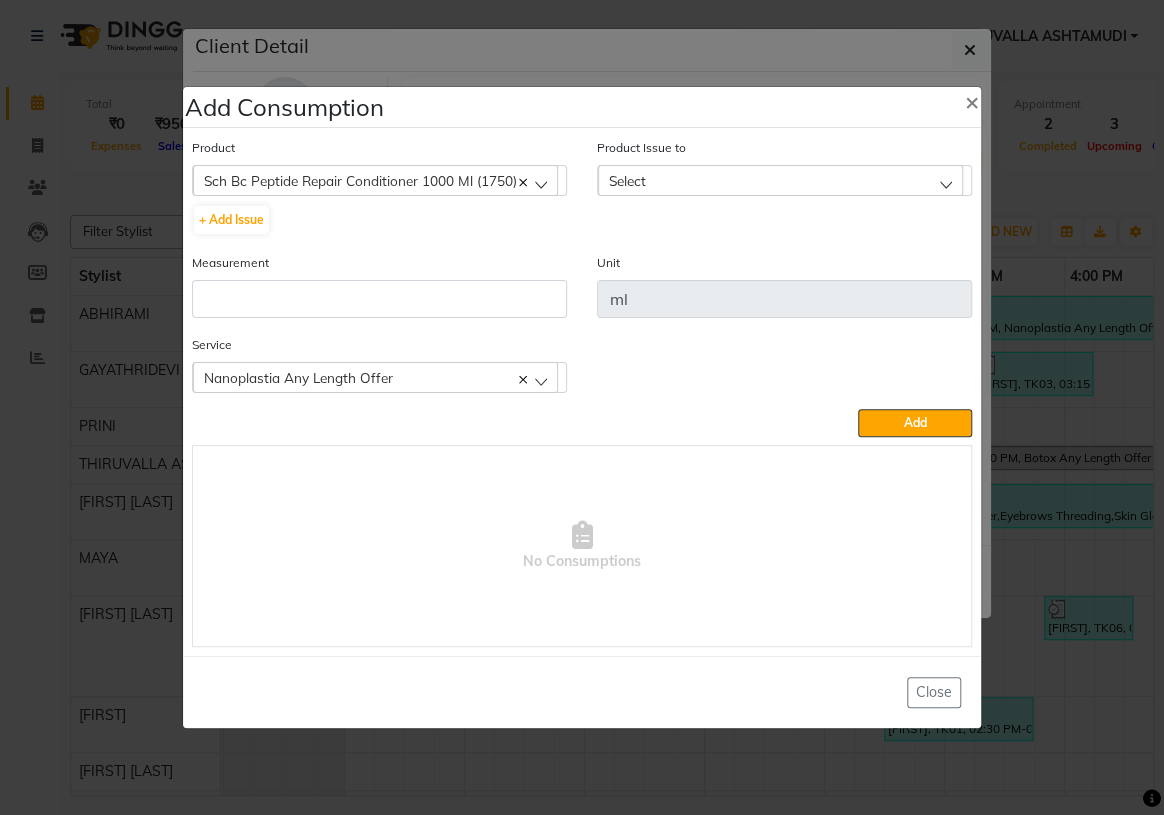 click on "Select" 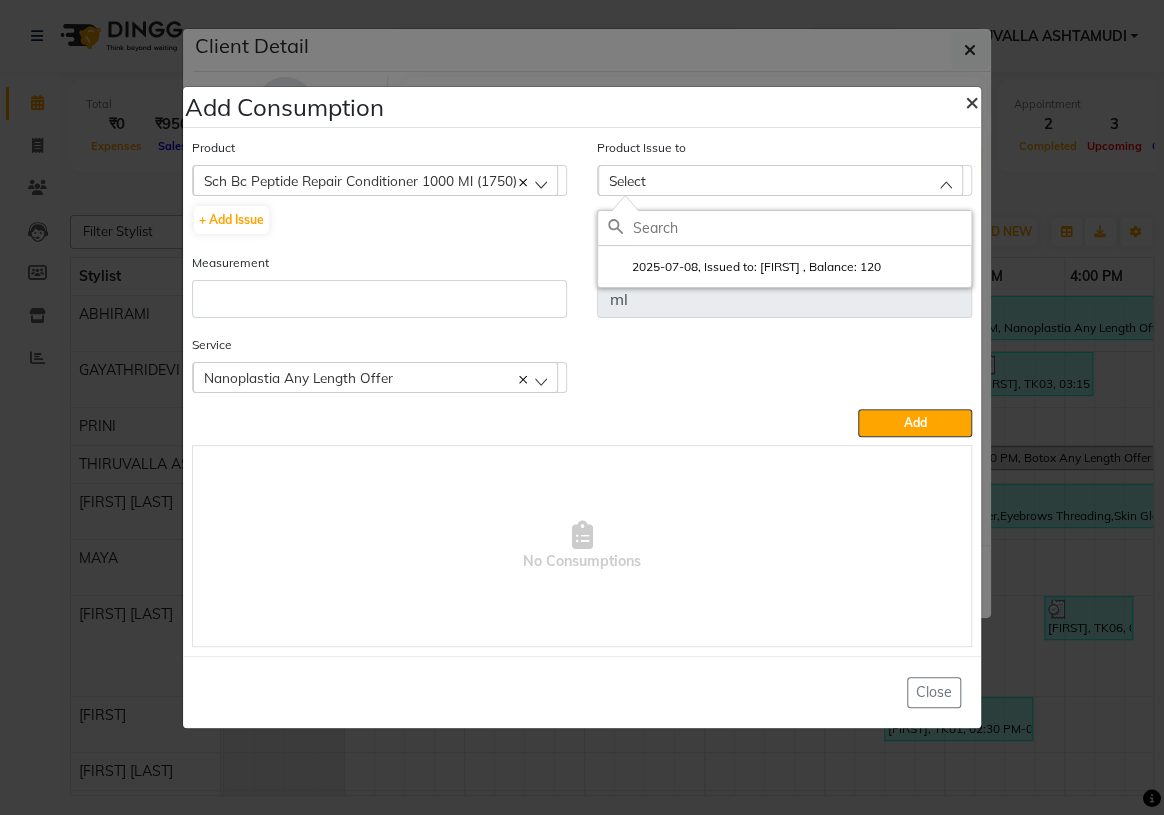 click on "×" 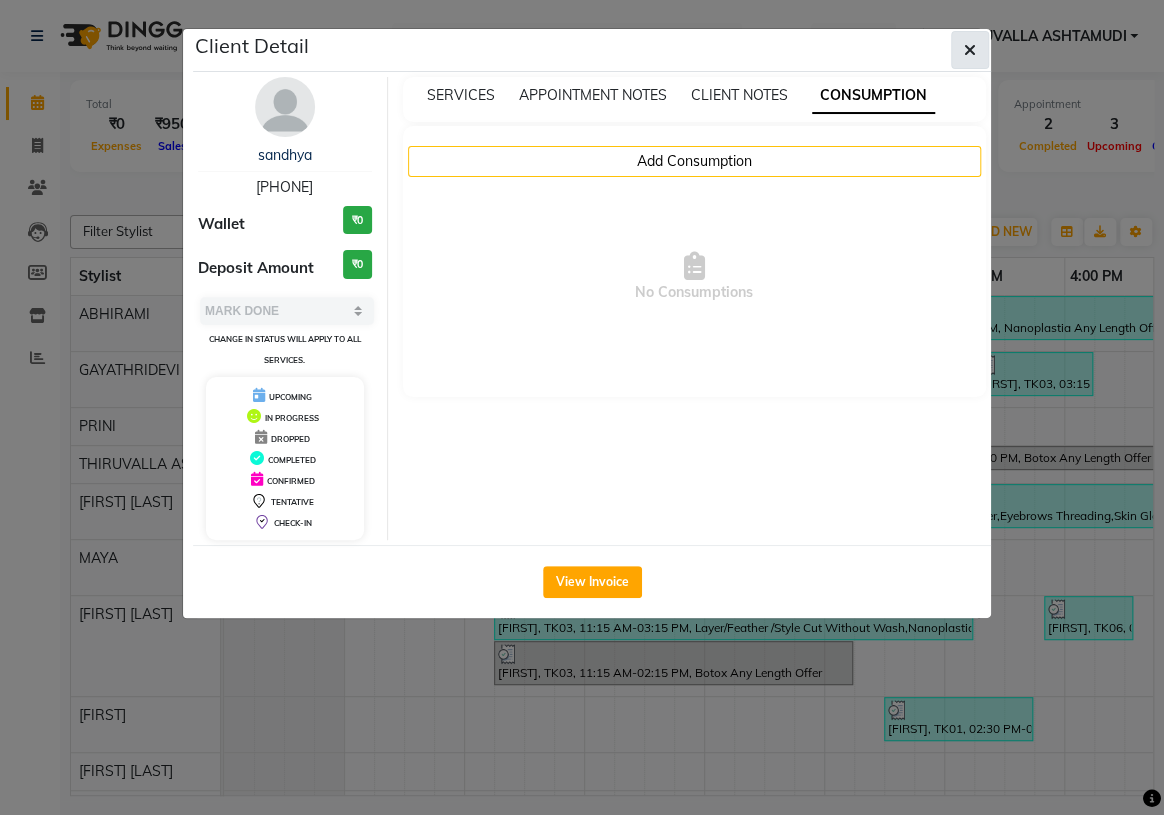 click 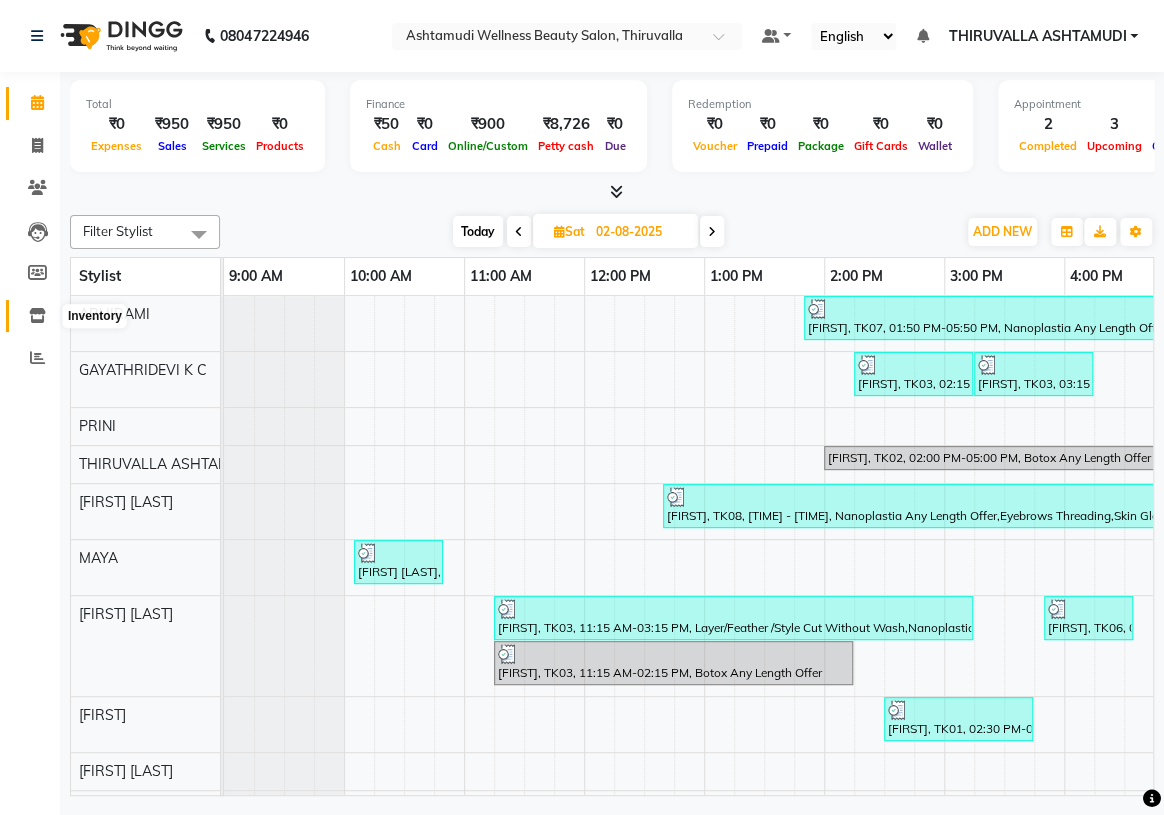 click 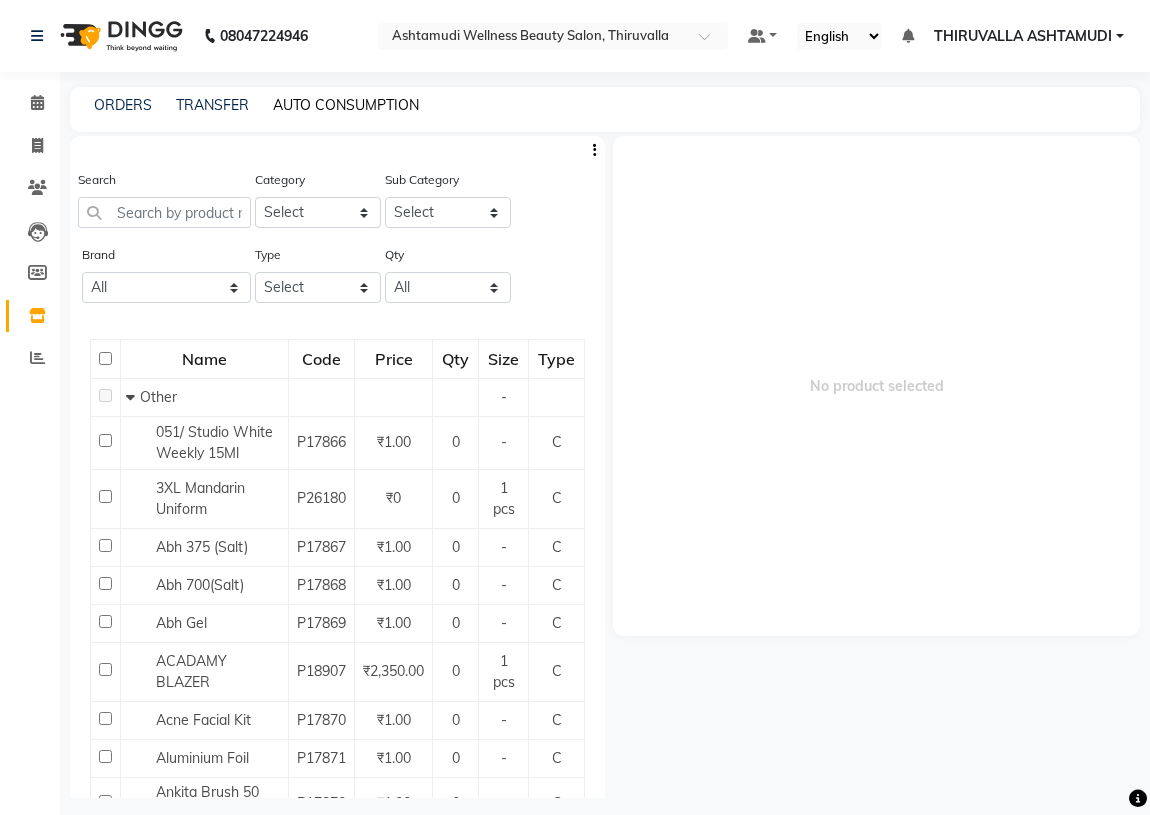 click on "AUTO CONSUMPTION" 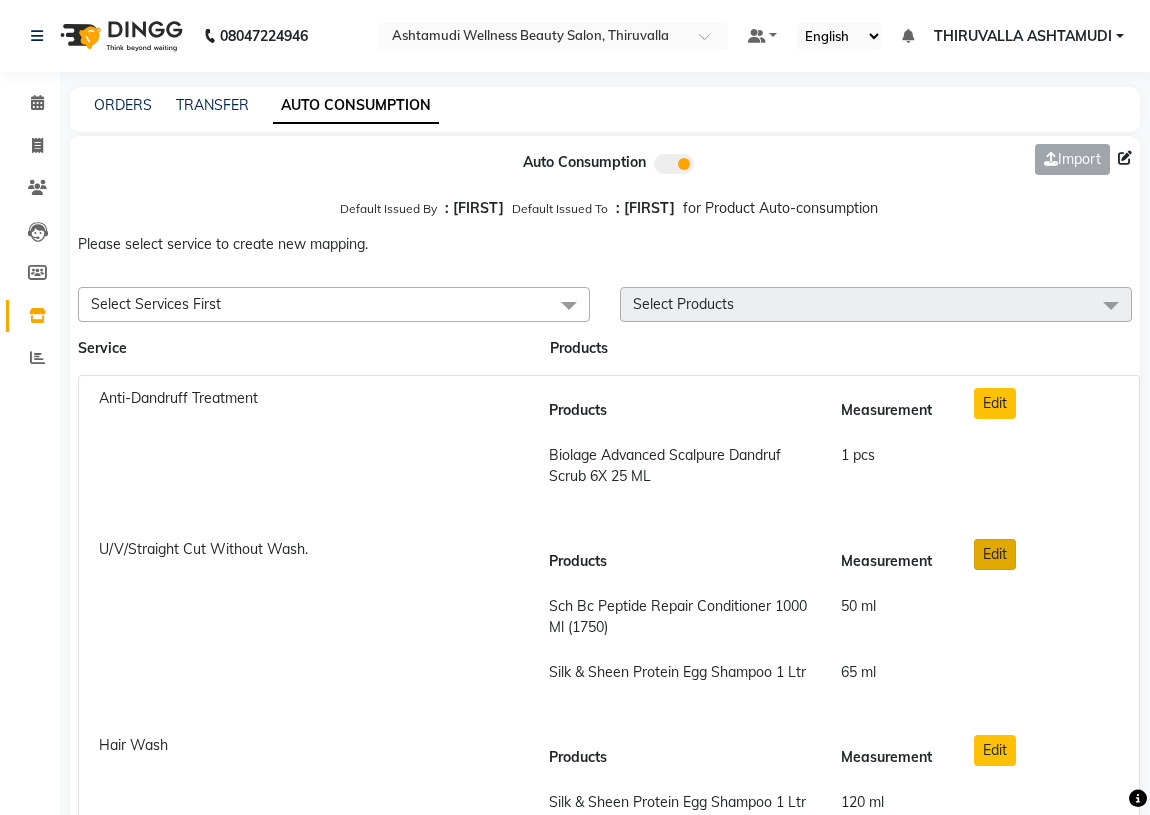 click on "Edit" at bounding box center [995, 554] 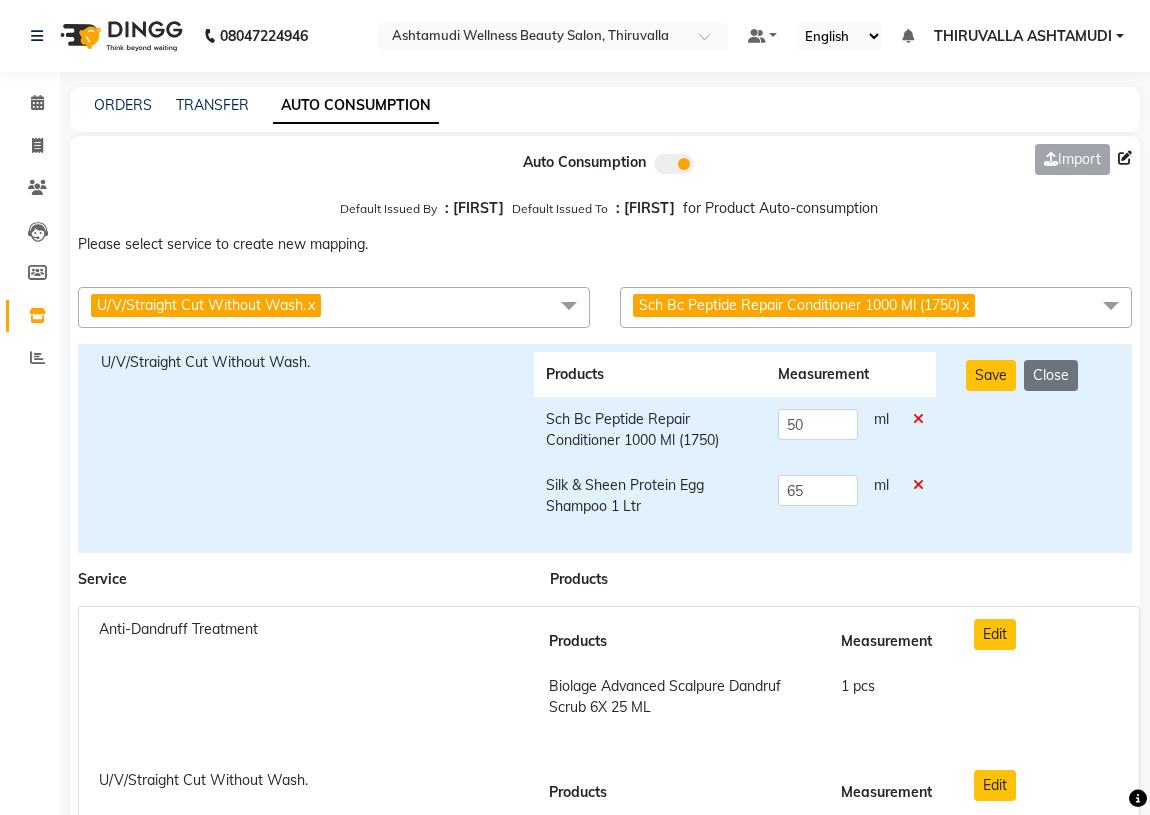 click at bounding box center (918, 419) 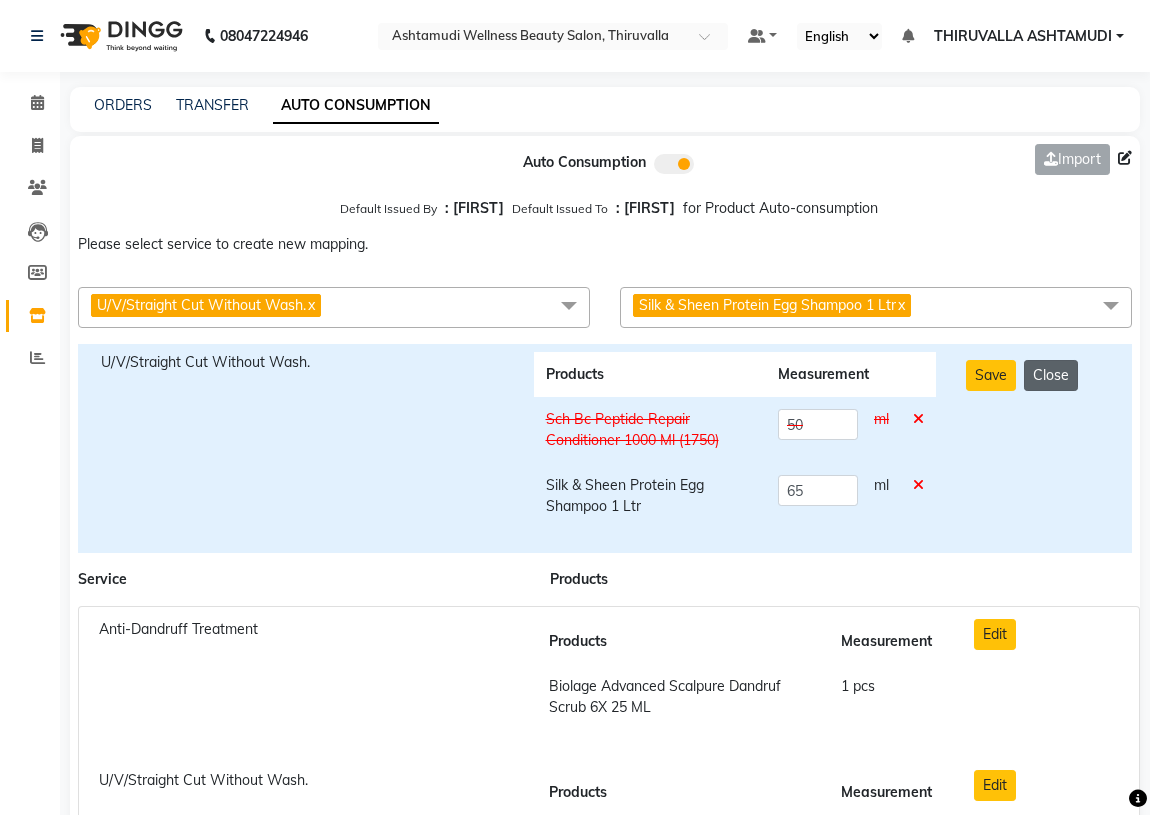 click on "Close" at bounding box center [1051, 375] 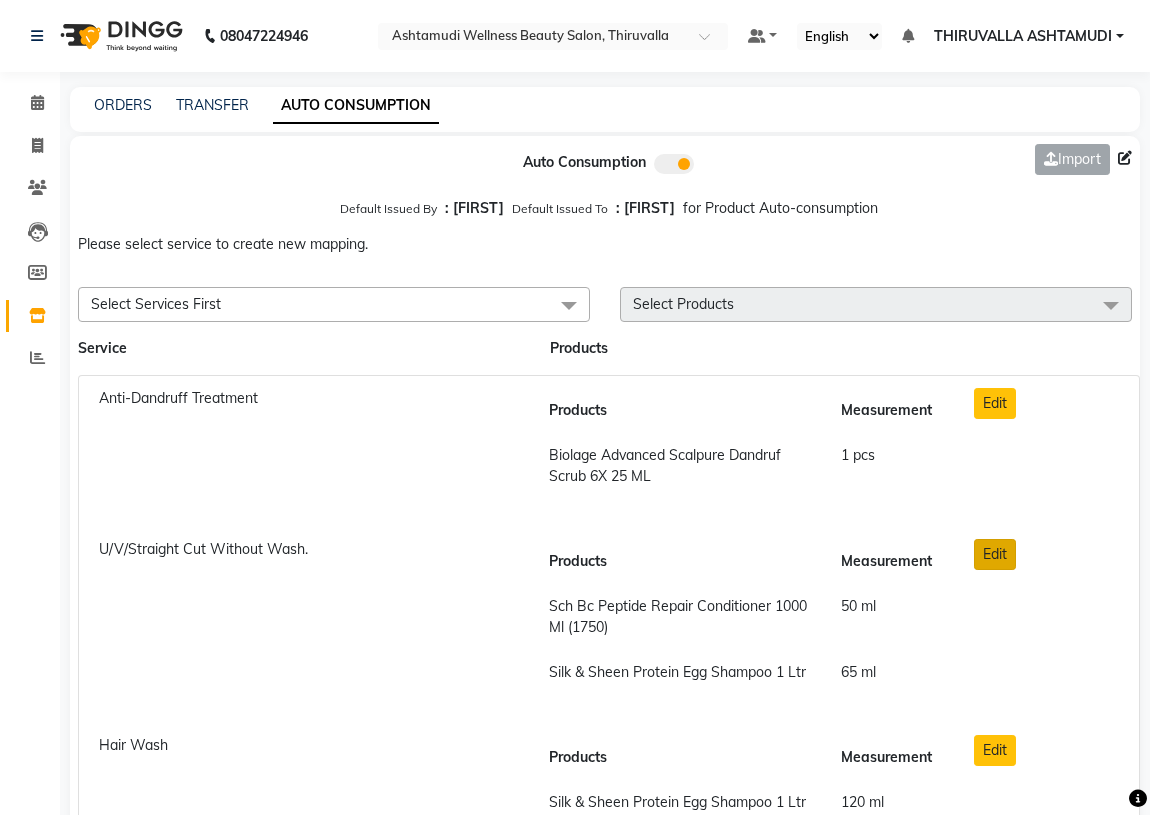 click on "Edit" at bounding box center [995, 554] 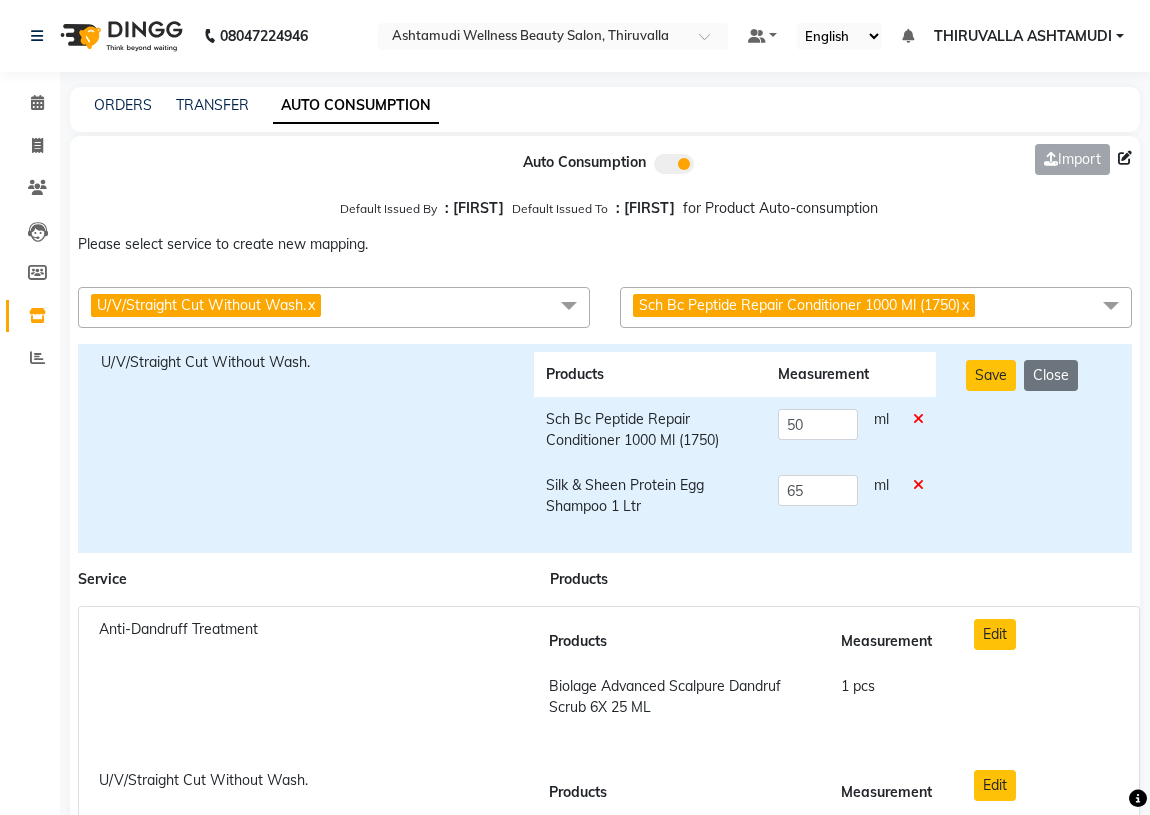 click at bounding box center [918, 419] 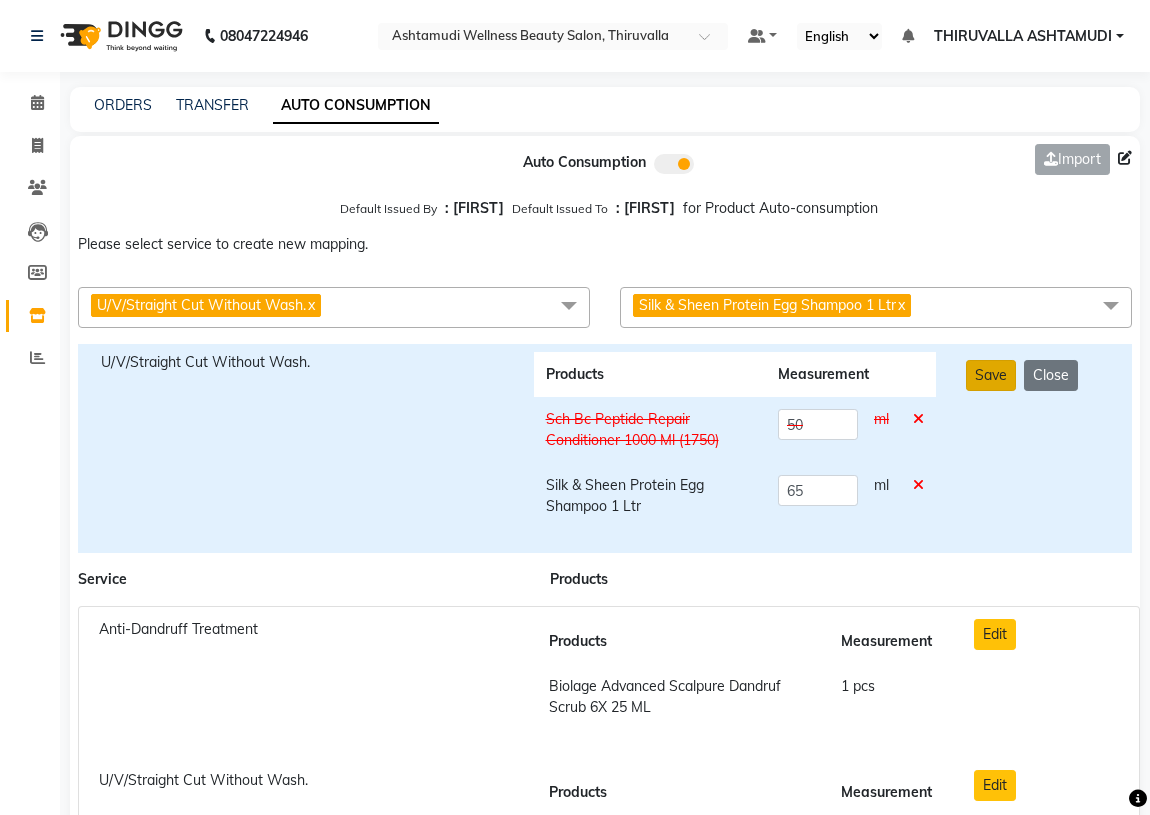 click on "Save" at bounding box center [991, 375] 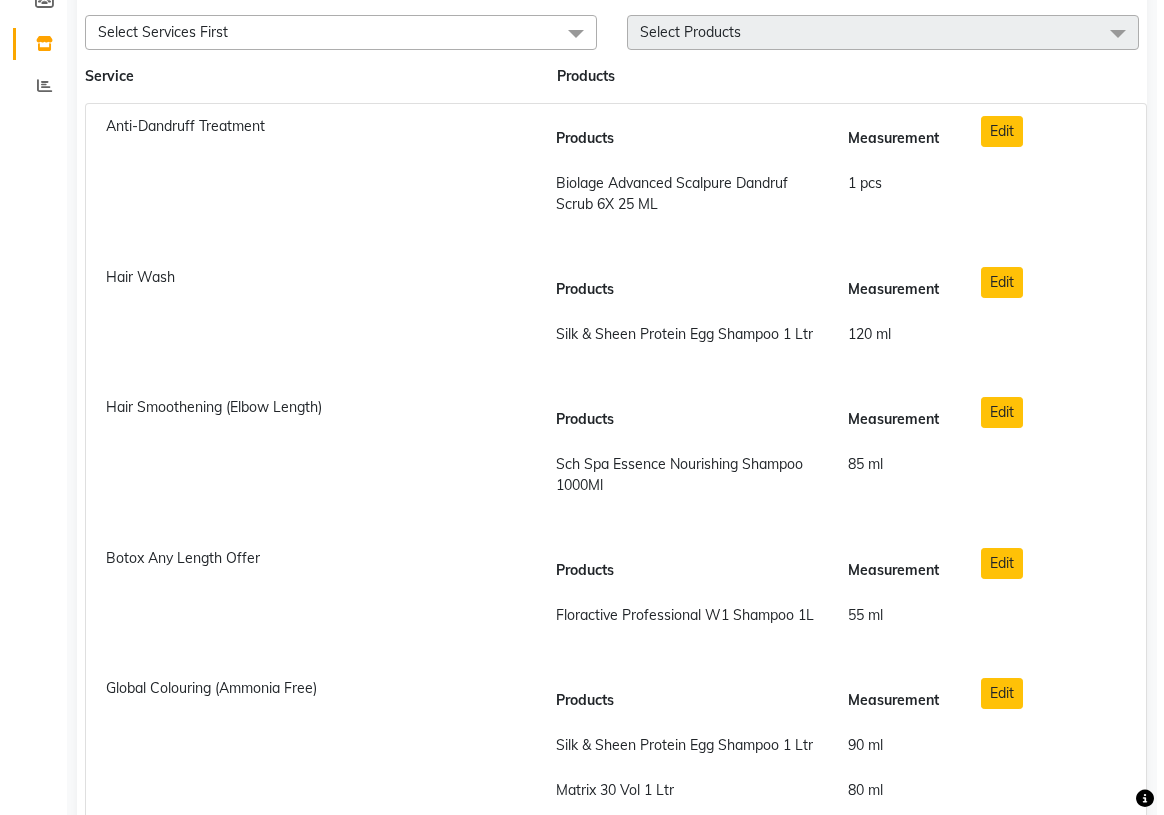 scroll, scrollTop: 0, scrollLeft: 0, axis: both 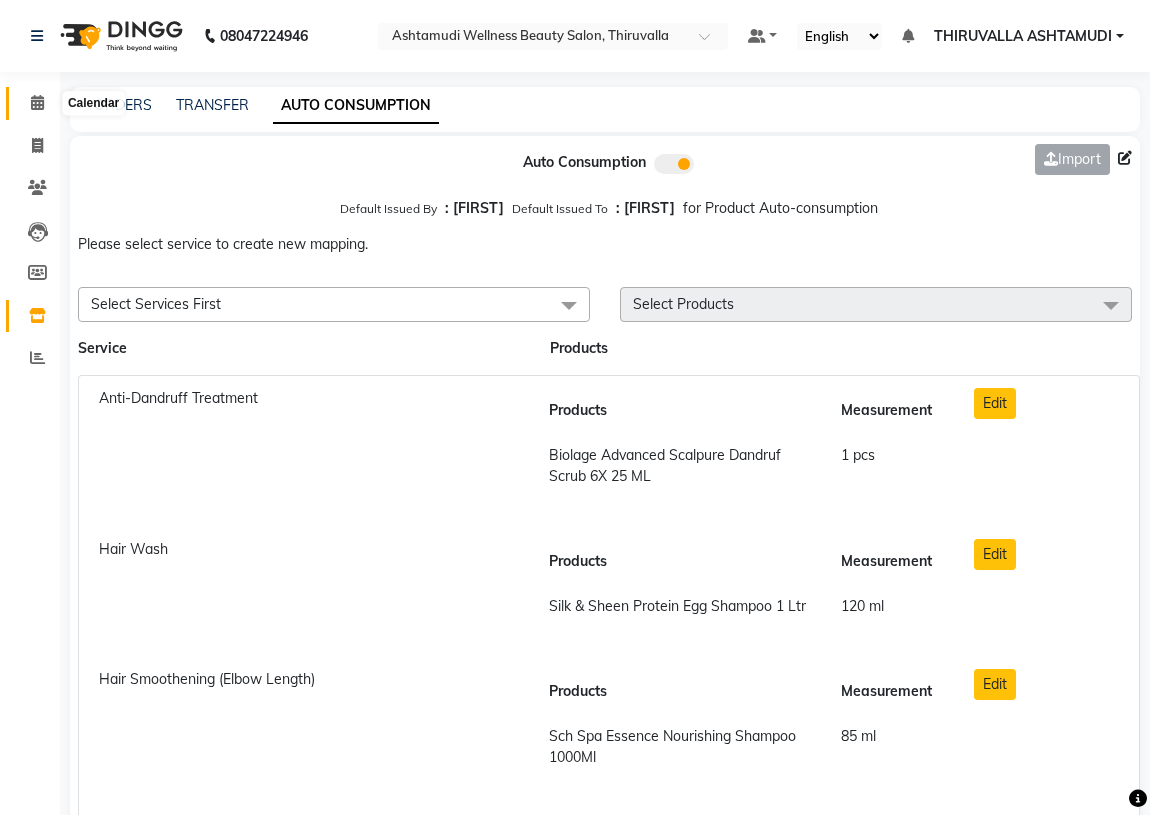 click 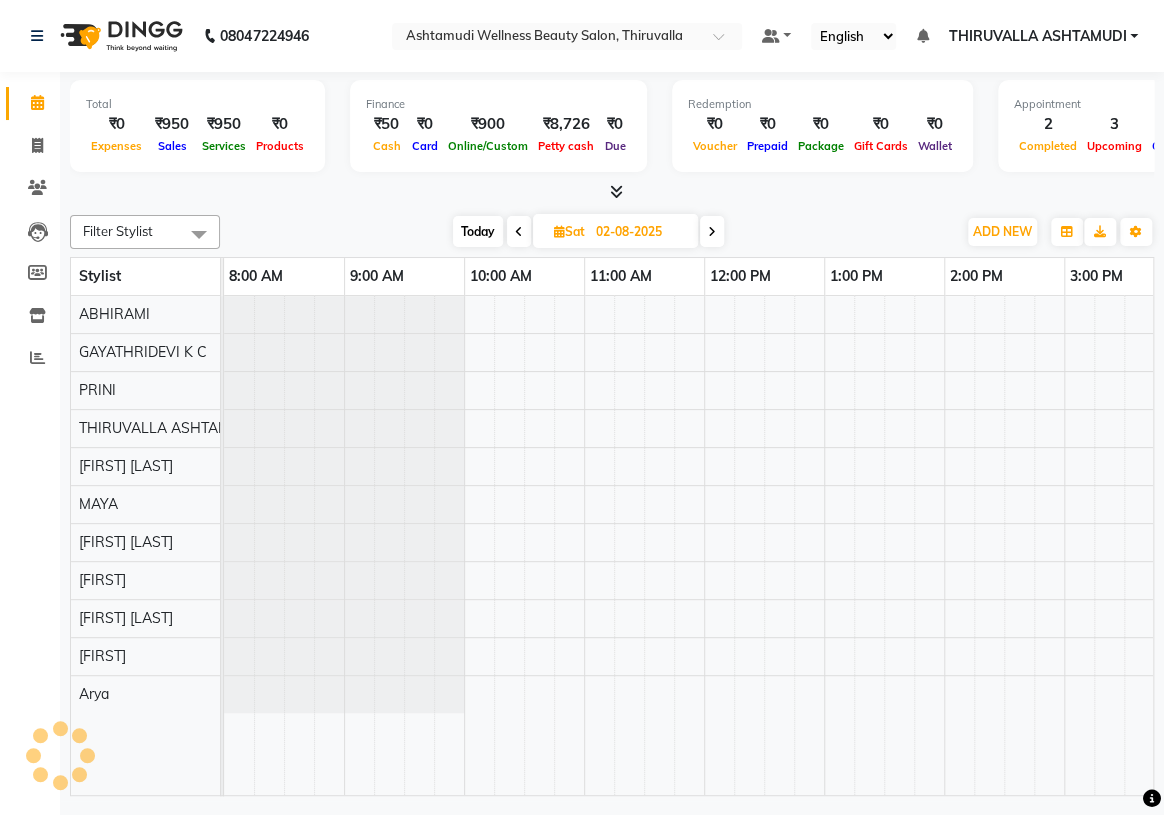scroll, scrollTop: 0, scrollLeft: 360, axis: horizontal 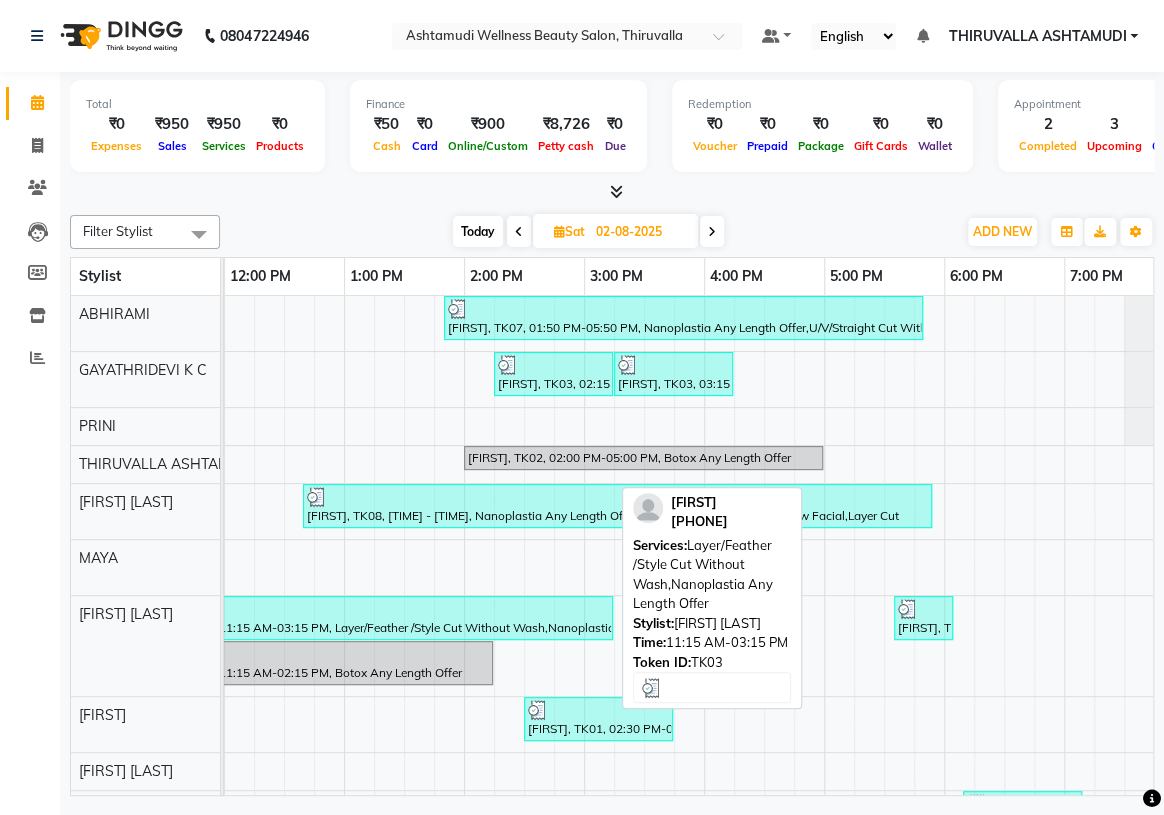 click at bounding box center [373, 609] 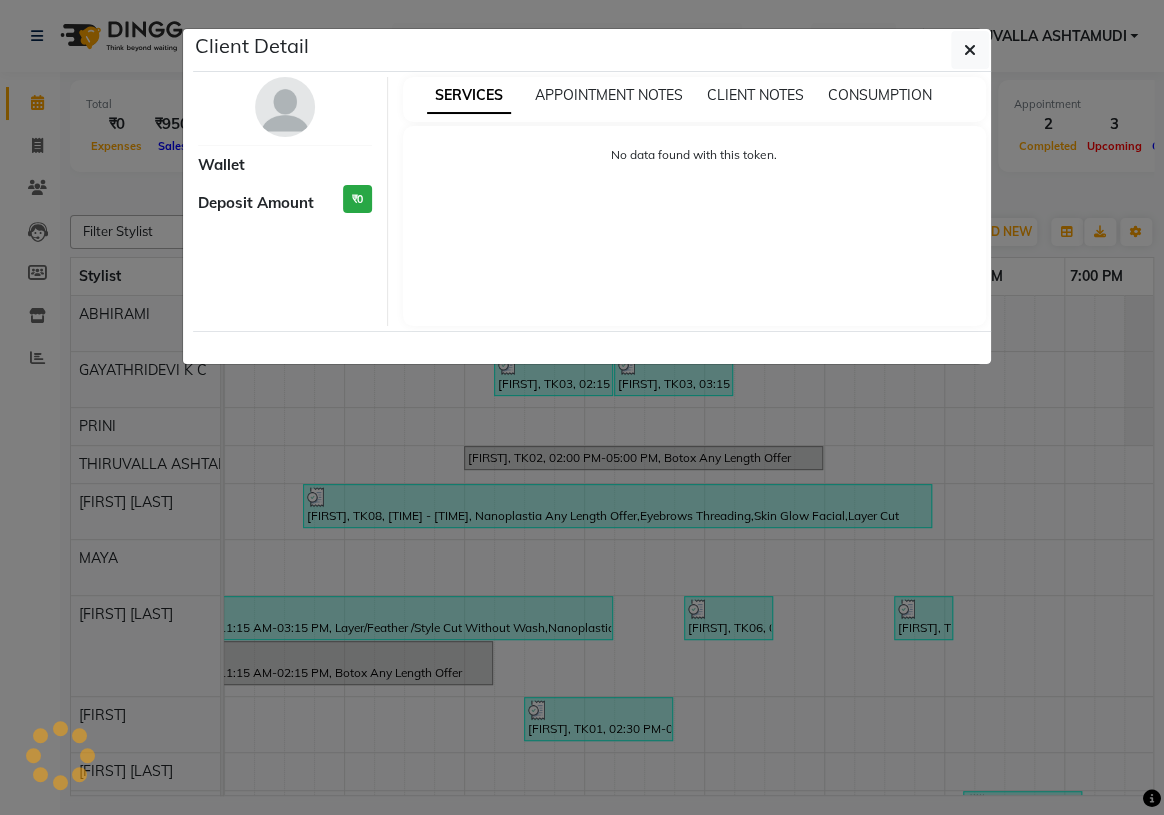 select on "3" 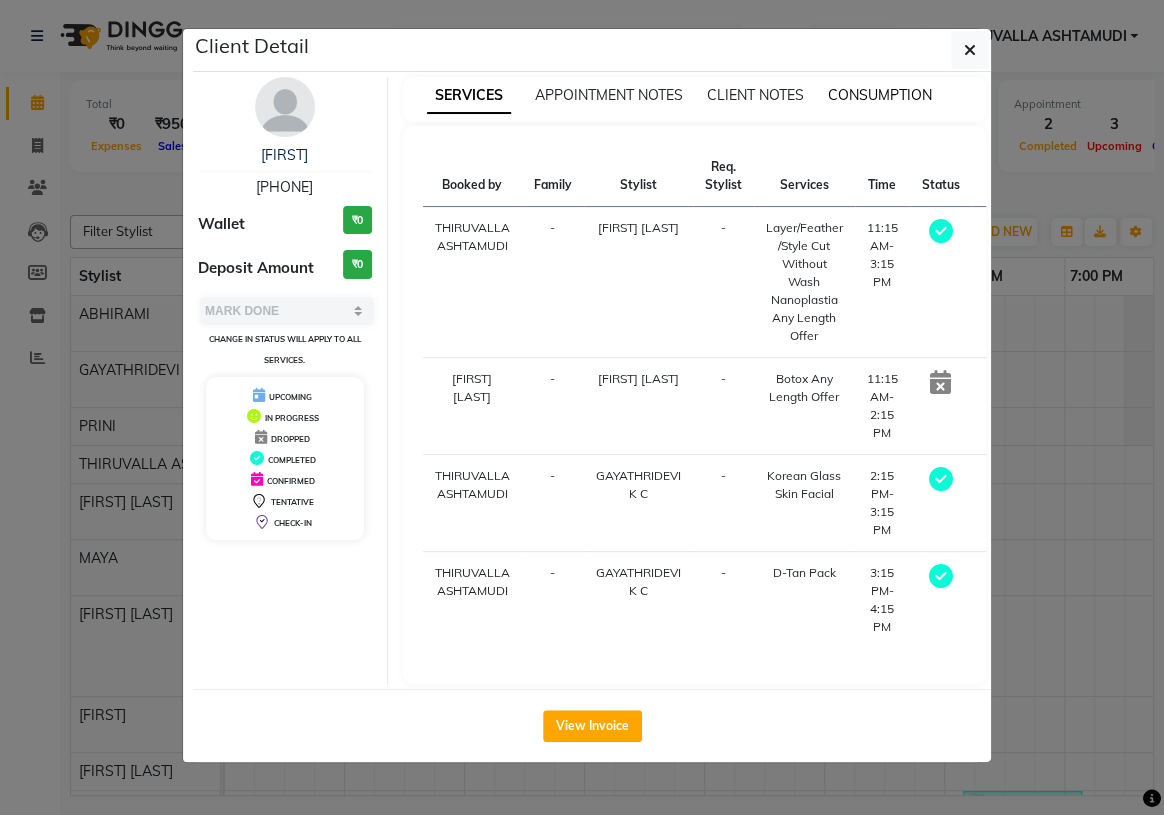 click on "CONSUMPTION" at bounding box center [880, 95] 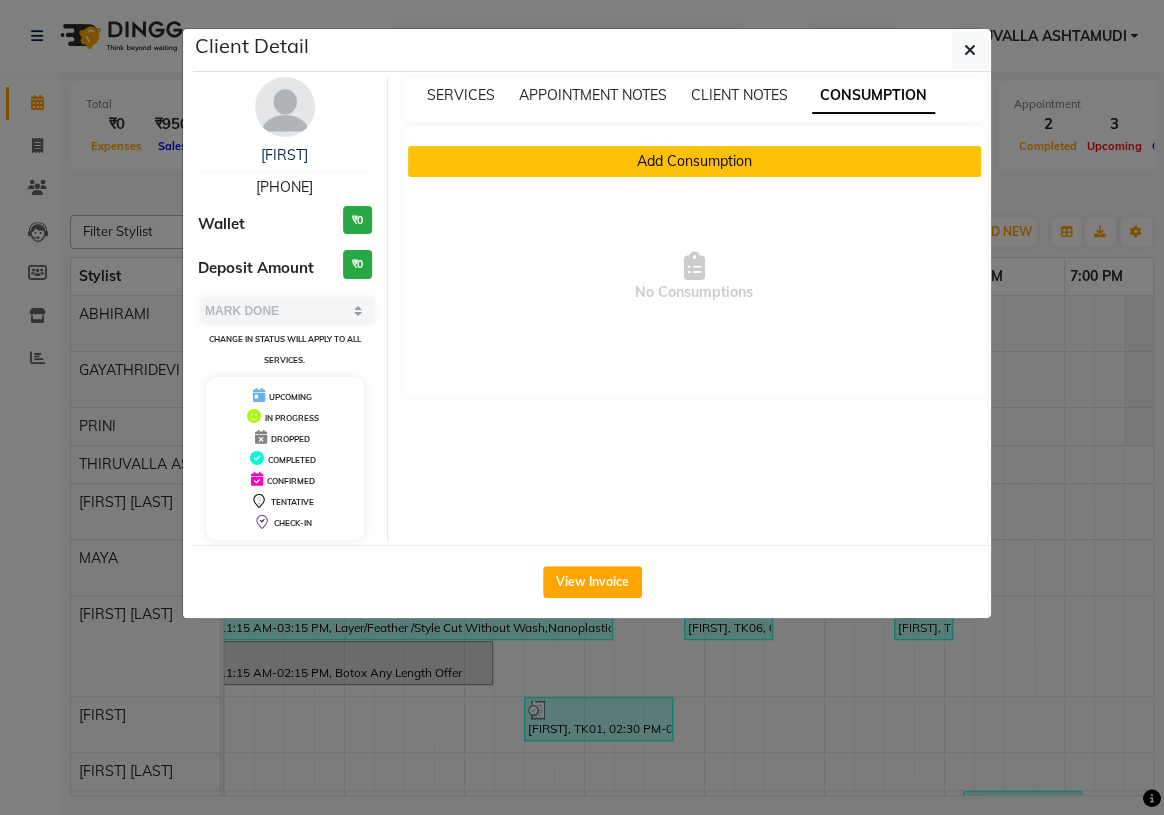 click on "Add Consumption" at bounding box center [695, 161] 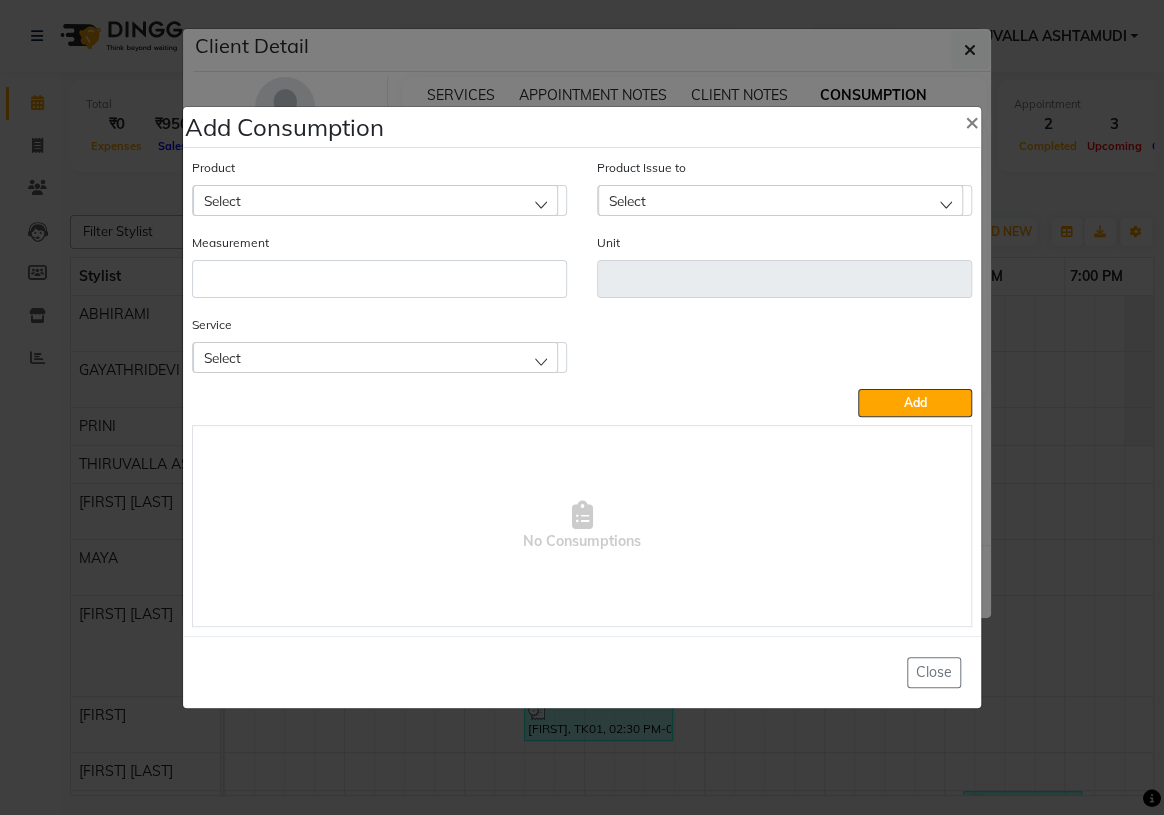 type 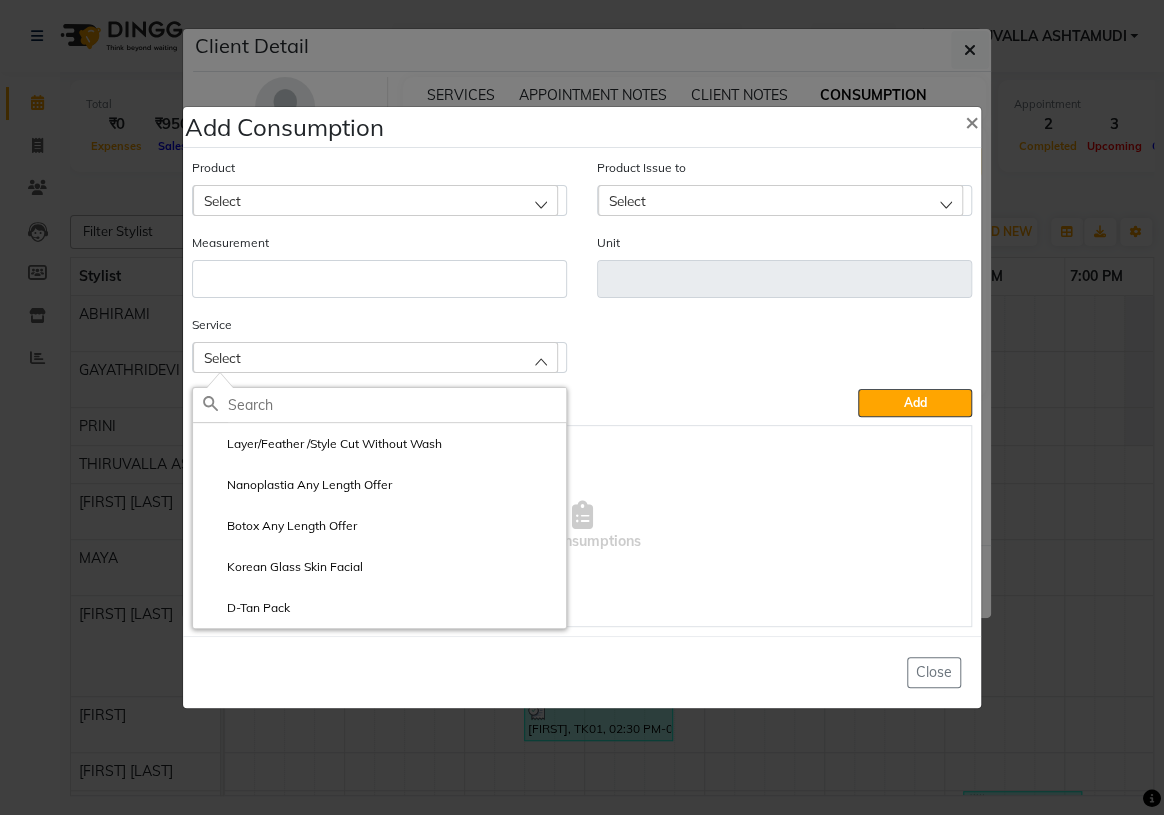 click on "Select" 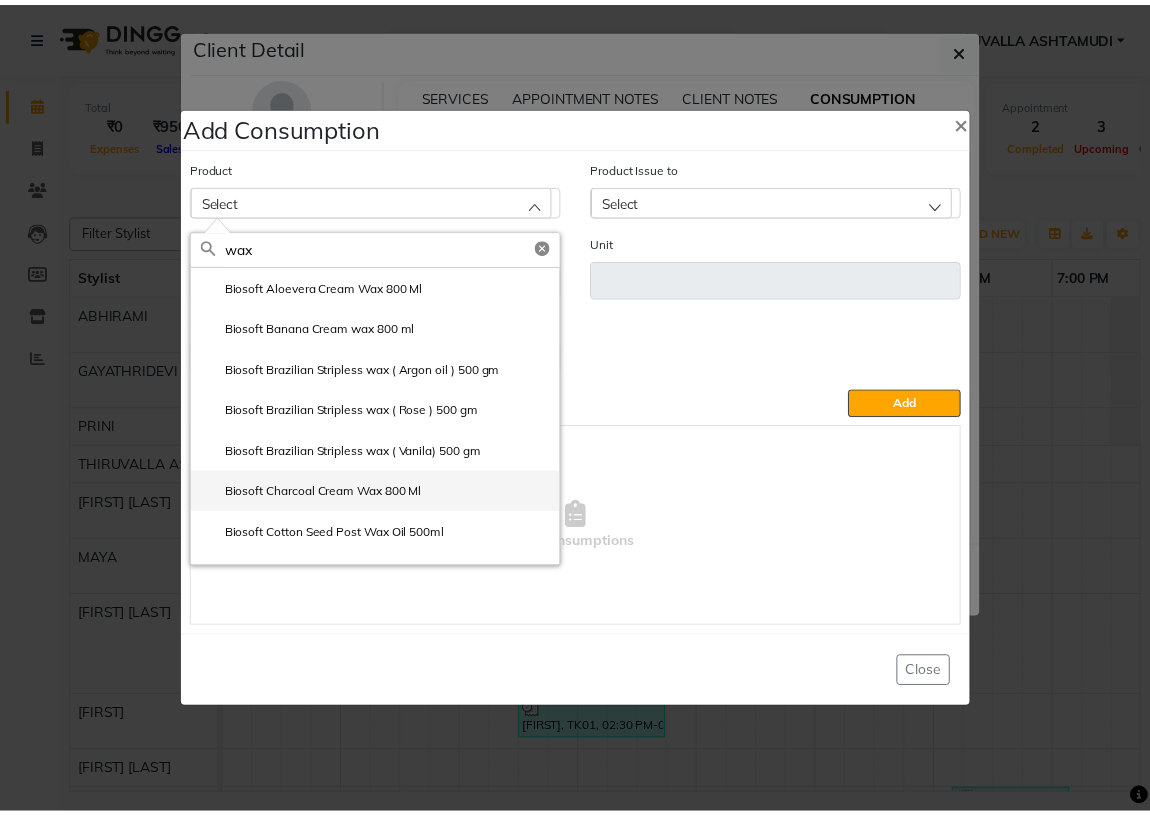 scroll, scrollTop: 90, scrollLeft: 0, axis: vertical 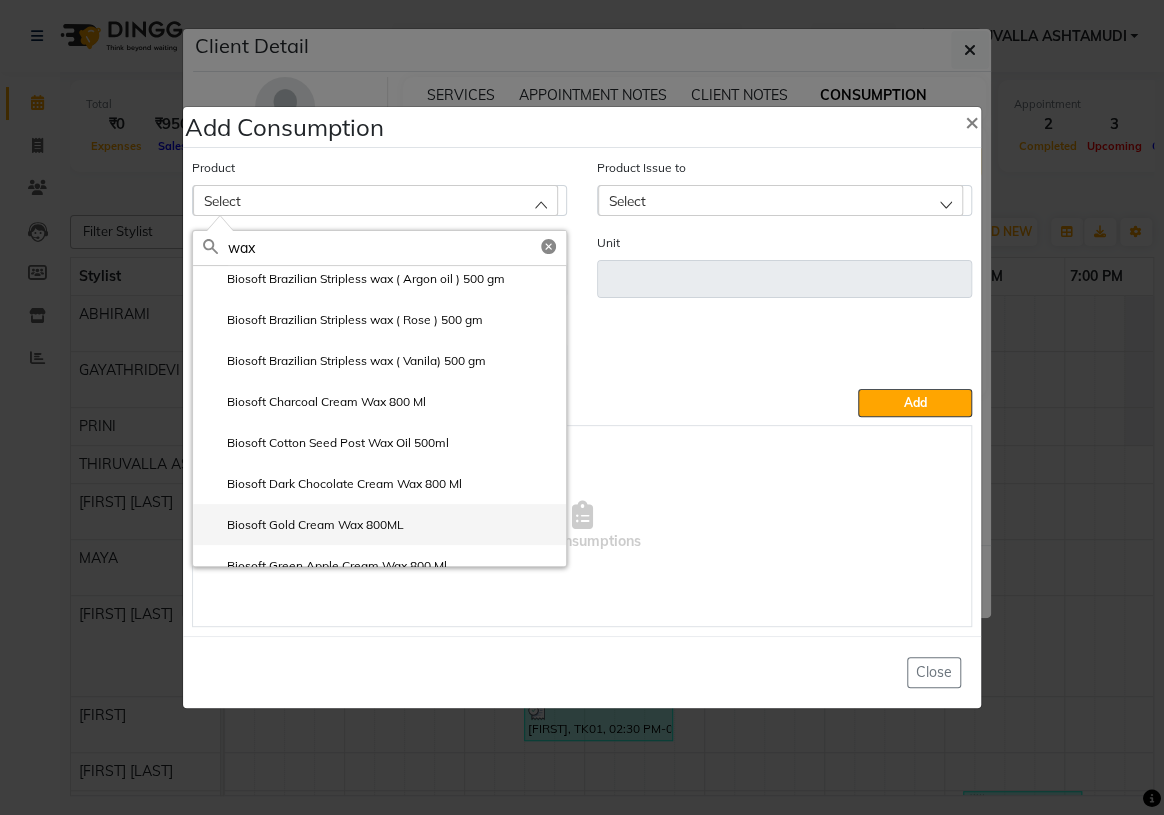type on "wax" 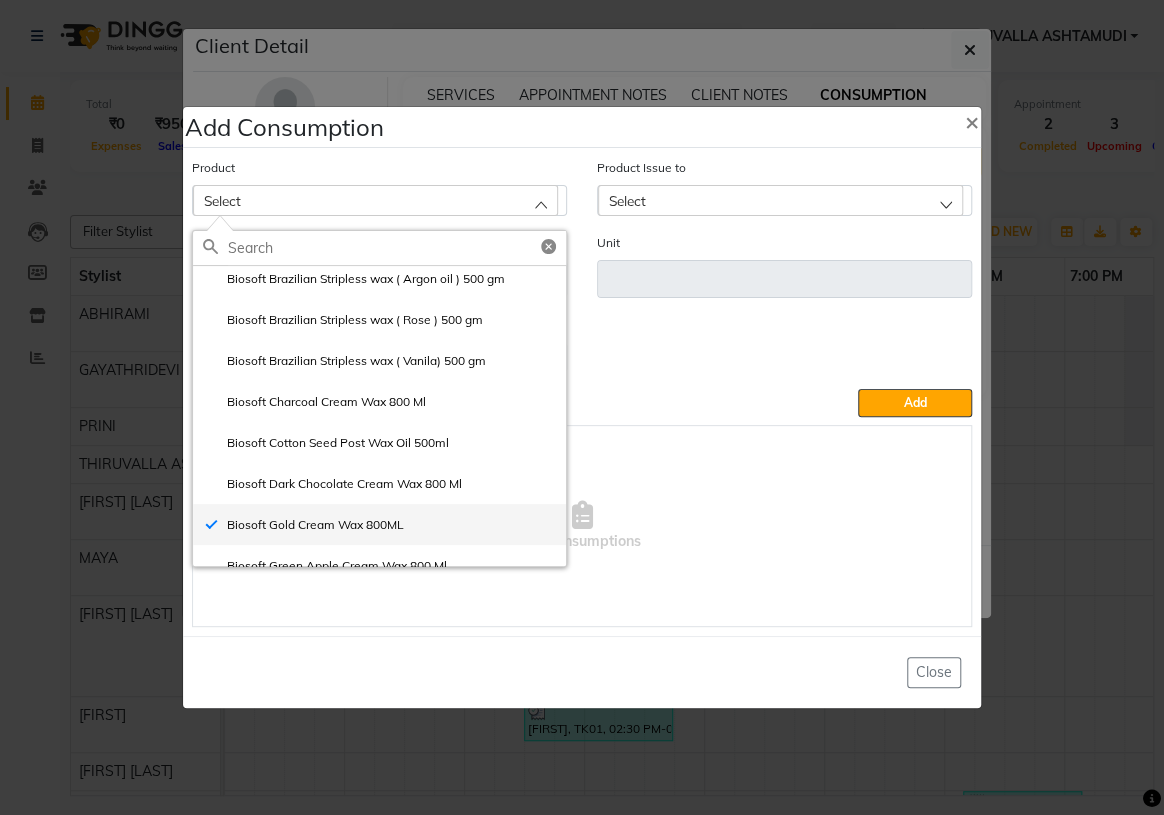 type on "ml" 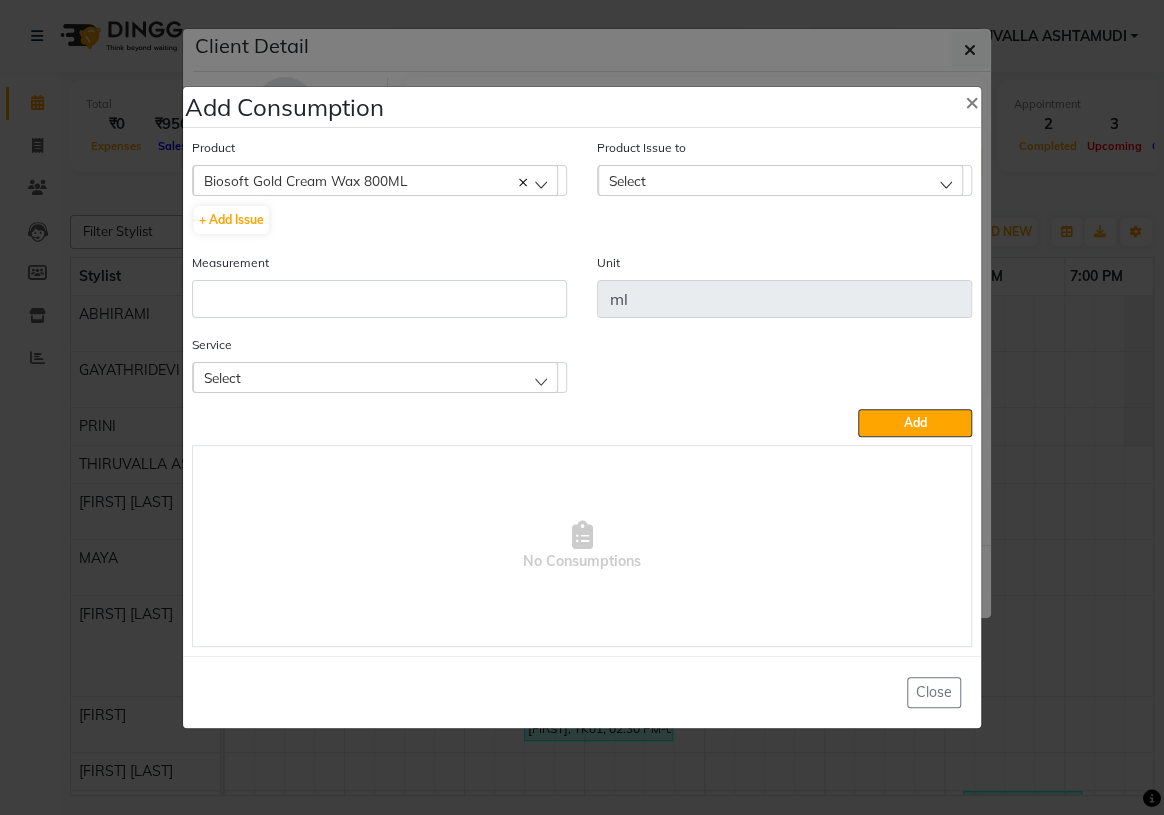click on "Select" 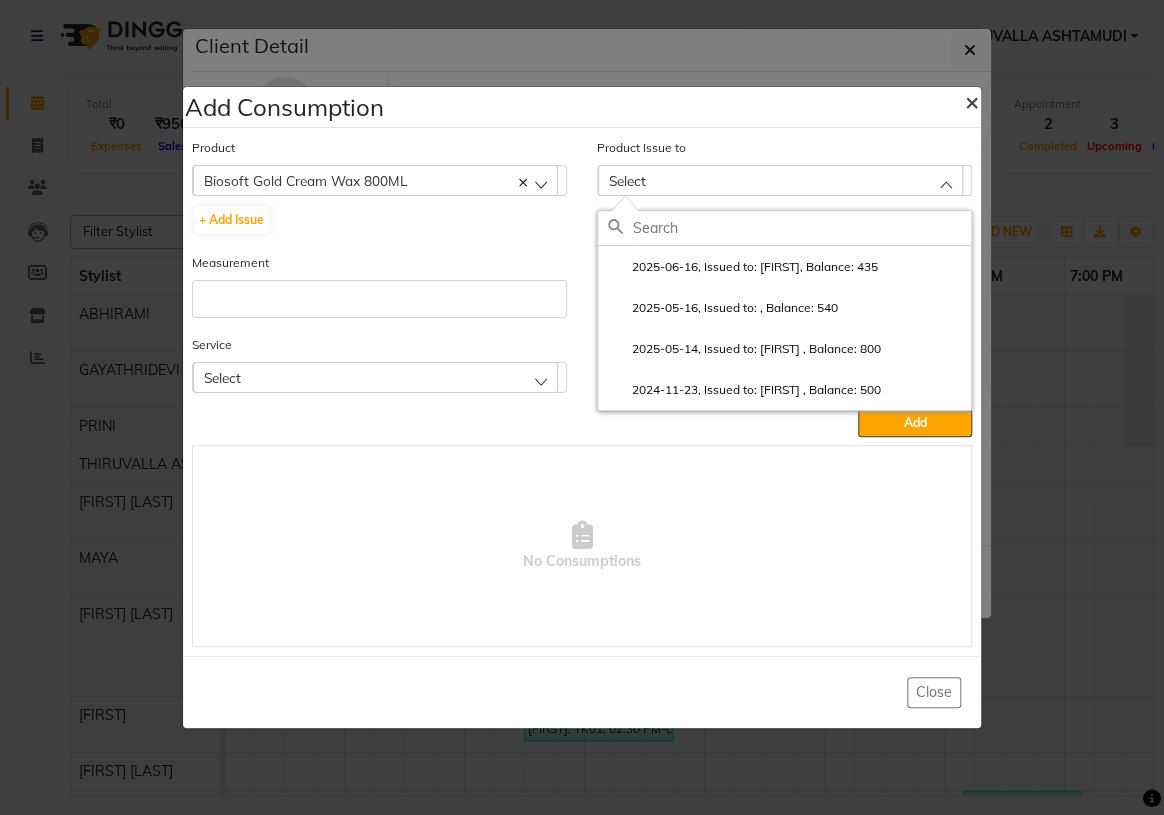 click on "×" 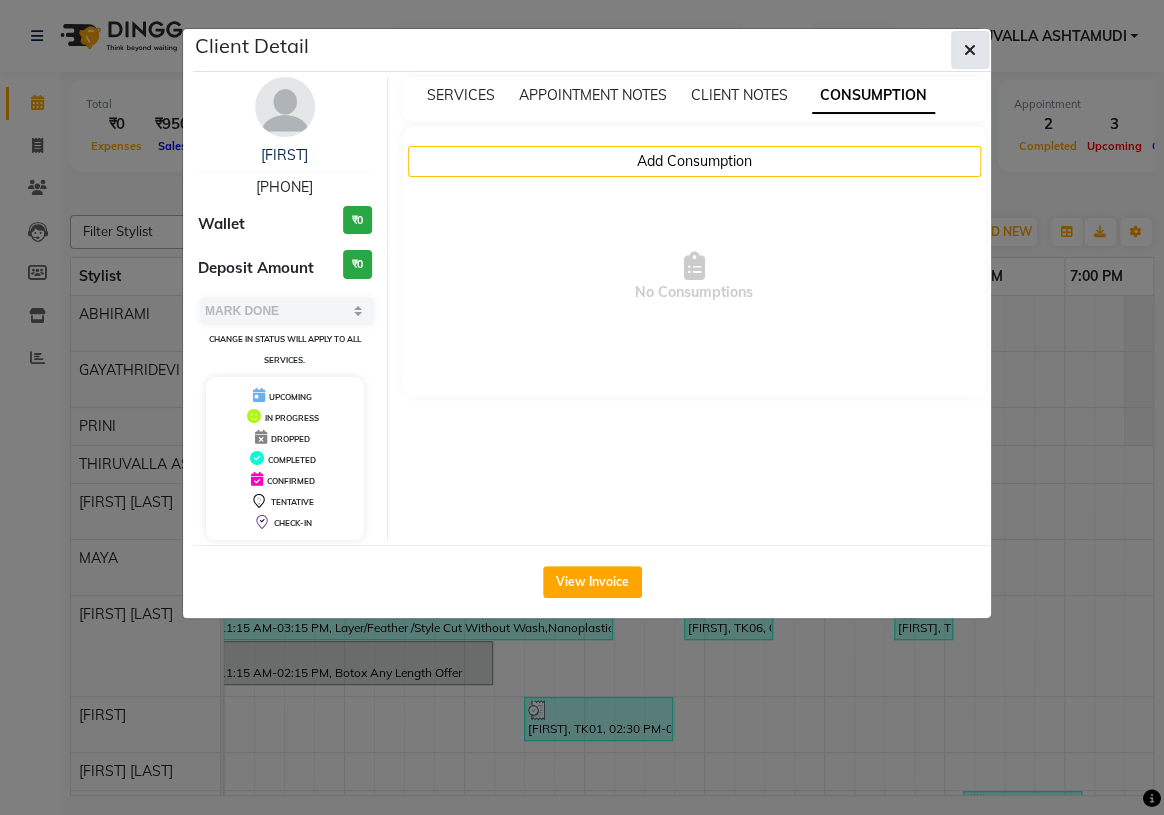 click 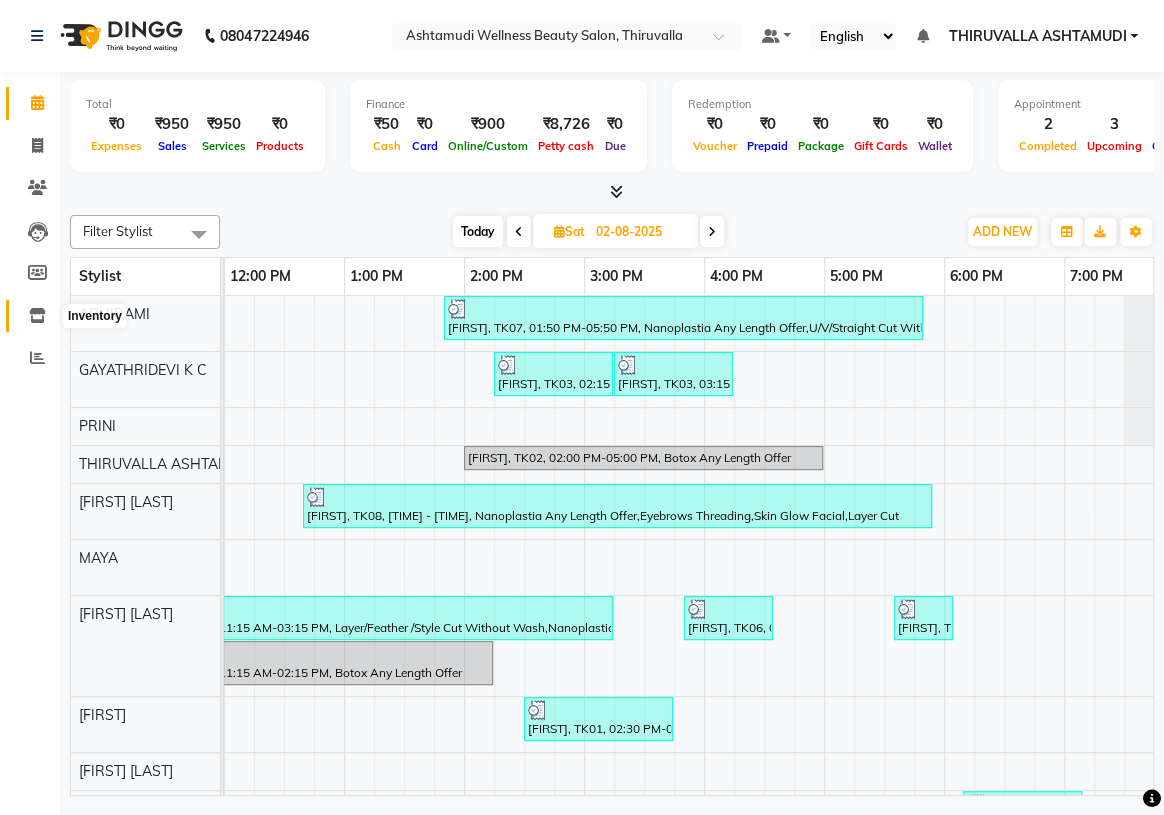 click 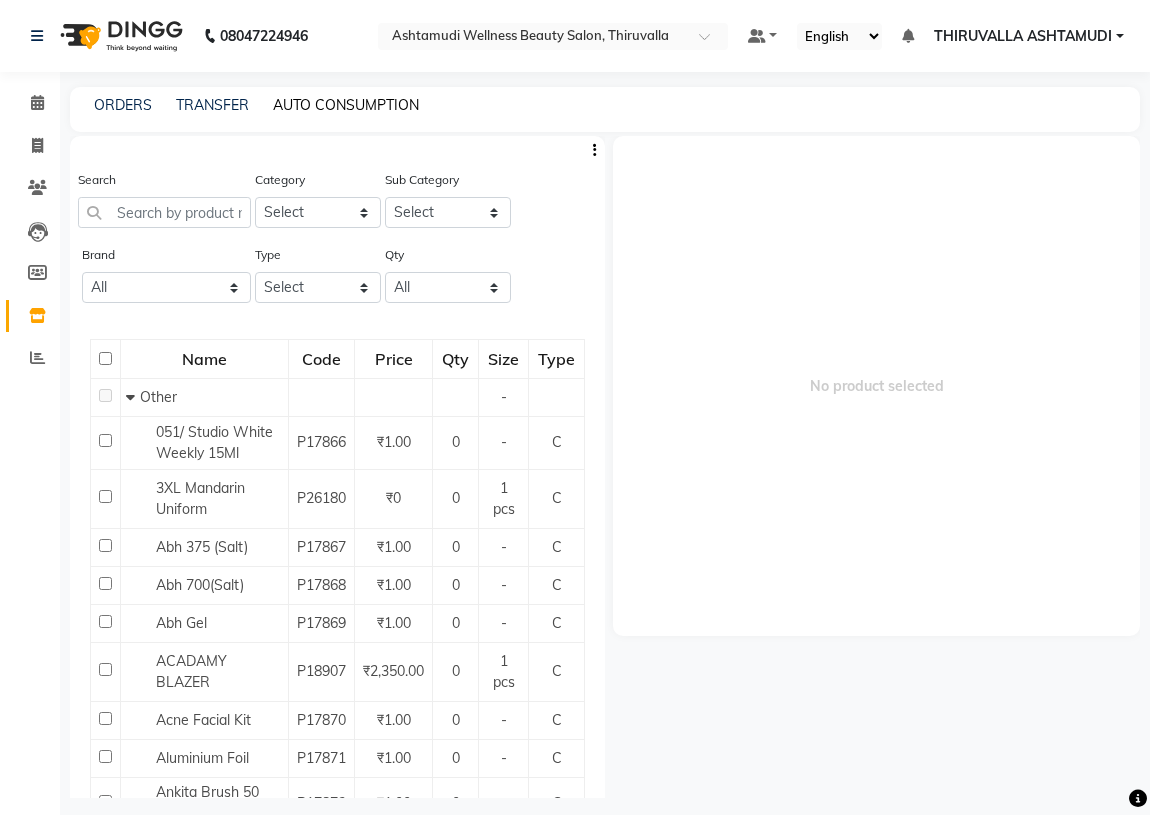 click on "AUTO CONSUMPTION" 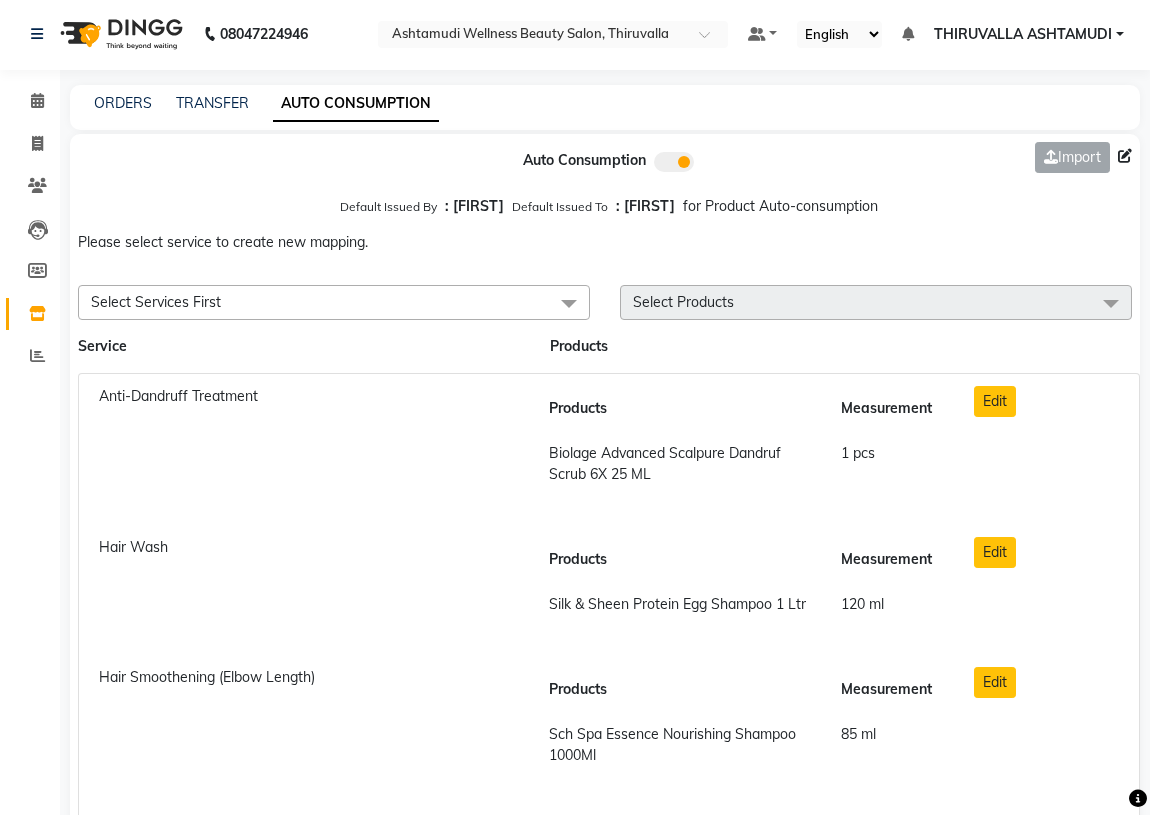 scroll, scrollTop: 0, scrollLeft: 0, axis: both 